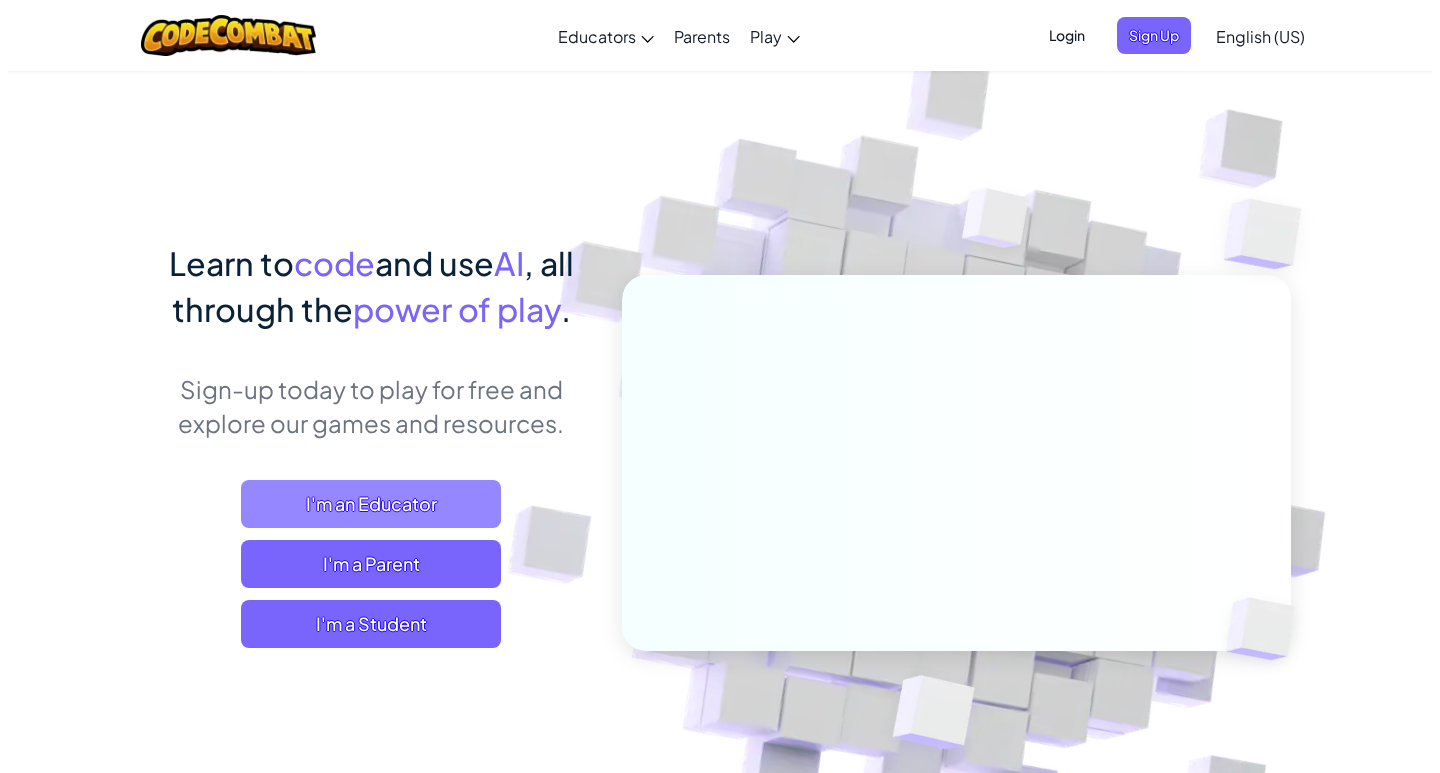 scroll, scrollTop: 0, scrollLeft: 0, axis: both 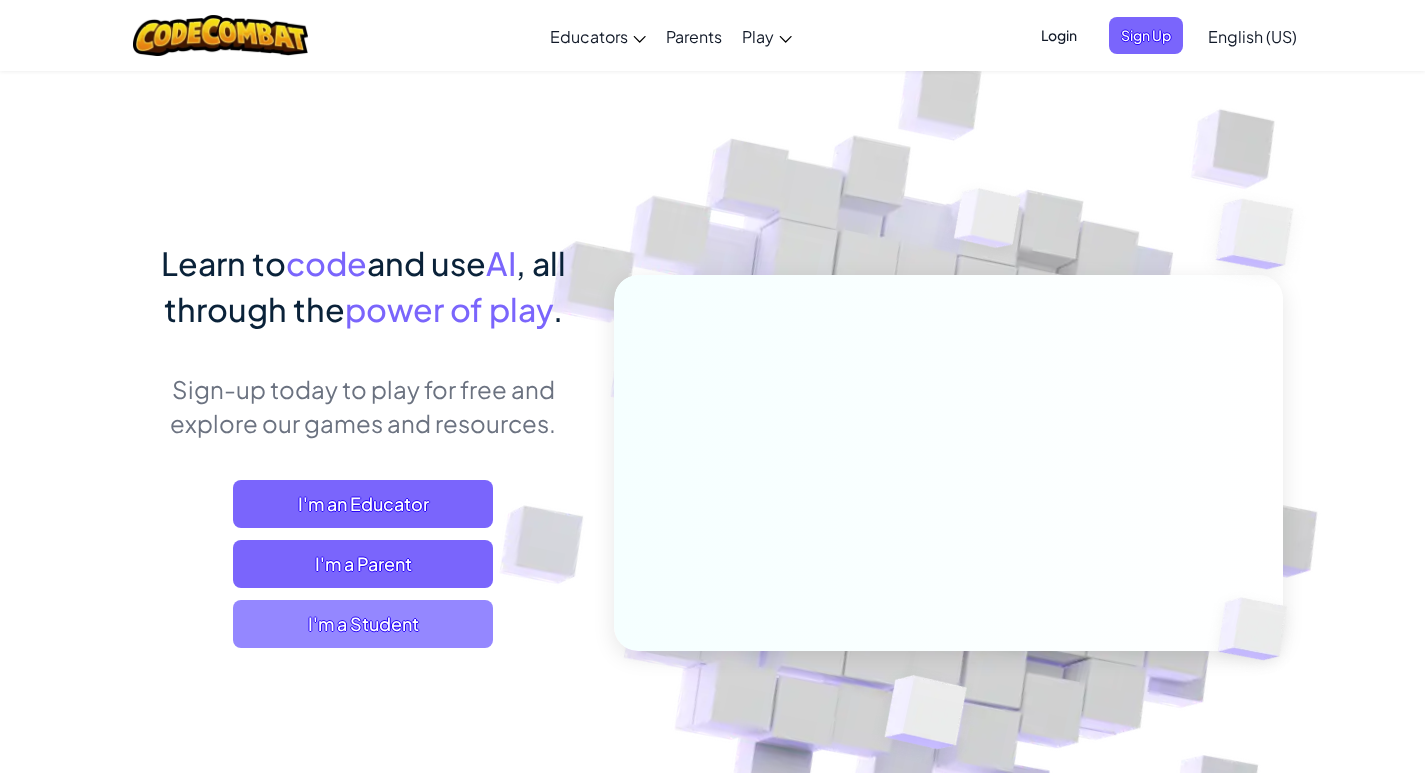 click on "I'm a Student" at bounding box center [363, 624] 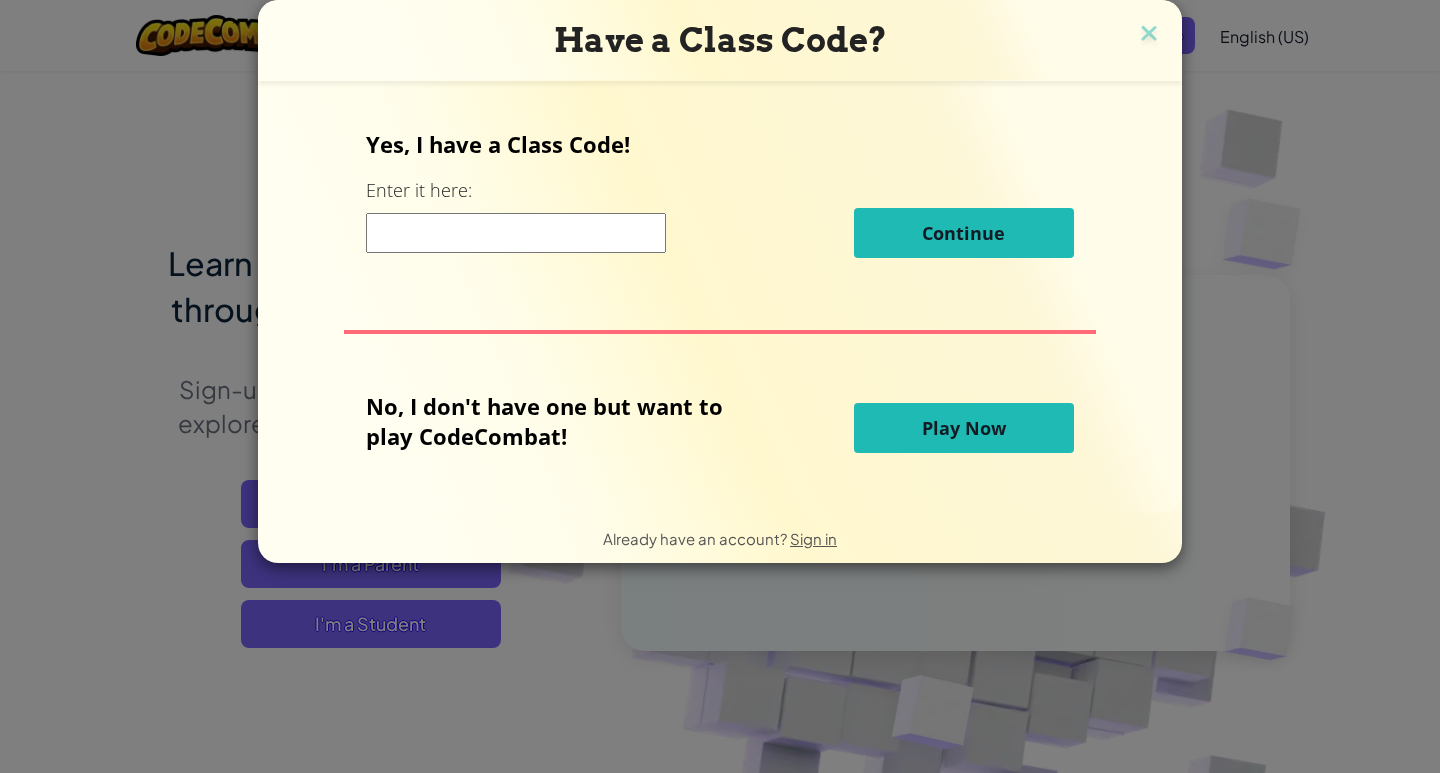 click on "Play Now" at bounding box center [964, 428] 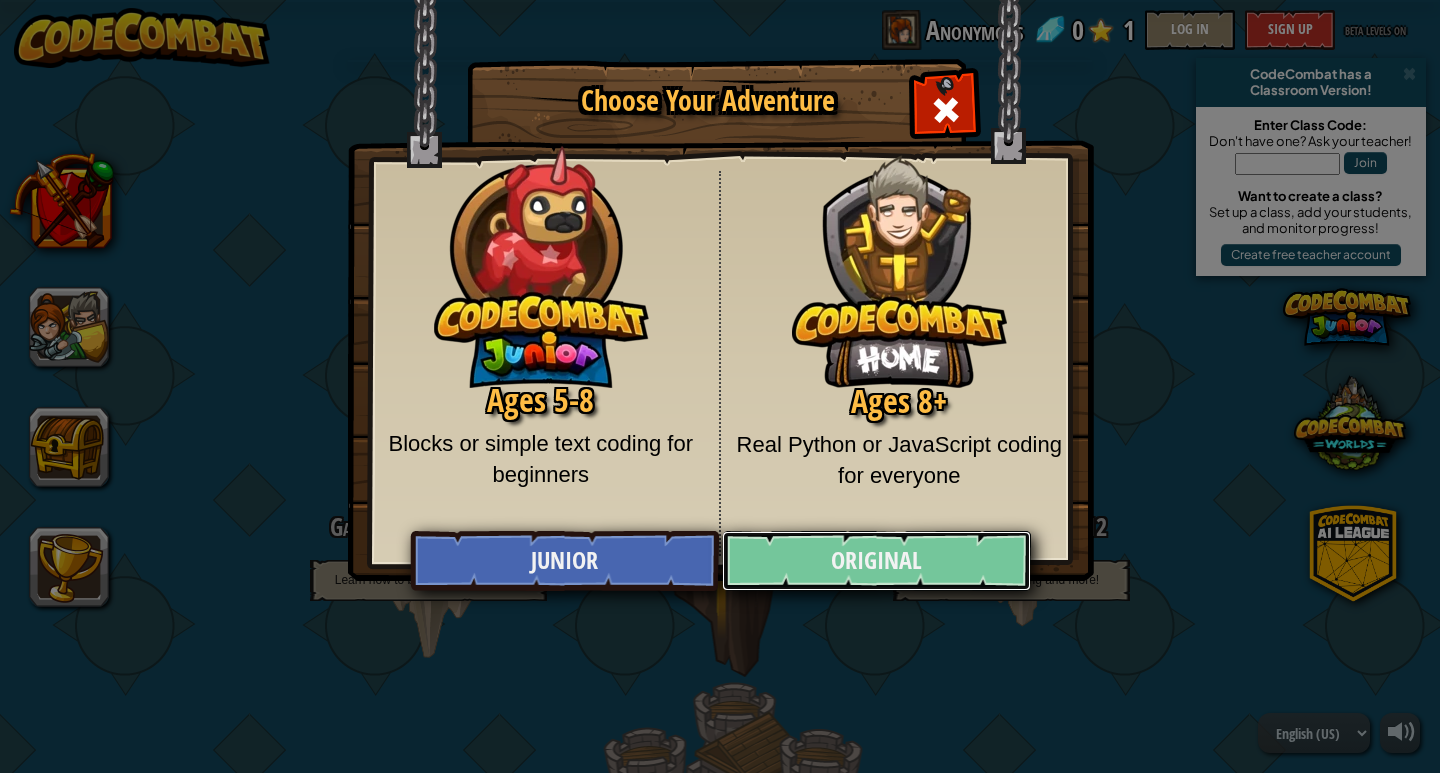 click on "Original" at bounding box center [876, 561] 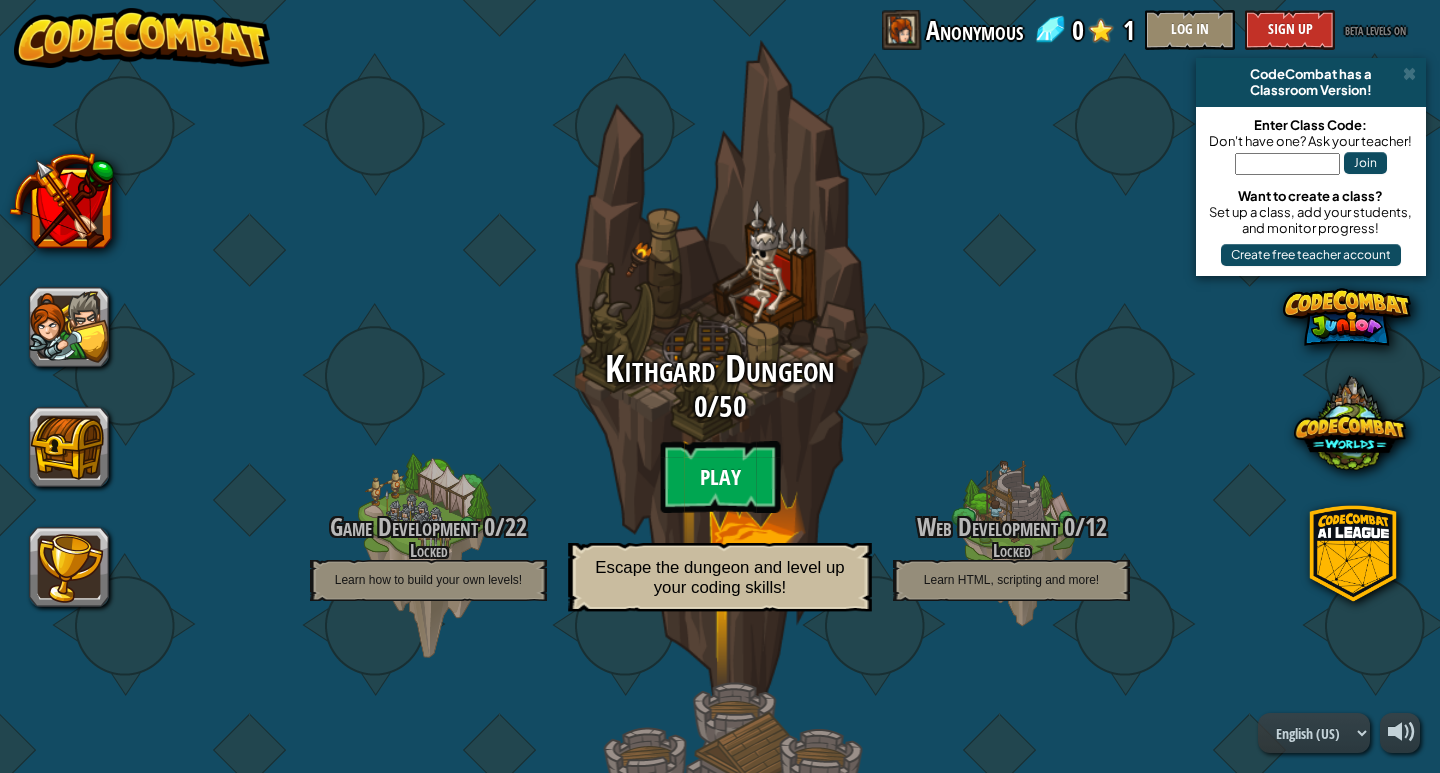 click on "Play" at bounding box center (720, 477) 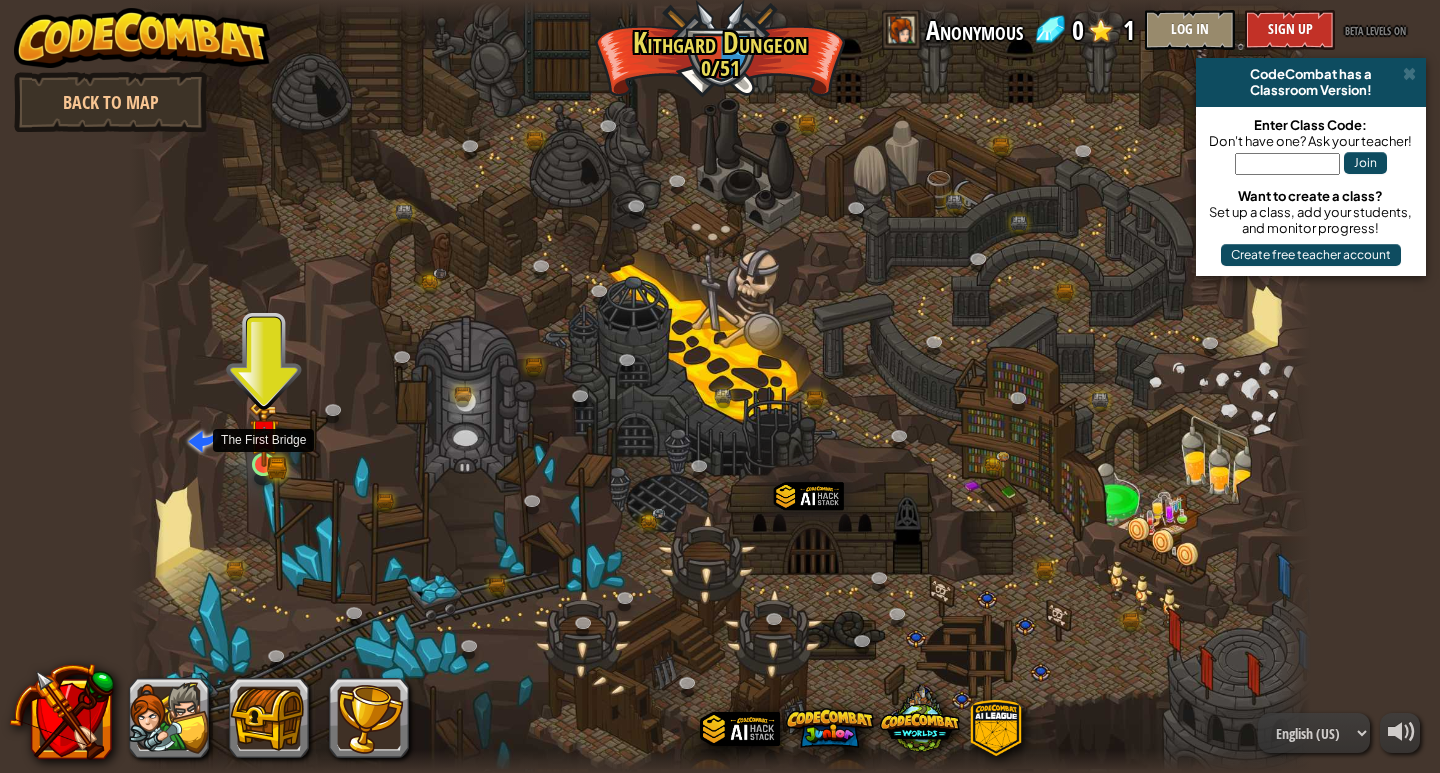 click at bounding box center [264, 434] 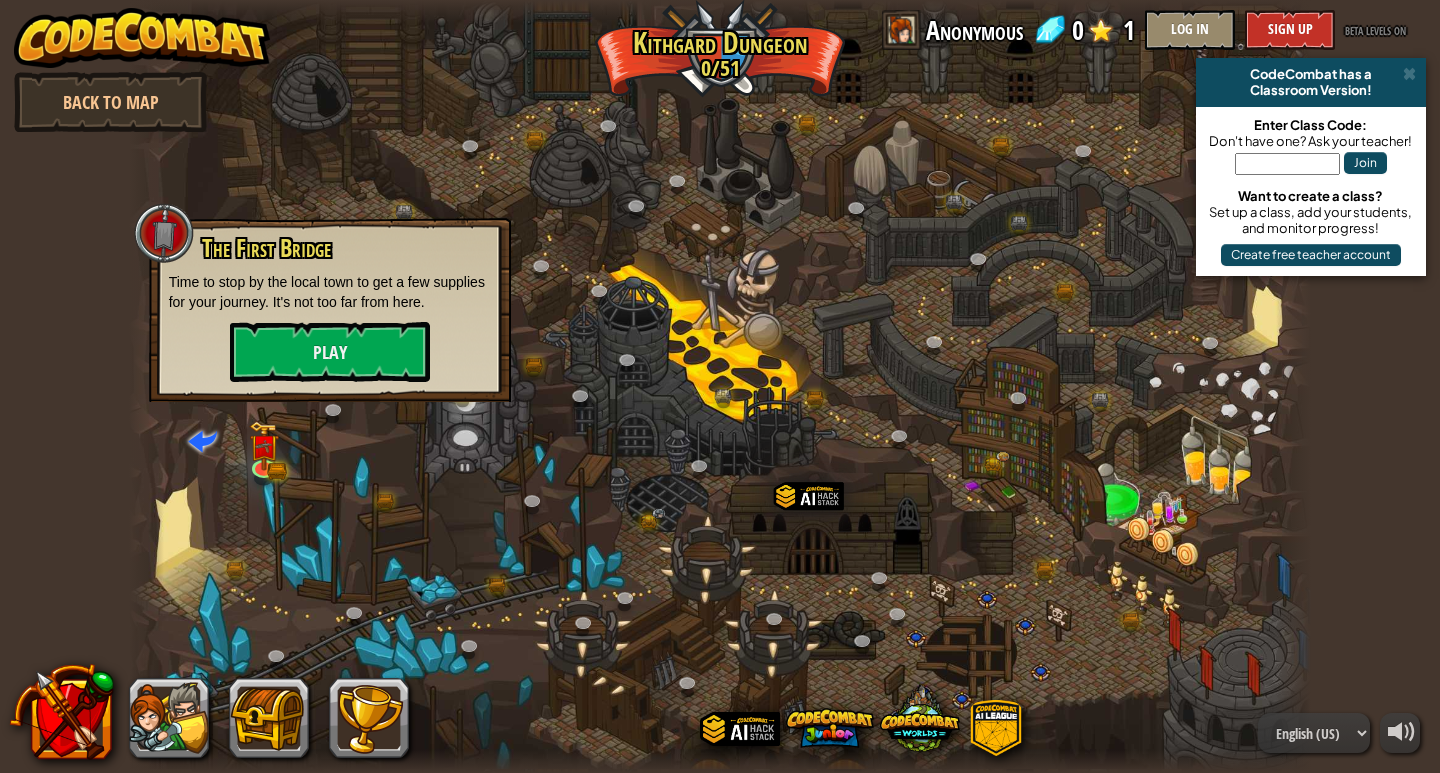 click on "Time to stop by the local town to get a few supplies for your journey. It's not too far from here." at bounding box center [330, 292] 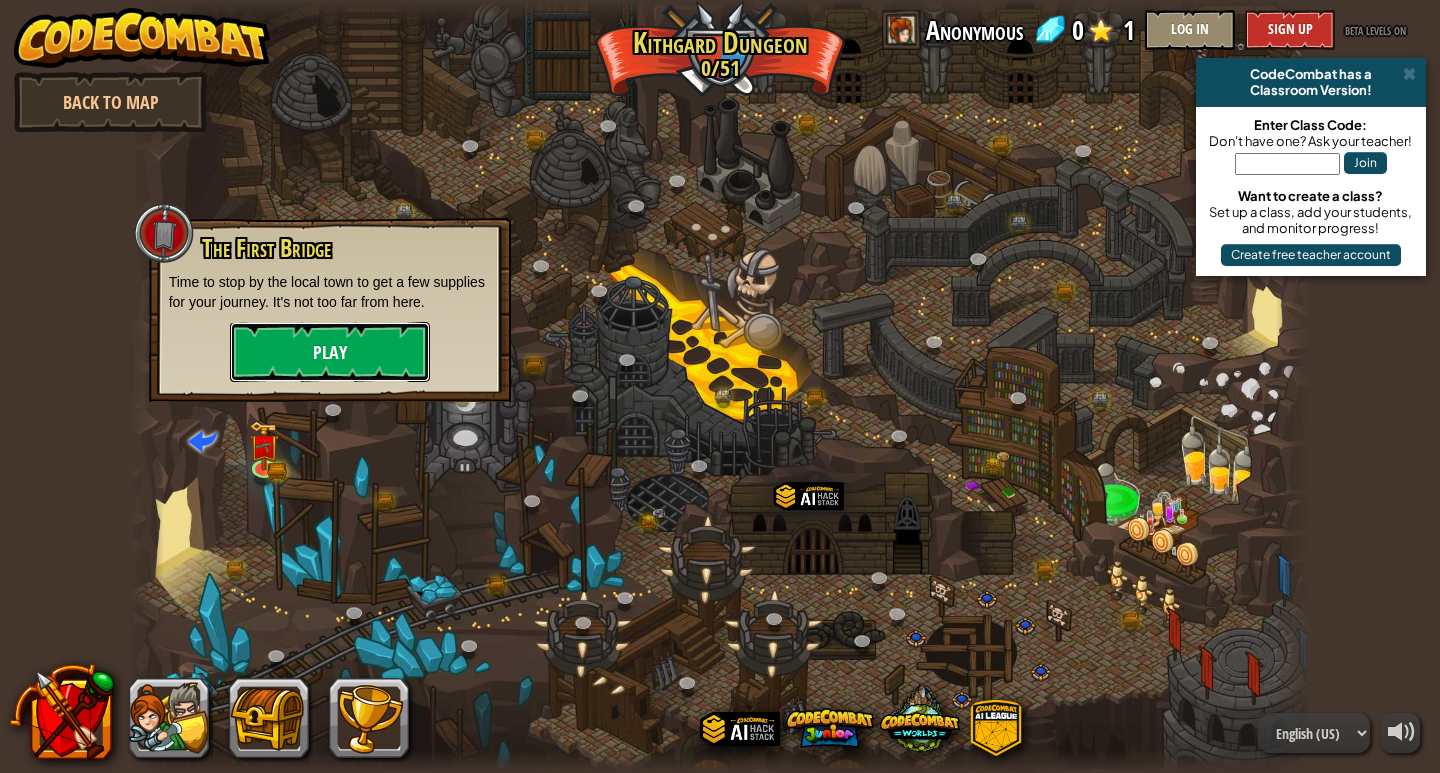 click on "Play" at bounding box center (330, 352) 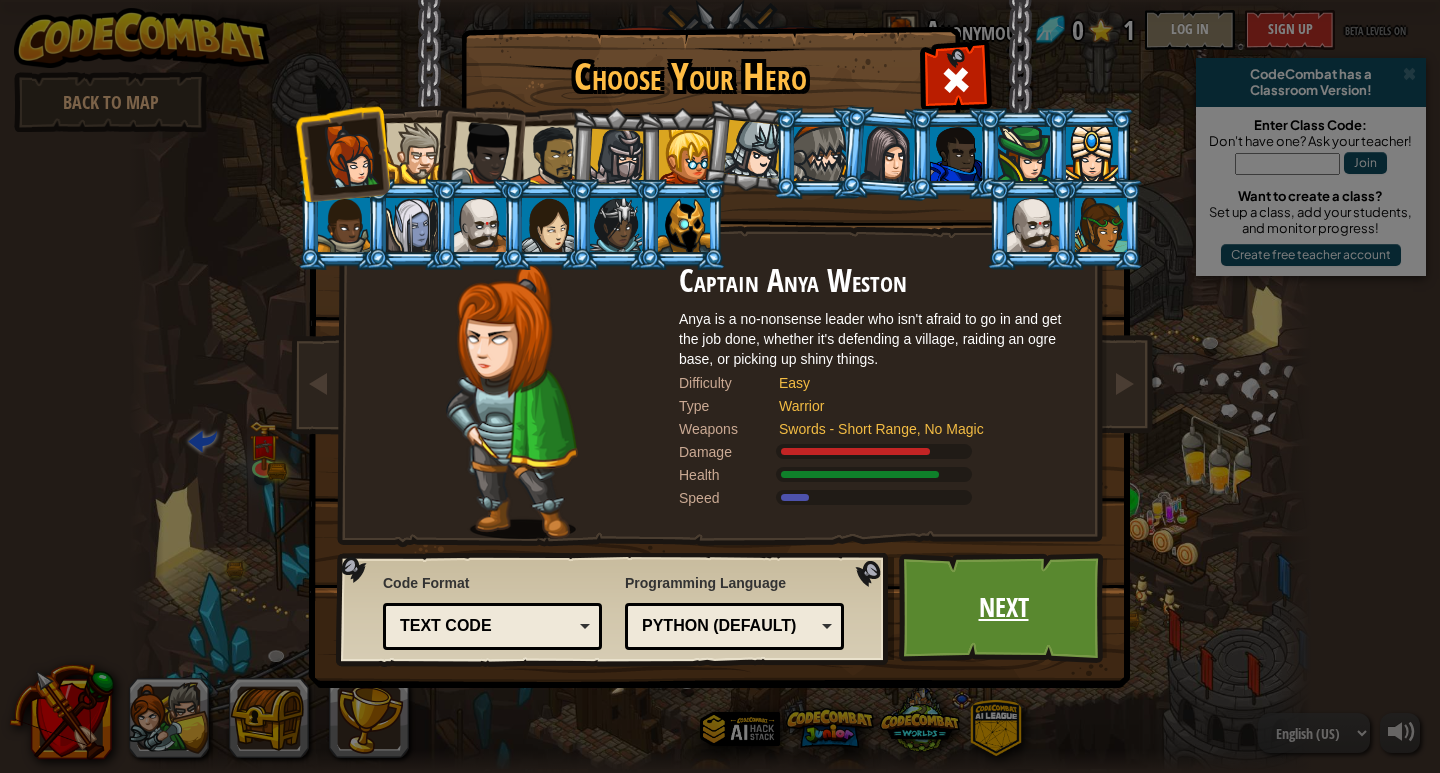click on "Next" at bounding box center (1003, 608) 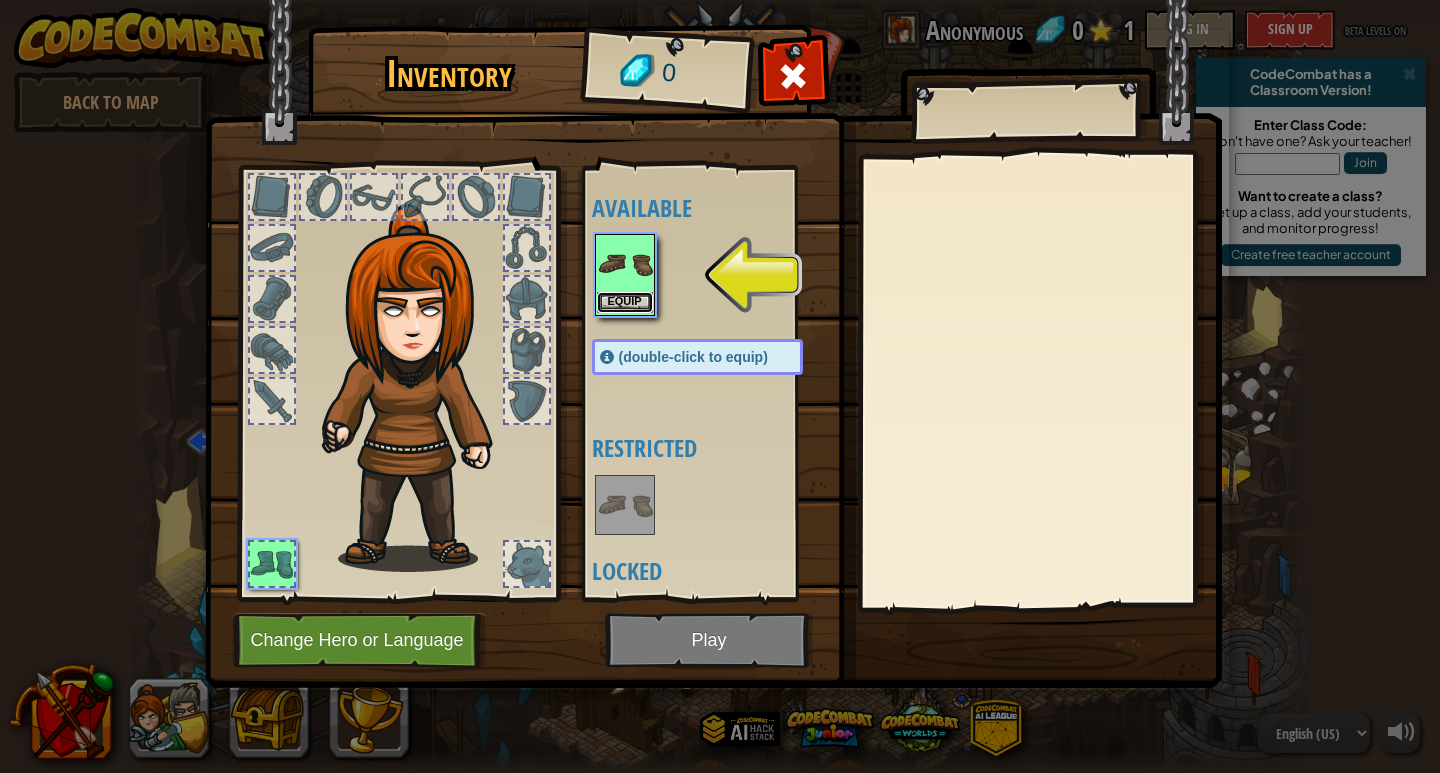 click on "Equip" at bounding box center (625, 302) 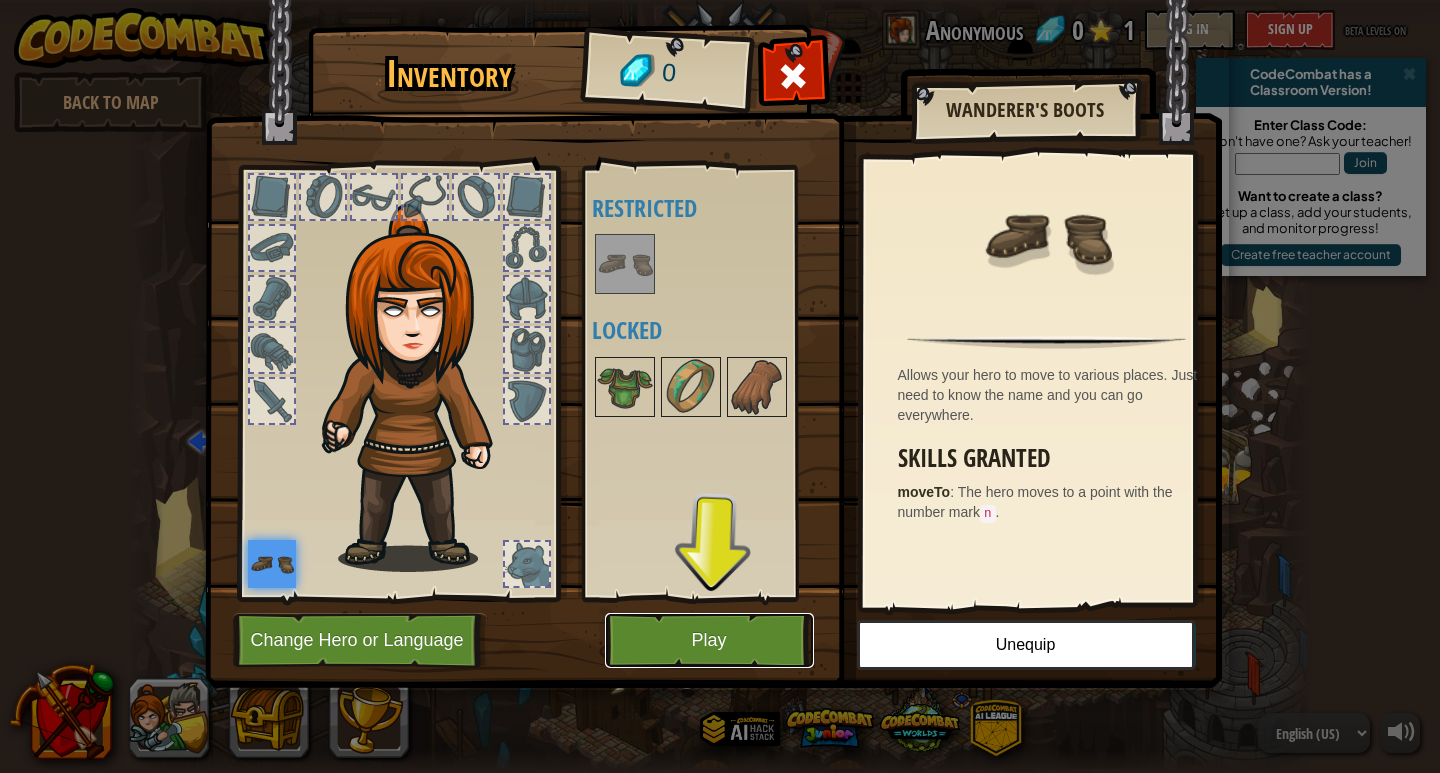 click on "Play" at bounding box center (709, 640) 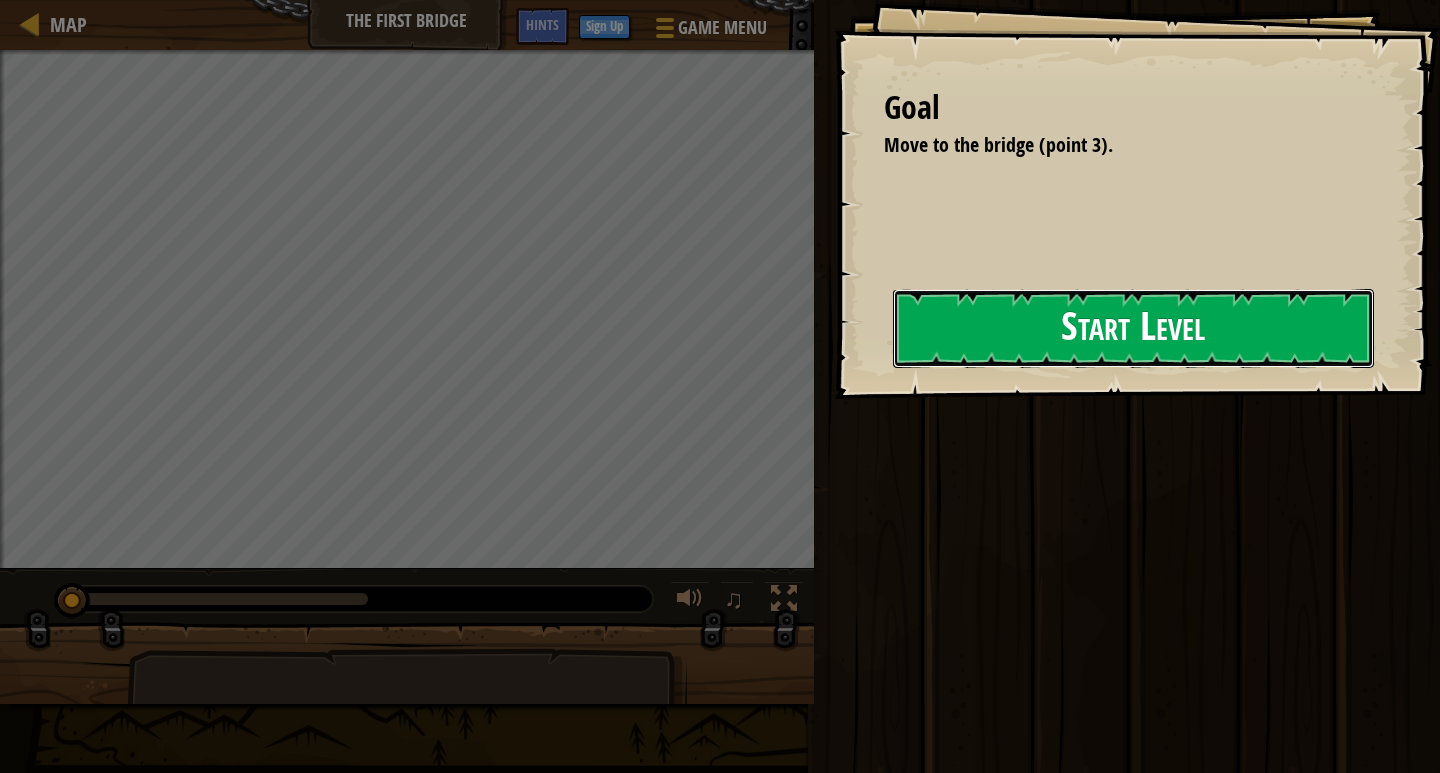 click on "Start Level" at bounding box center (1133, 328) 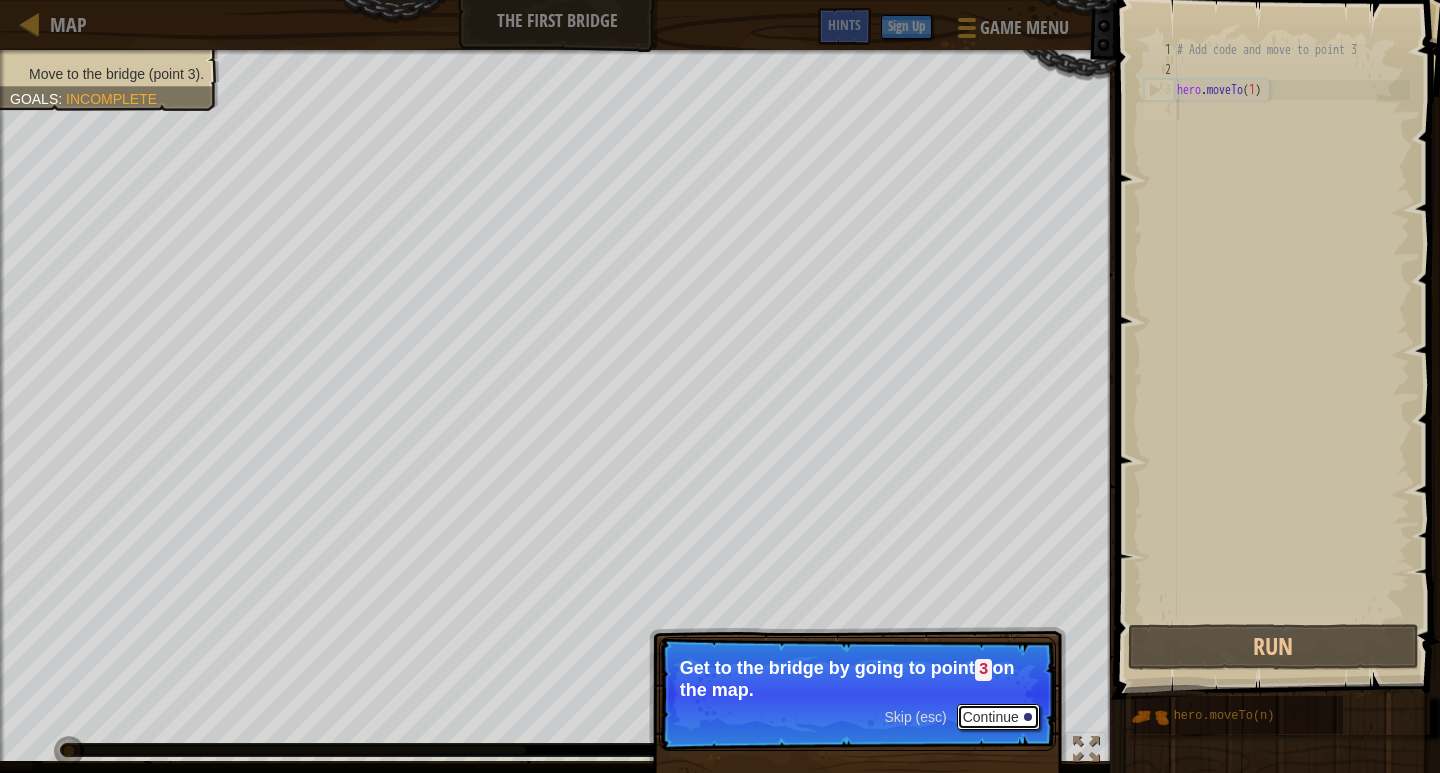 click on "Continue" at bounding box center (998, 717) 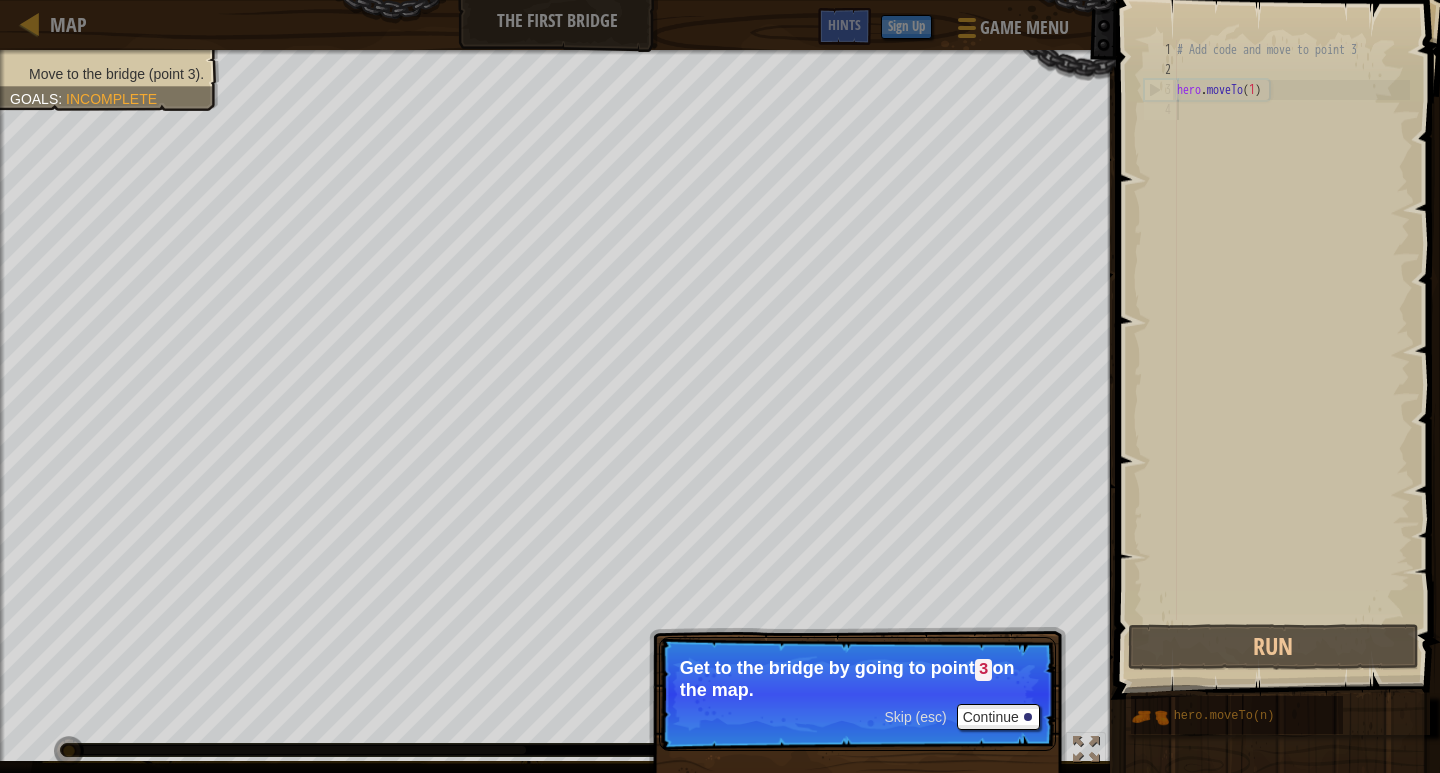 scroll, scrollTop: 9, scrollLeft: 0, axis: vertical 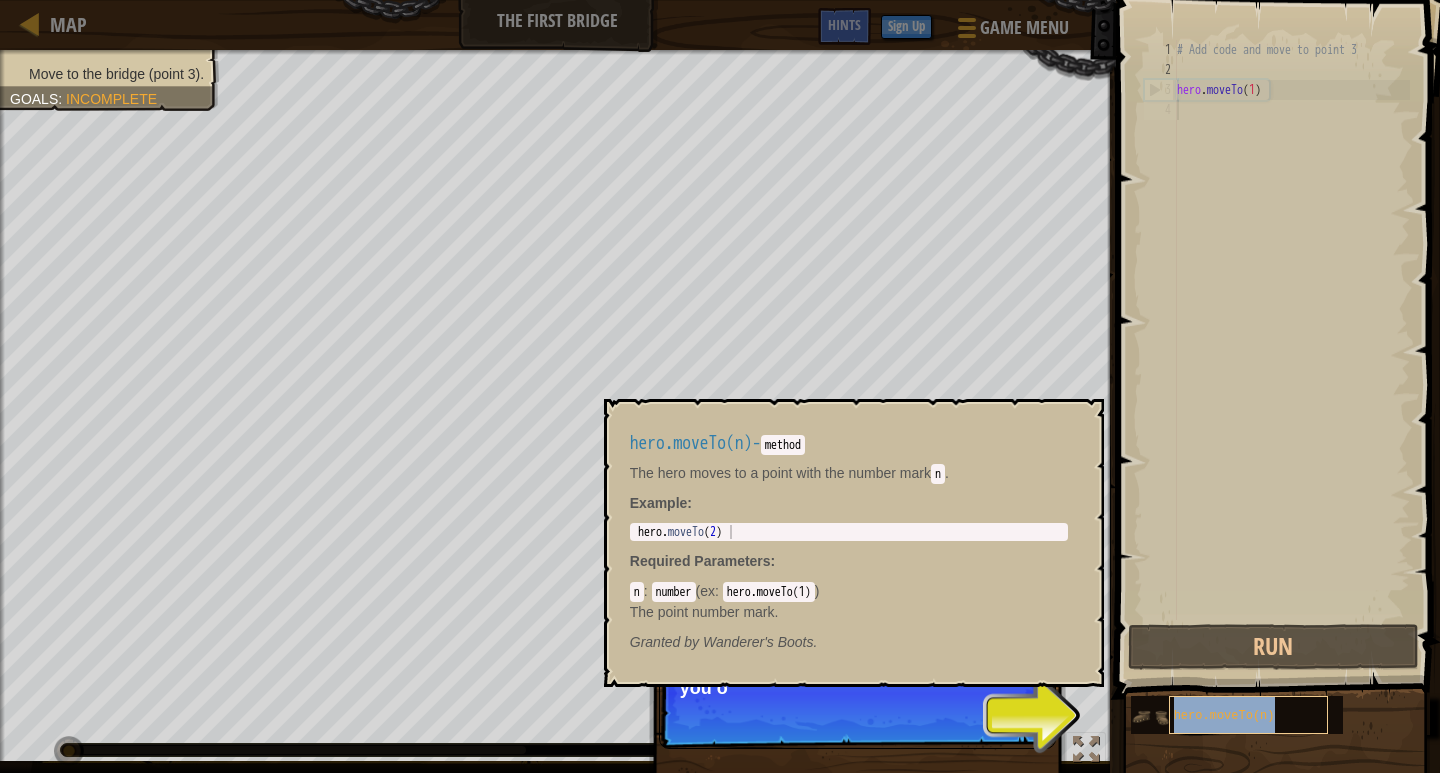 click on "hero.moveTo(n)" at bounding box center [1249, 715] 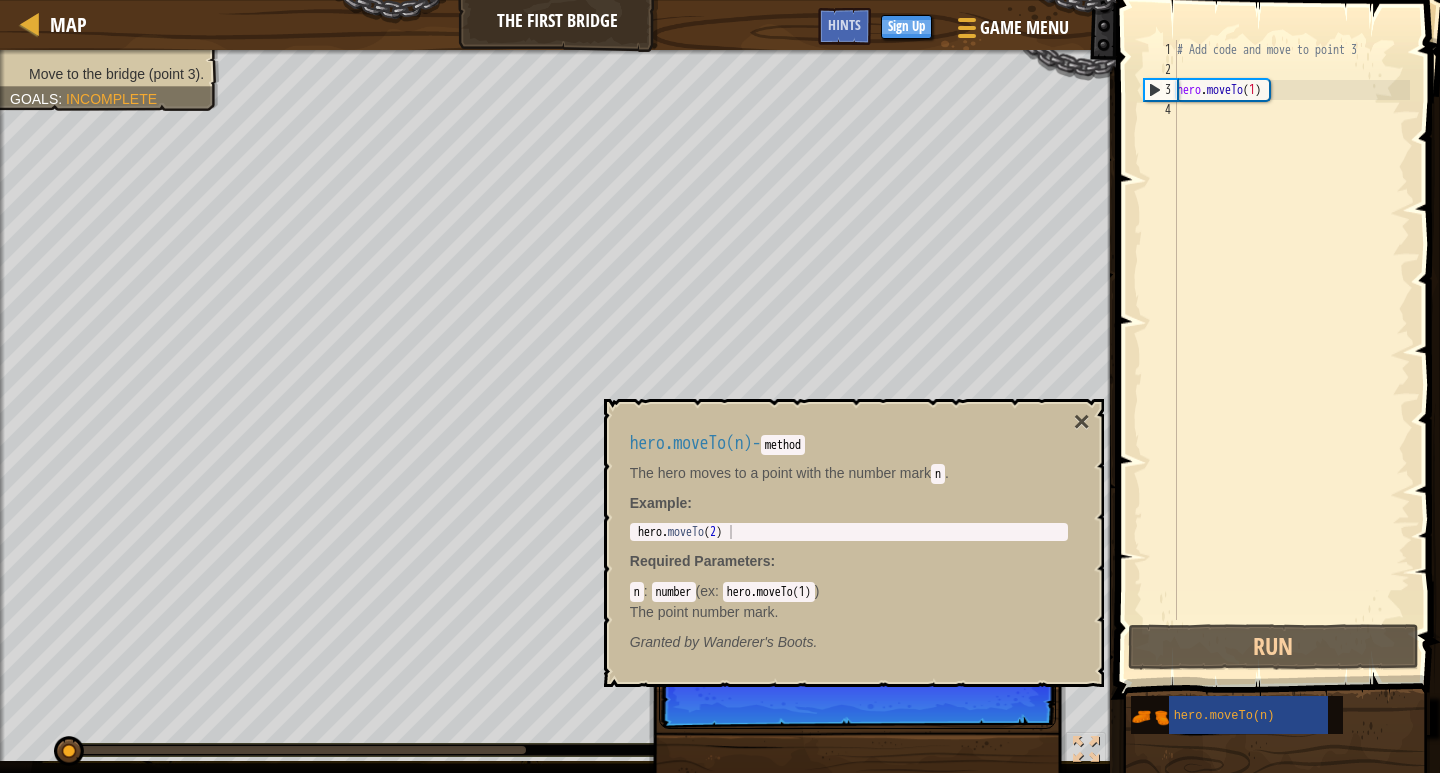 click on "# Add code and move to point 3 hero . moveTo ( 1 )" at bounding box center (1291, 350) 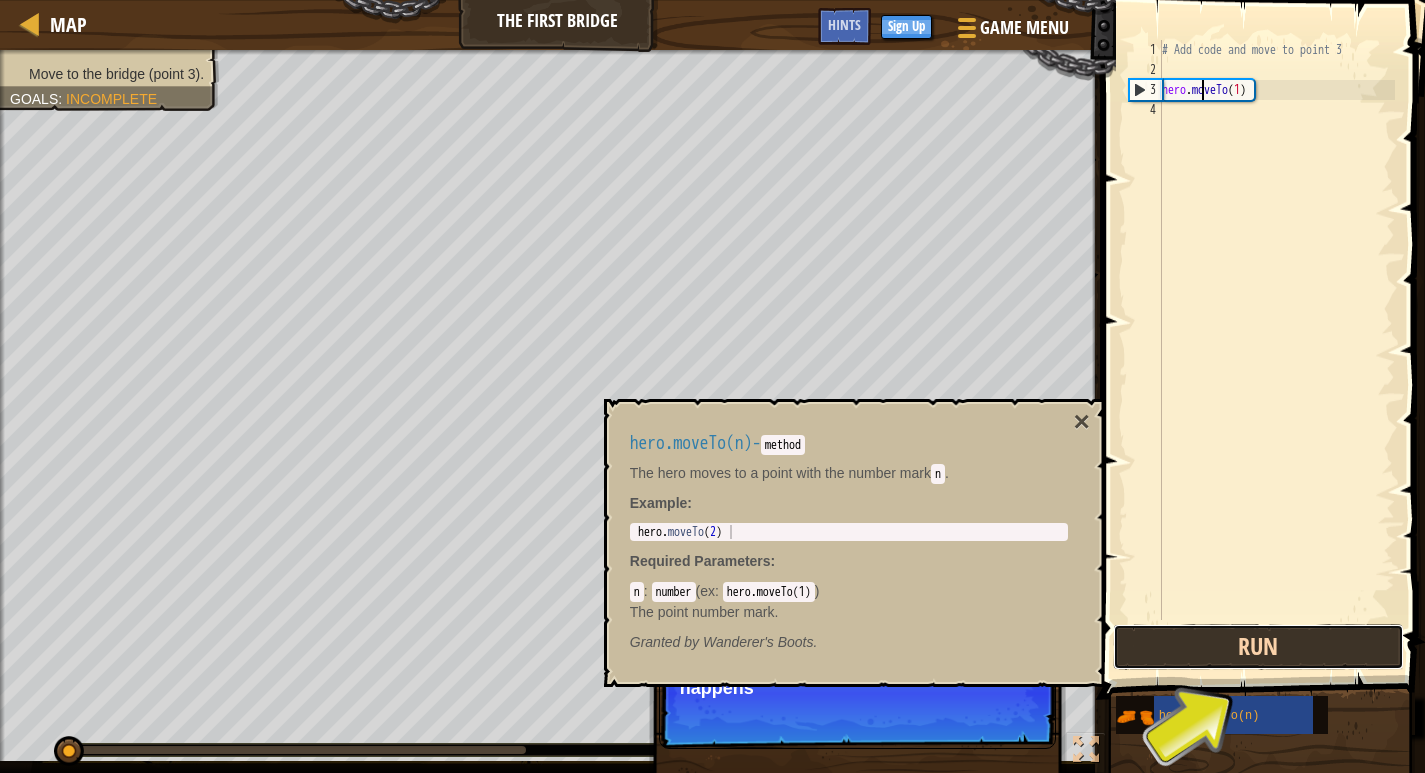 click on "Run" at bounding box center (1258, 647) 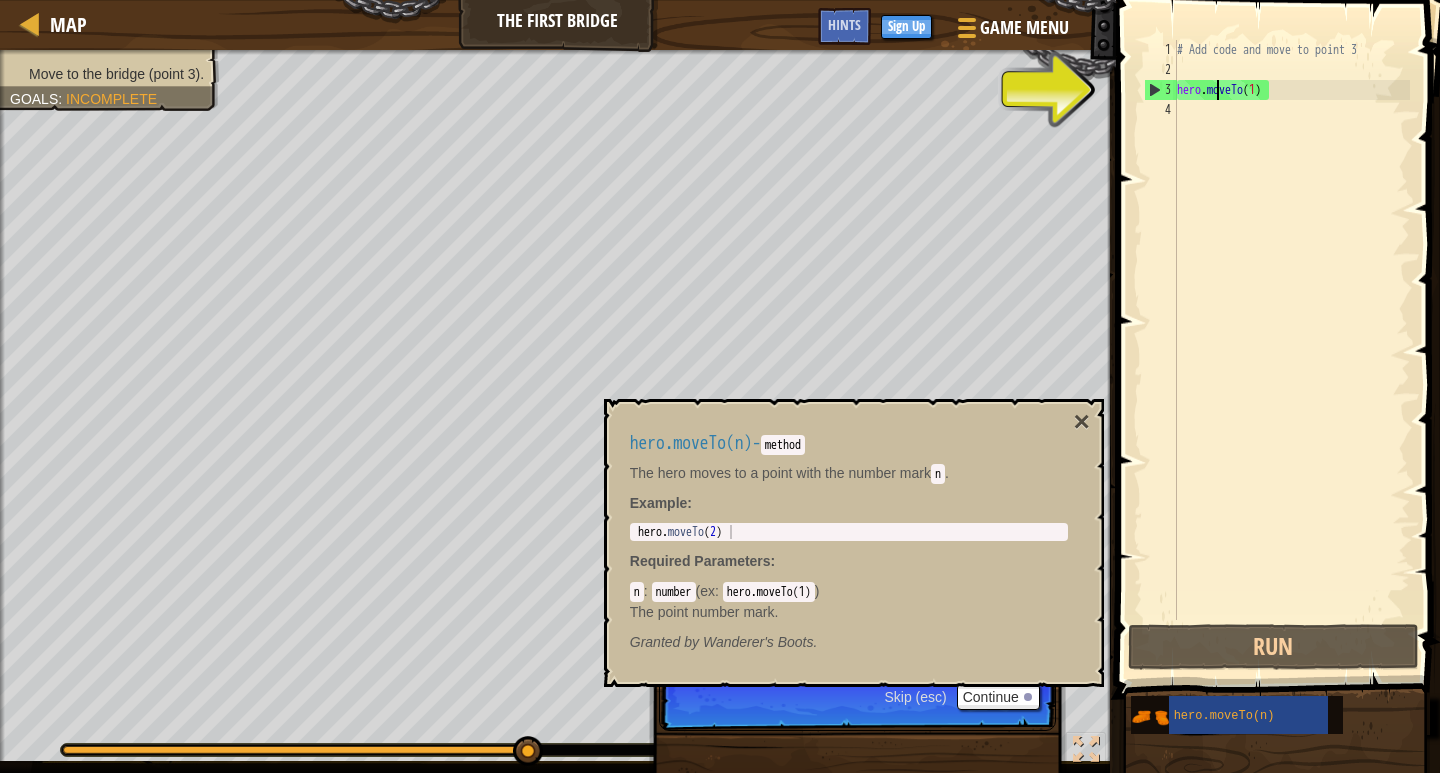 click on "3" at bounding box center [1161, 90] 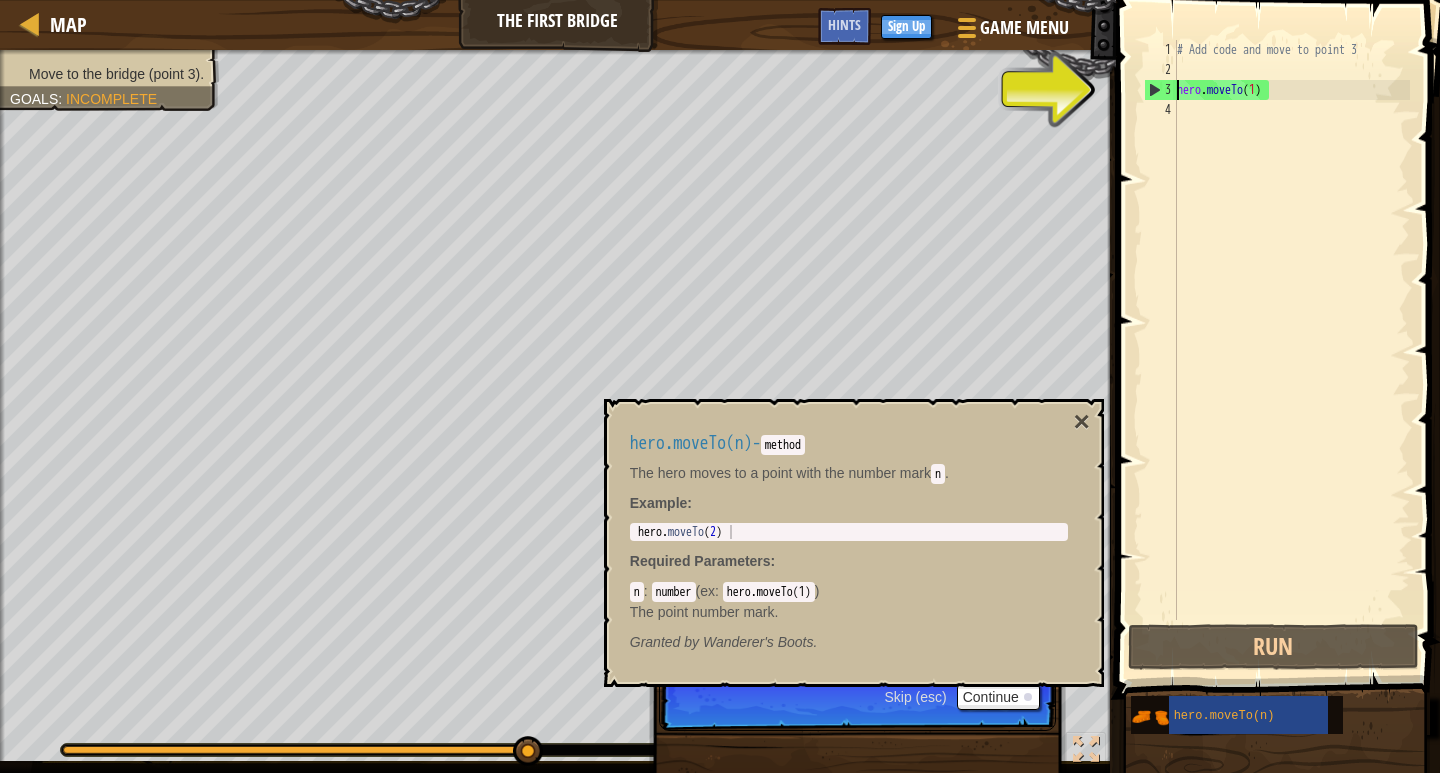 click on "# Add code and move to point 3 hero . moveTo ( 1 )" at bounding box center [1291, 350] 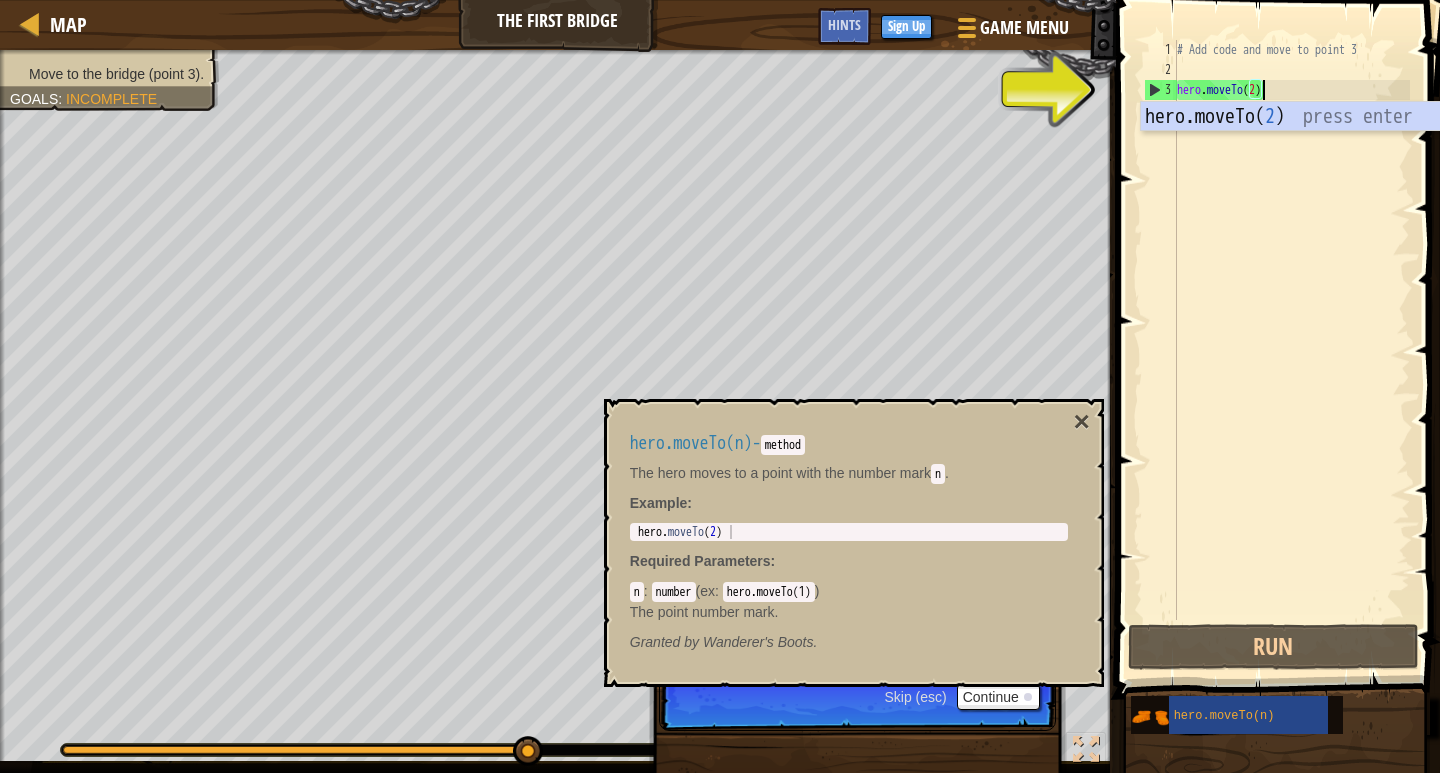 scroll, scrollTop: 9, scrollLeft: 6, axis: both 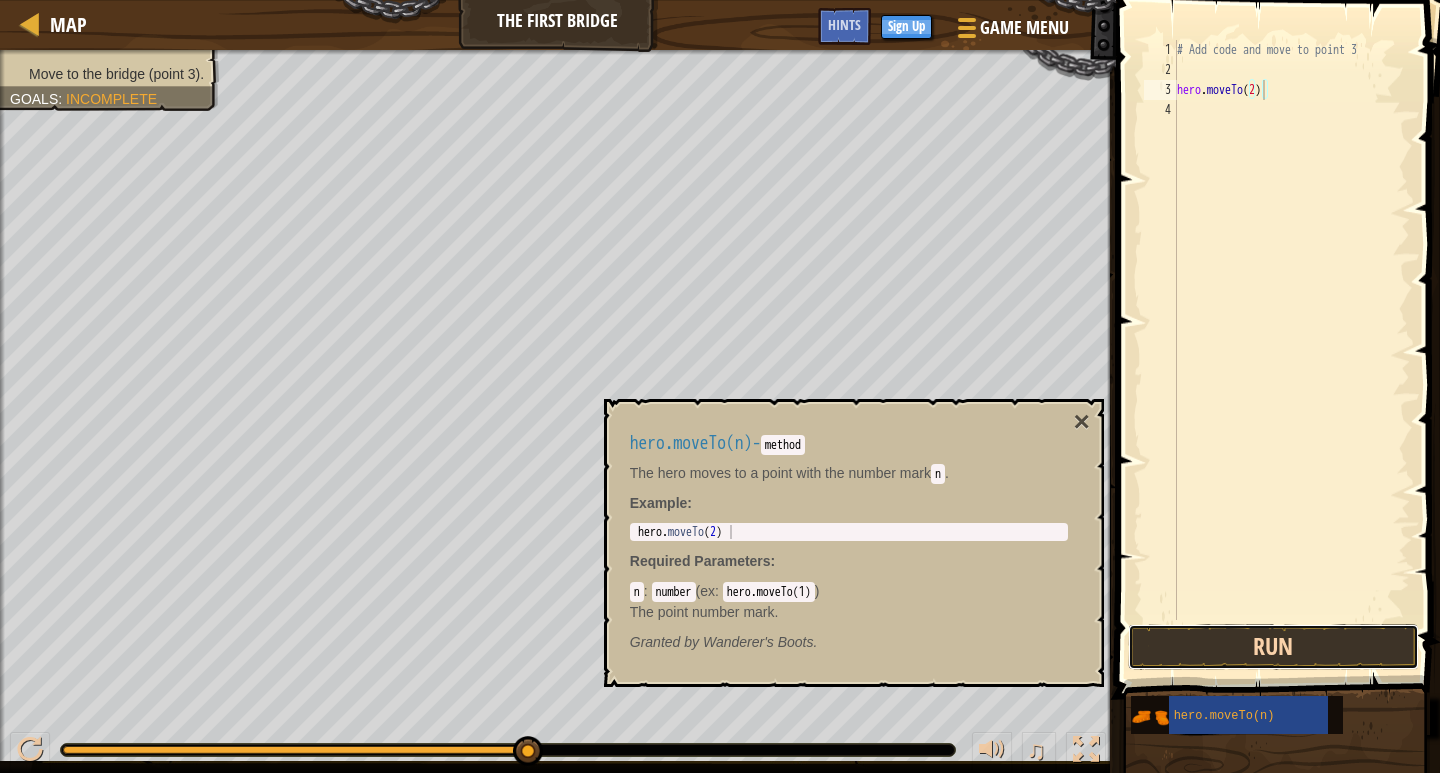 click on "Run" at bounding box center (1273, 647) 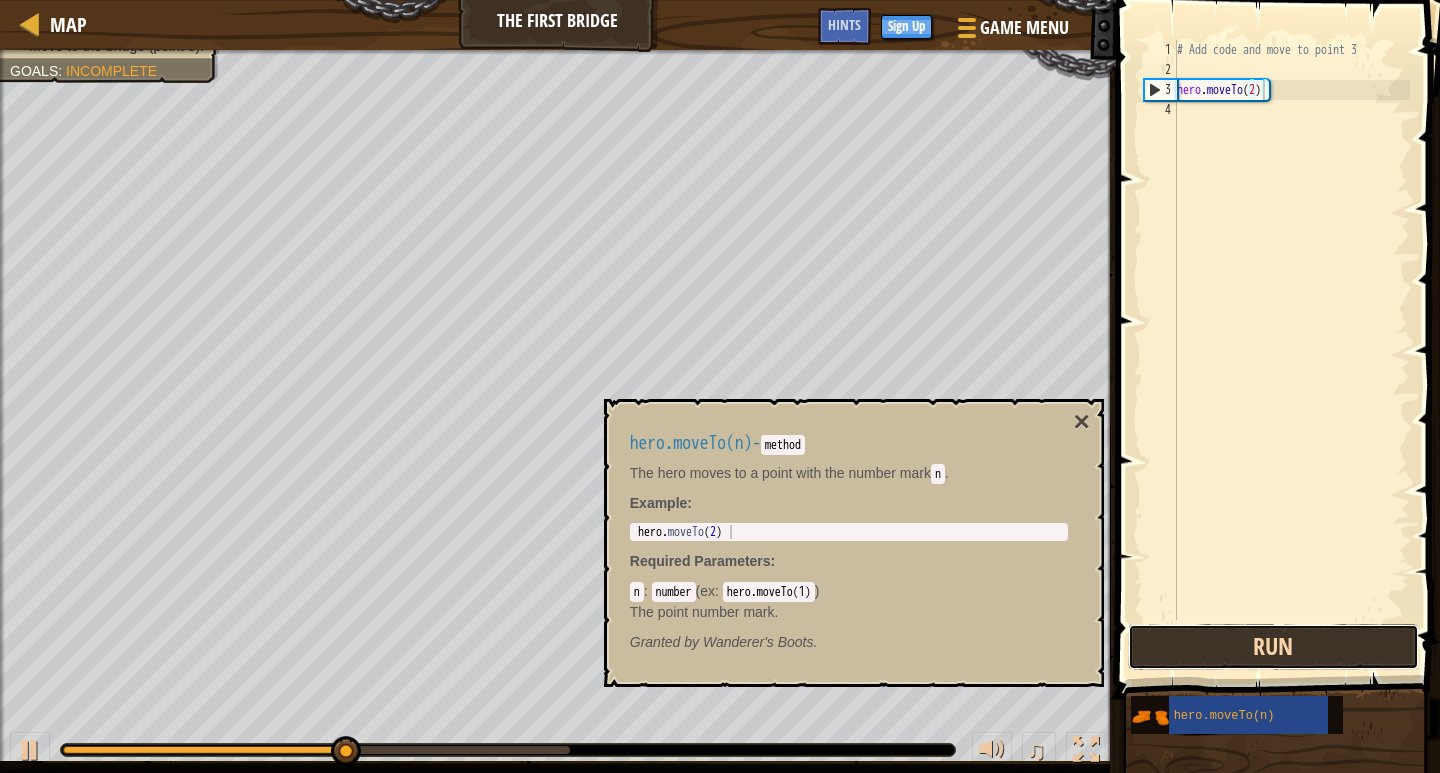 click on "Run" at bounding box center [1273, 647] 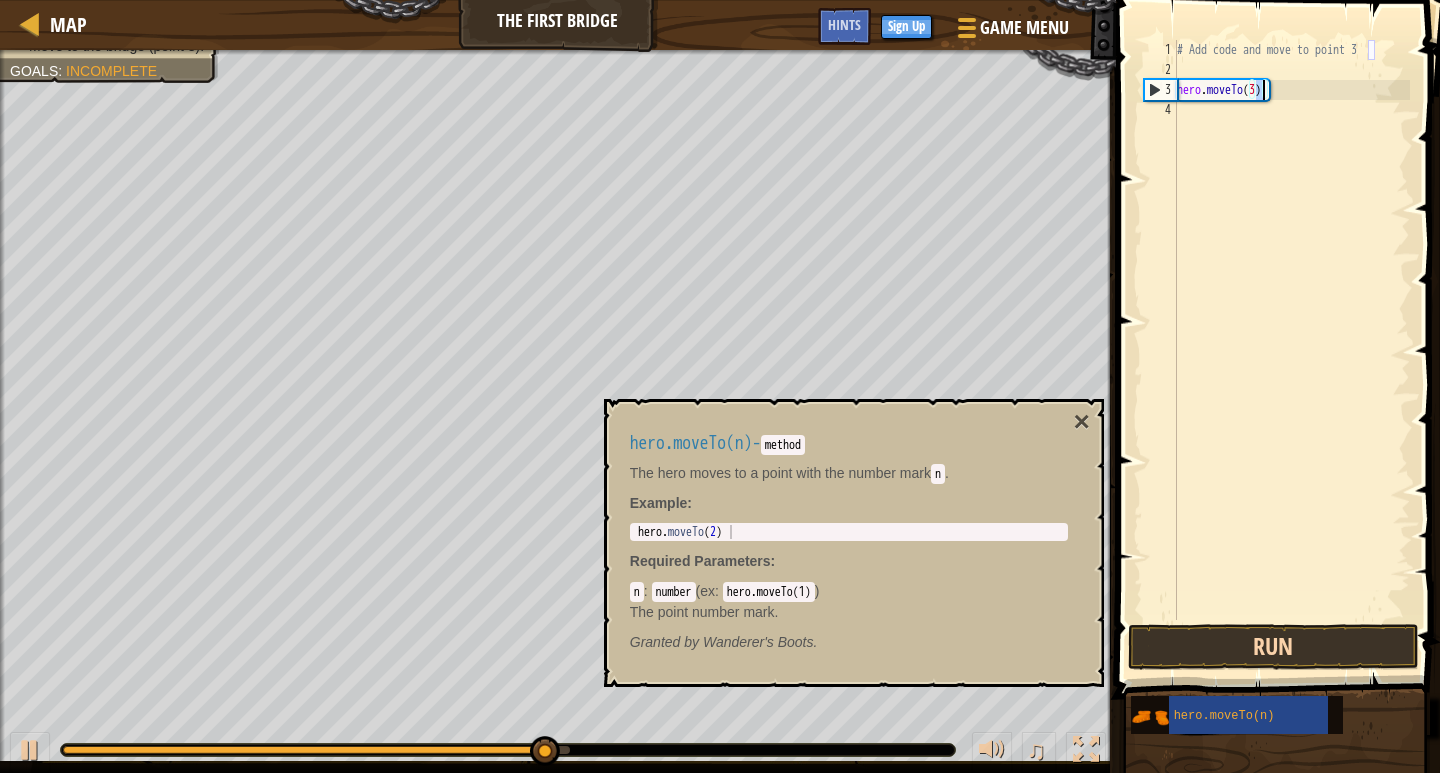type on "hero.moveTo(3)" 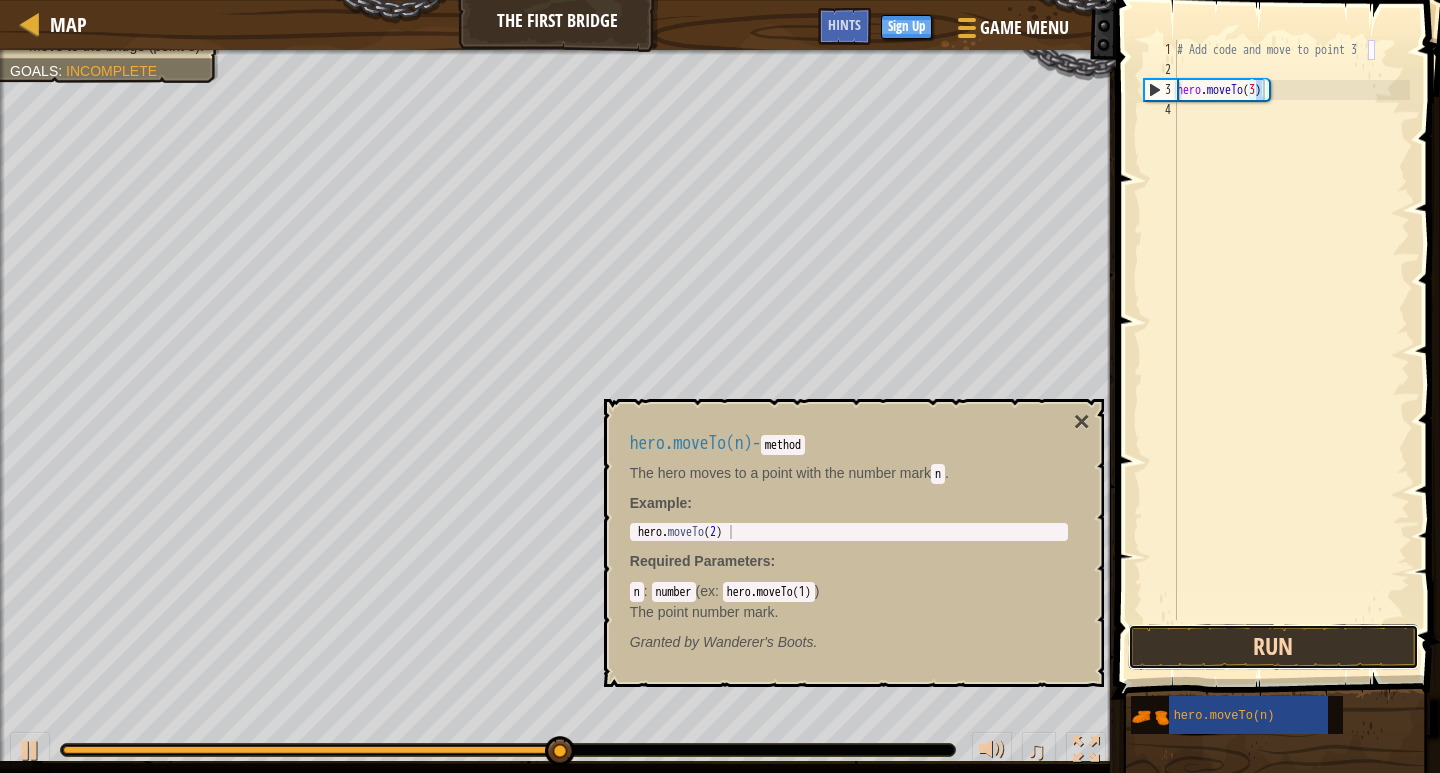 click on "Run" at bounding box center (1273, 647) 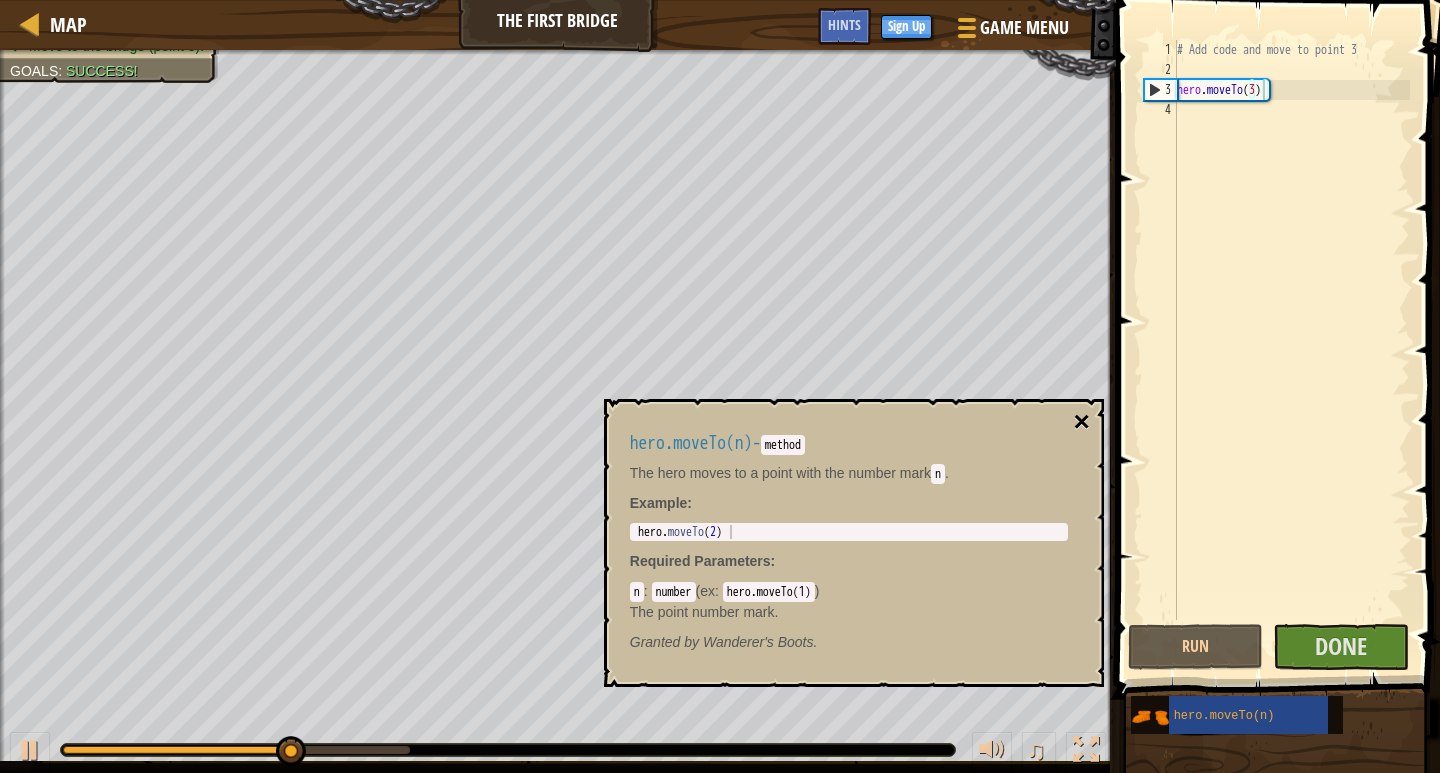 click on "×" at bounding box center [1081, 422] 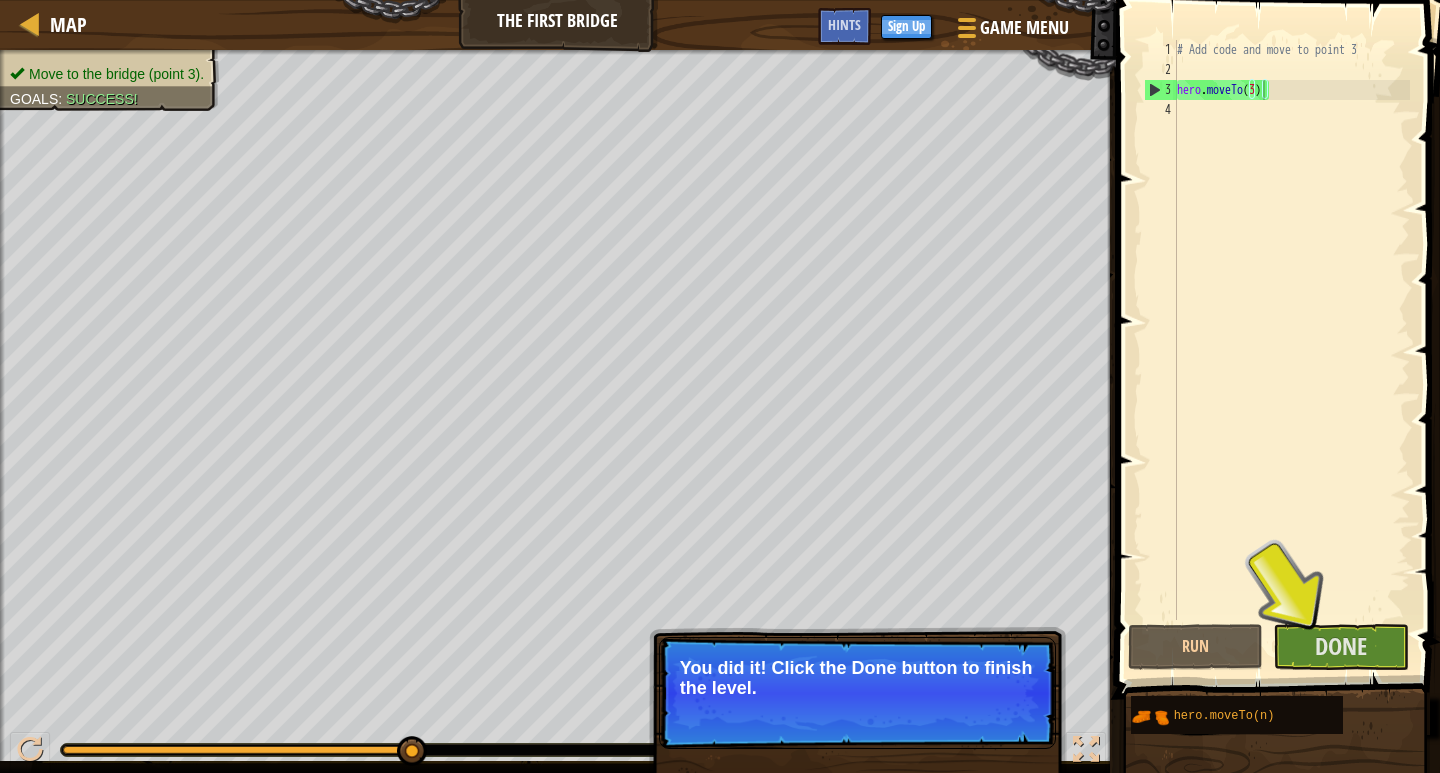 type 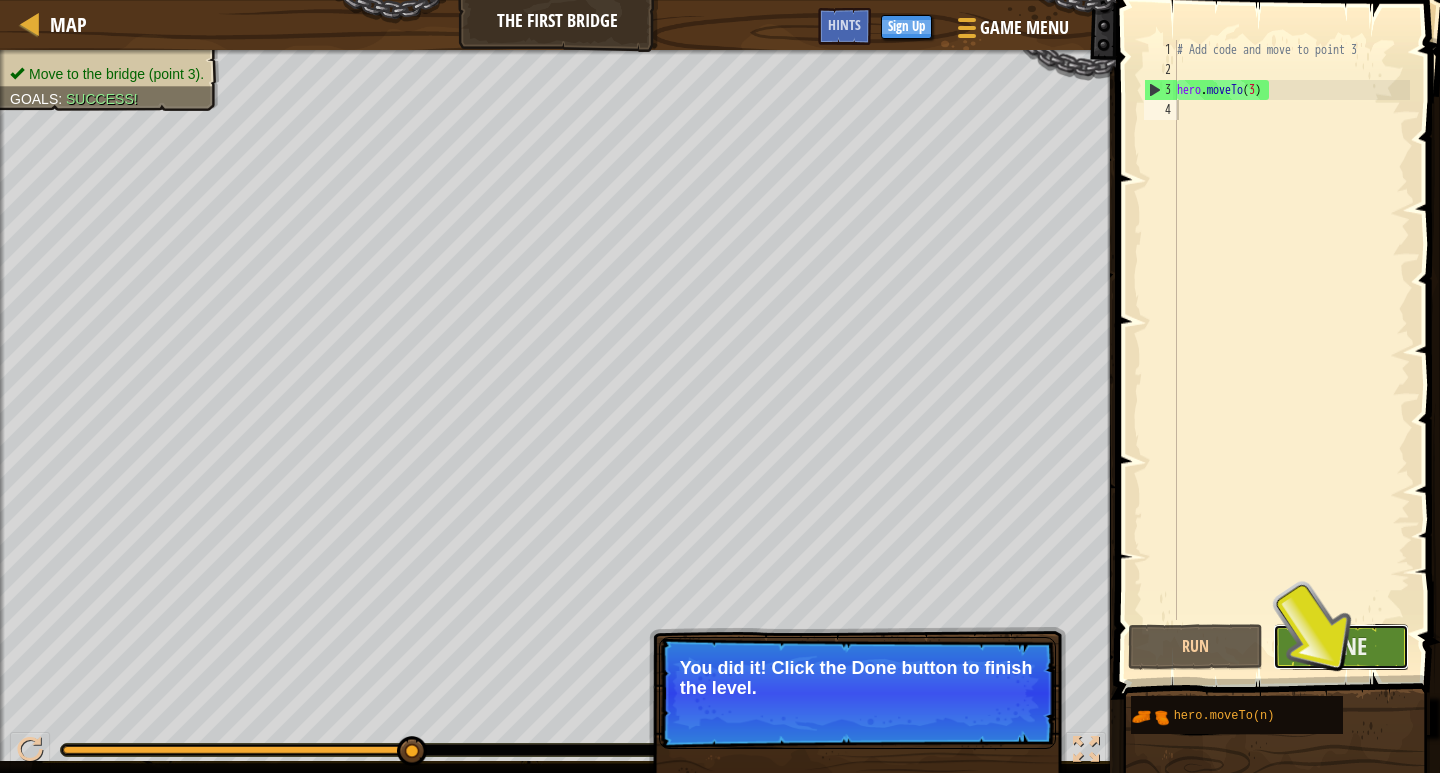 click on "Done" at bounding box center (1341, 647) 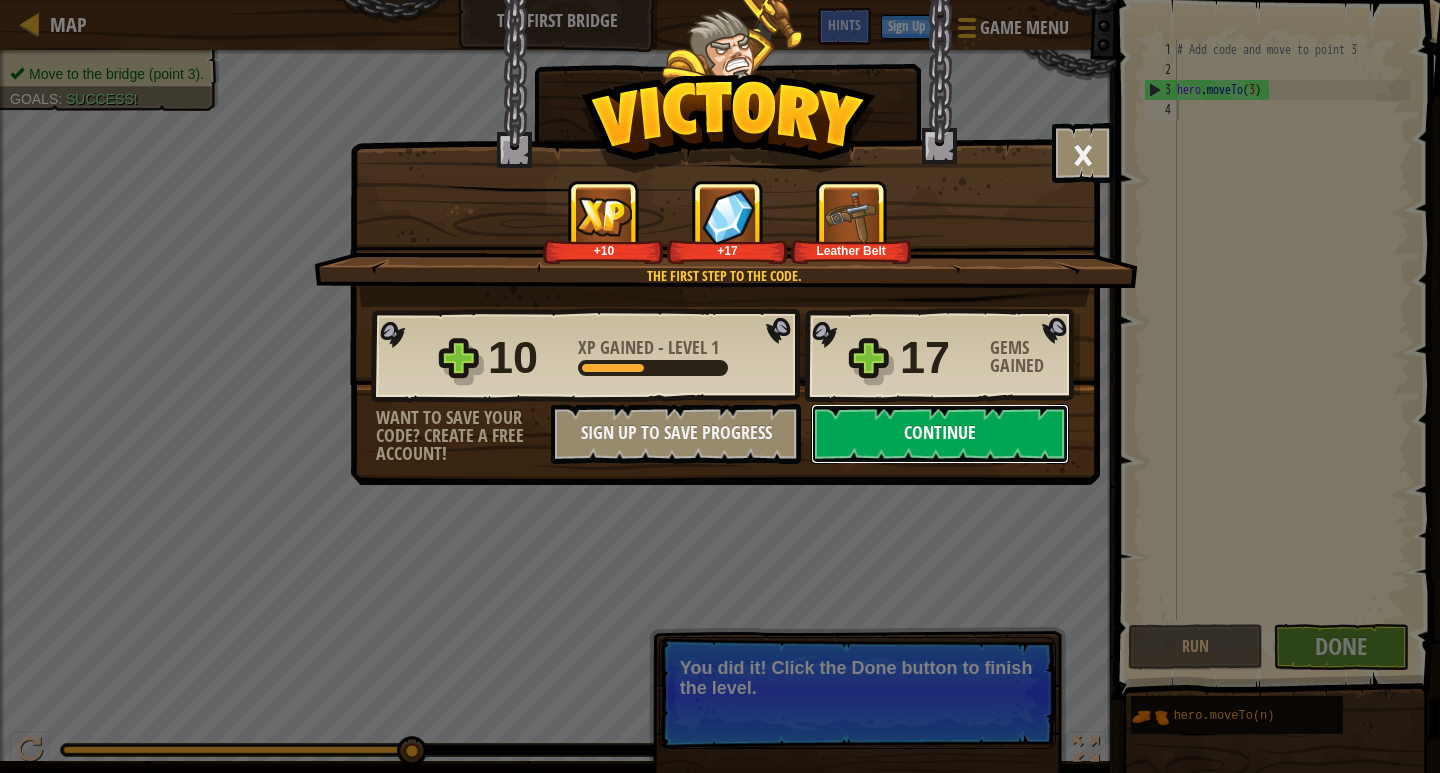 click on "Continue" at bounding box center (940, 434) 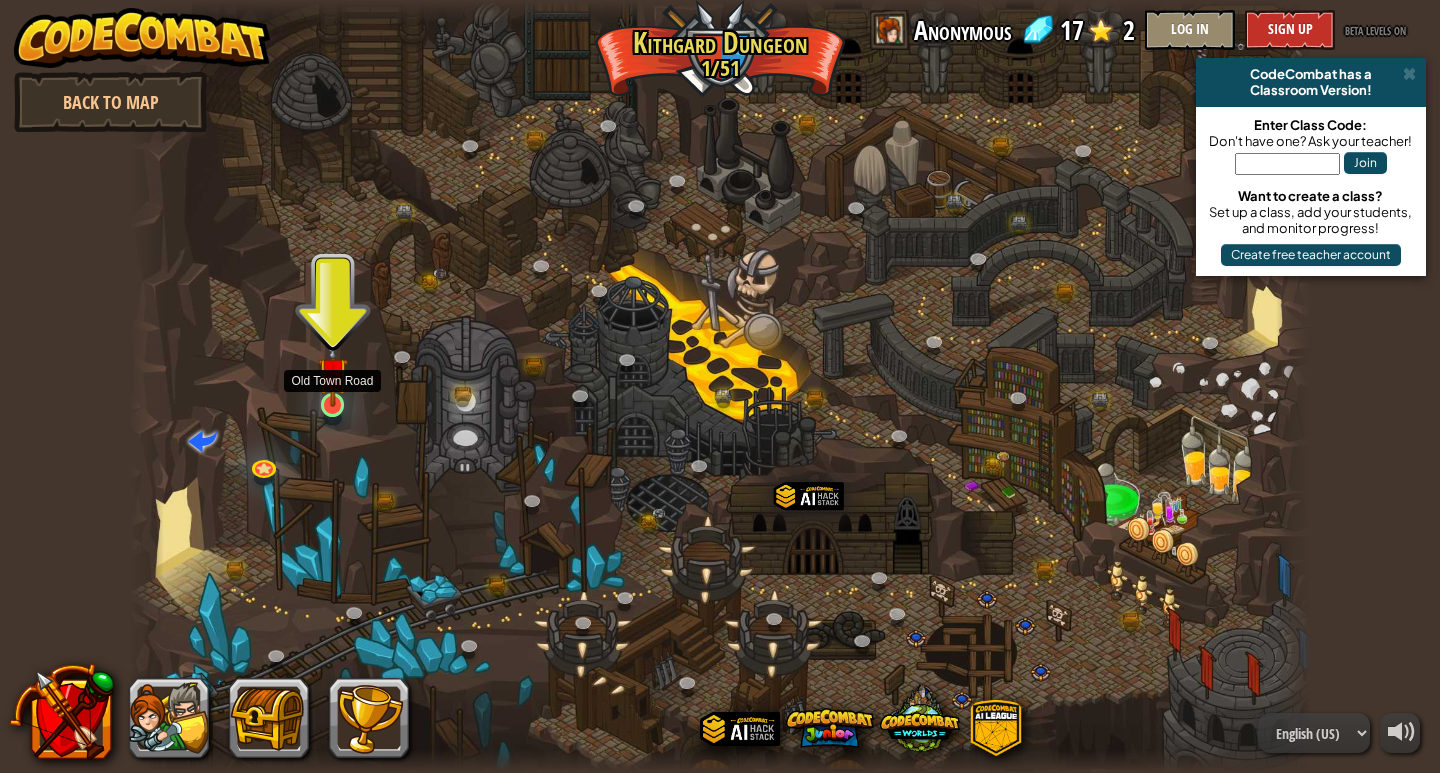 click at bounding box center (333, 372) 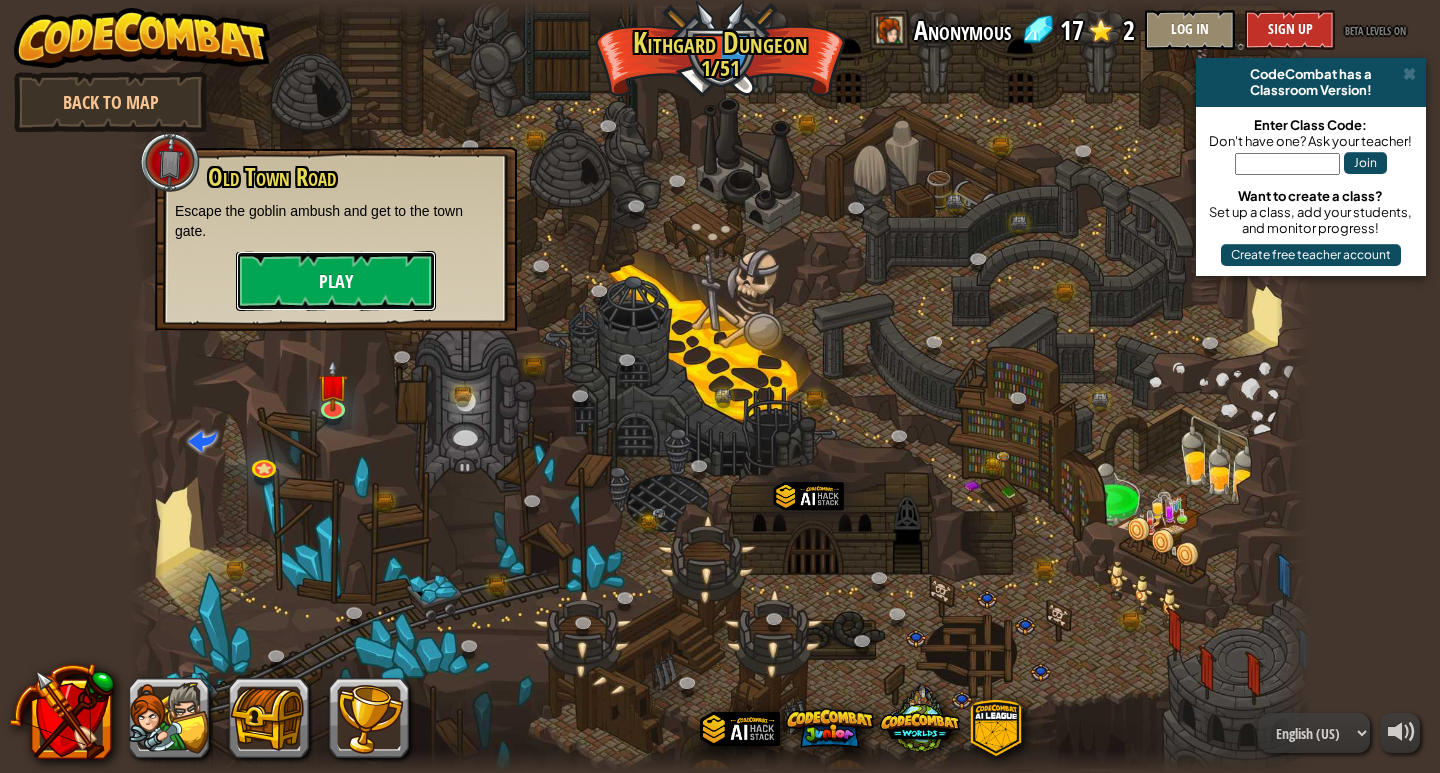 click on "Play" at bounding box center [336, 281] 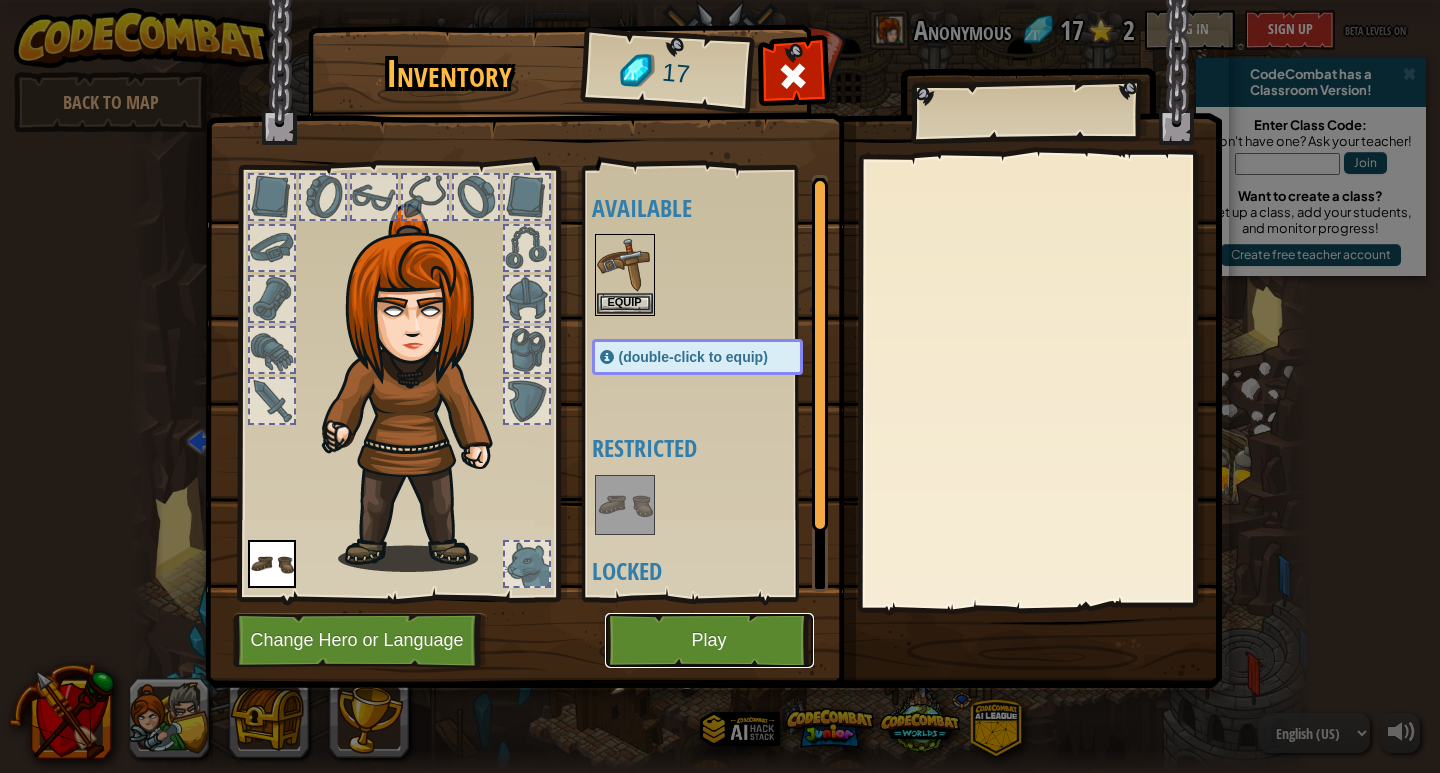 click on "Play" at bounding box center [709, 640] 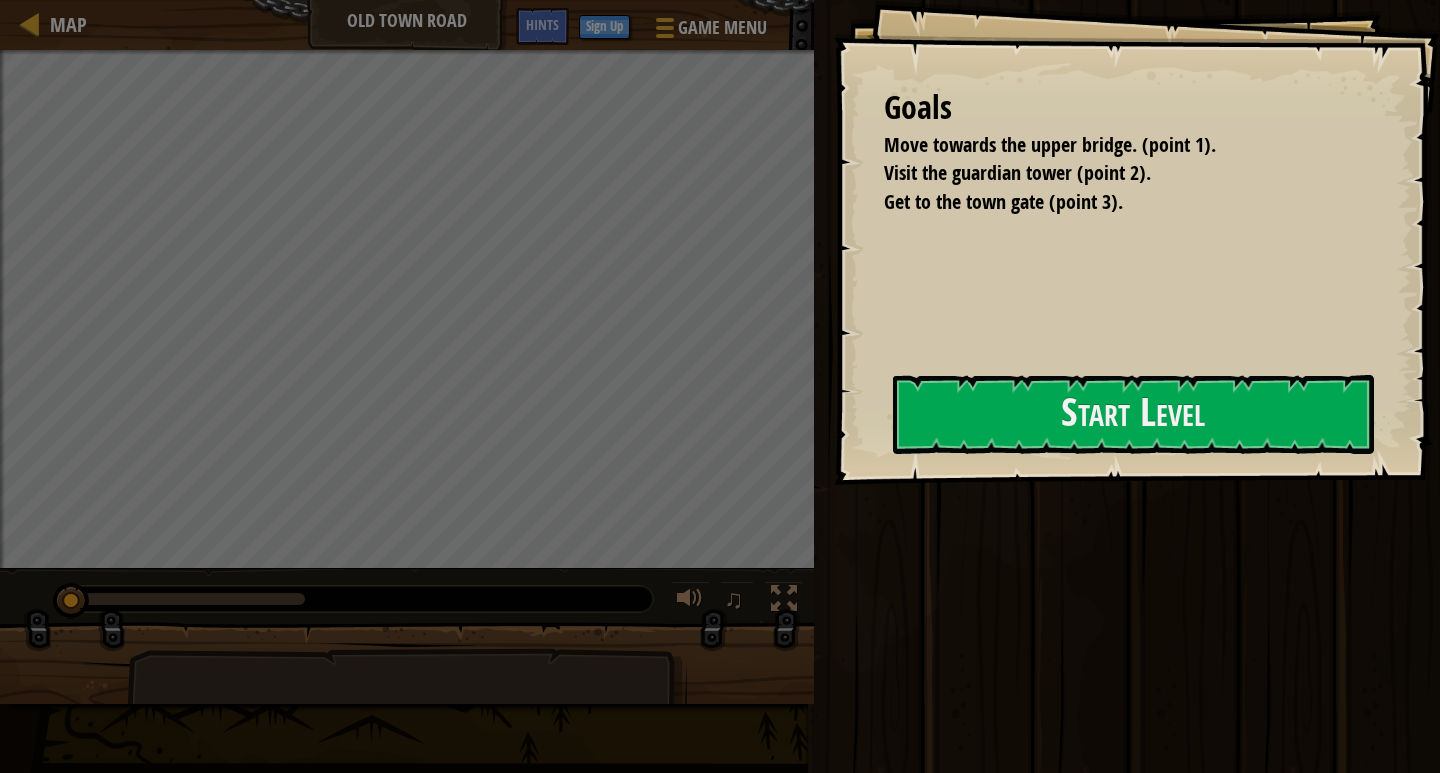 click on "Goals Move towards the upper bridge. (point [NUMBER]). Visit the guardian tower (point [NUMBER]). Get to the town gate (point [NUMBER]). Start Level Error loading from server. Try refreshing the page. You'll need a subscription to play this level. Subscribe You'll need to join a course to play this level. Back to my courses Ask your teacher to assign a license to you so you can continue to play CodeCombat! Back to my courses This level is locked. Back to my courses" at bounding box center (1137, 242) 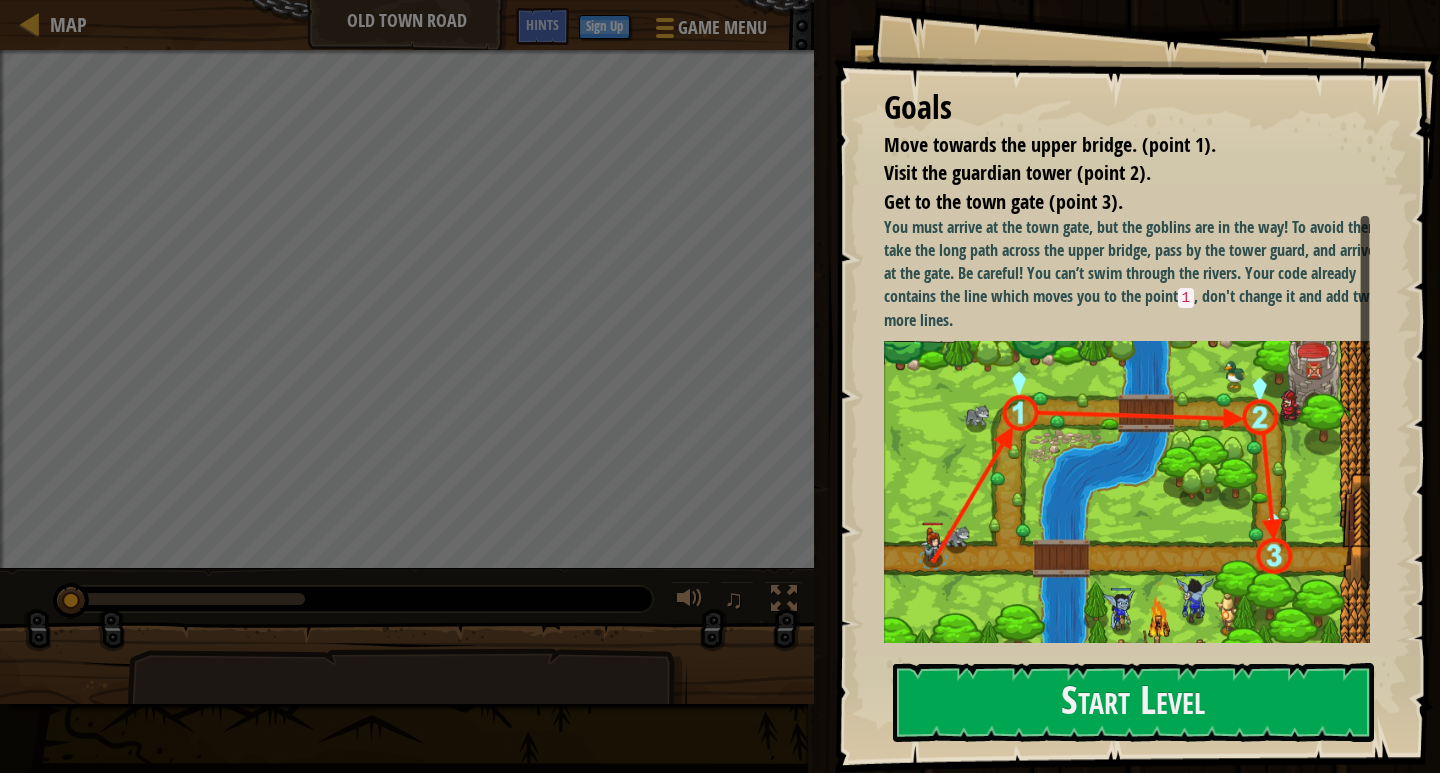 click at bounding box center [1134, 498] 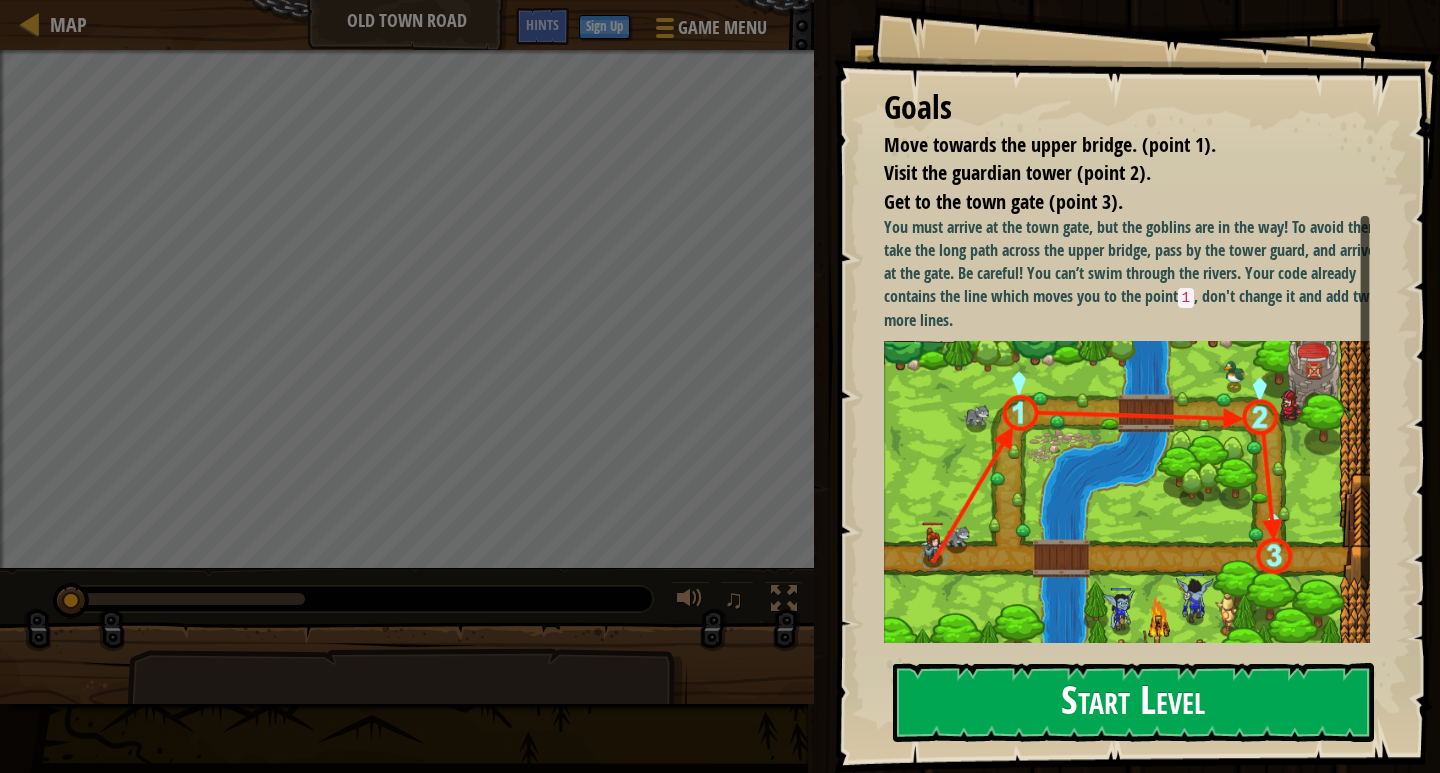 click on "Start Level" at bounding box center (1133, 702) 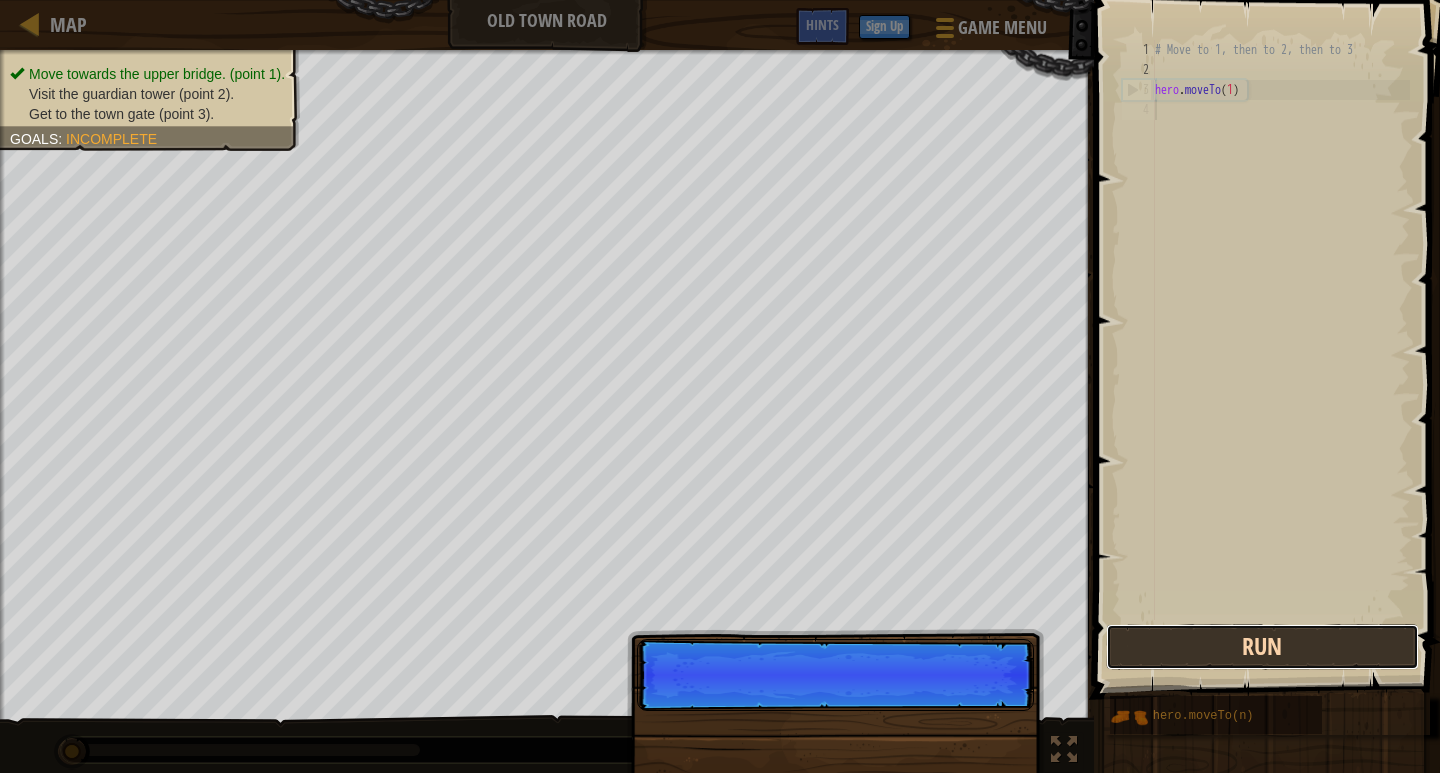 click on "Run" at bounding box center [1262, 647] 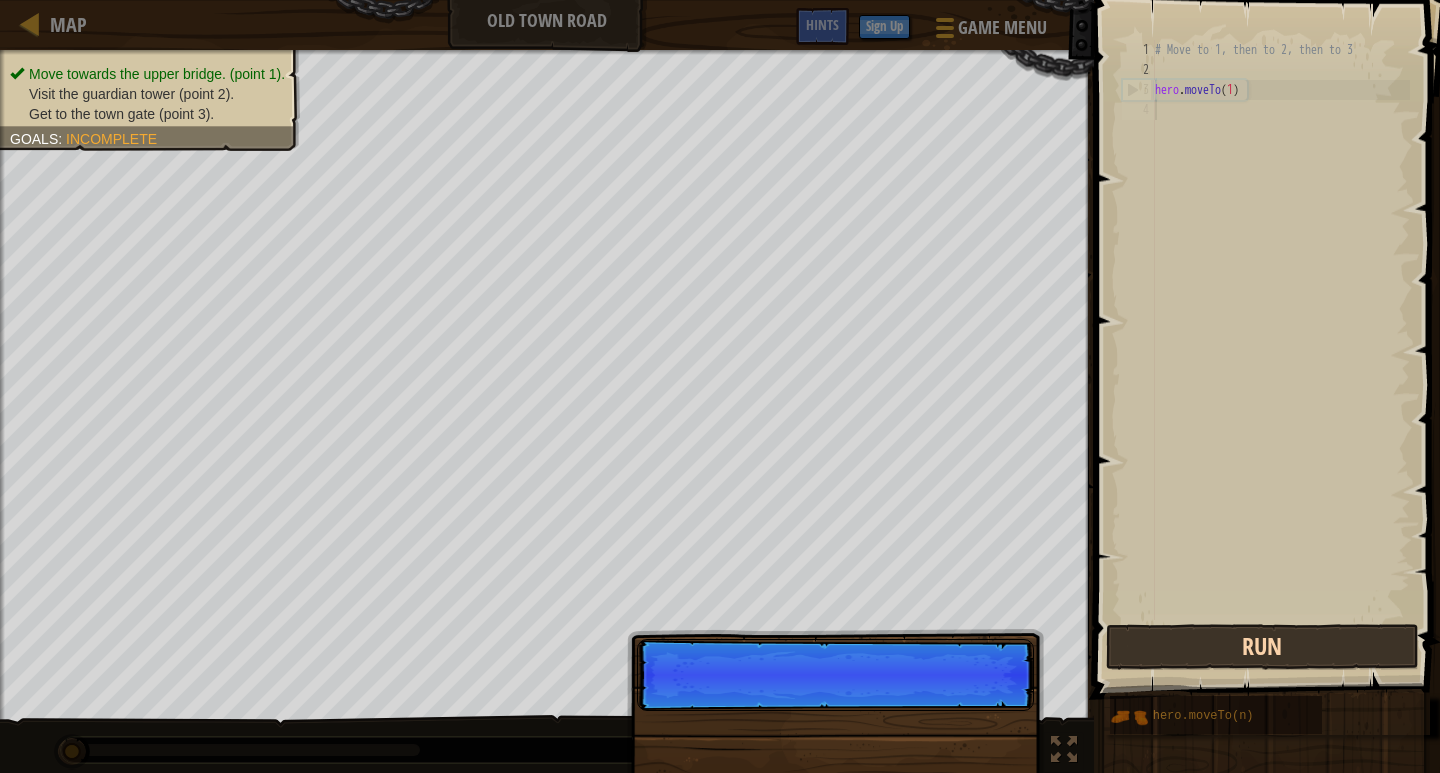 scroll, scrollTop: 9, scrollLeft: 0, axis: vertical 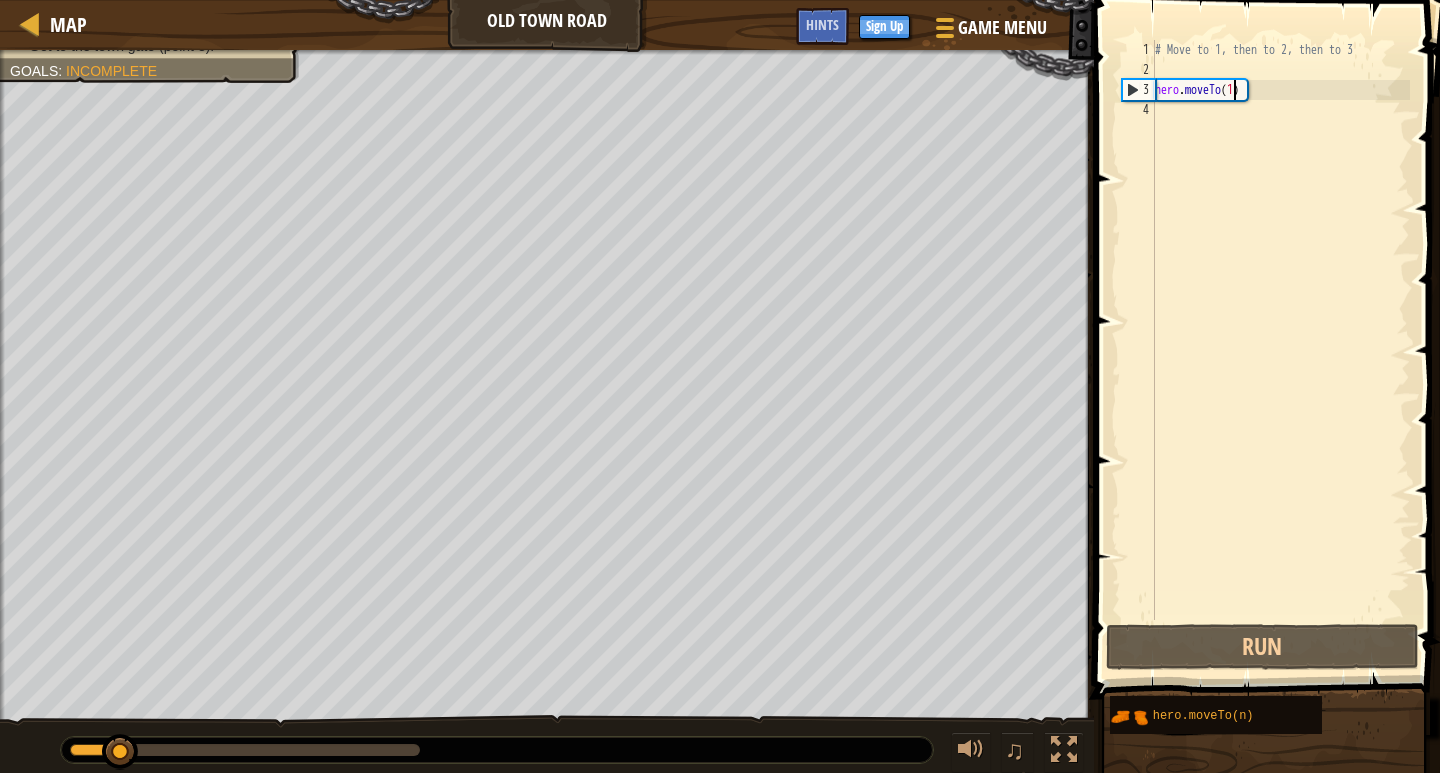 click on "# Move to 1, then to 2, then to 3 hero . moveTo ( 1 )" at bounding box center (1280, 350) 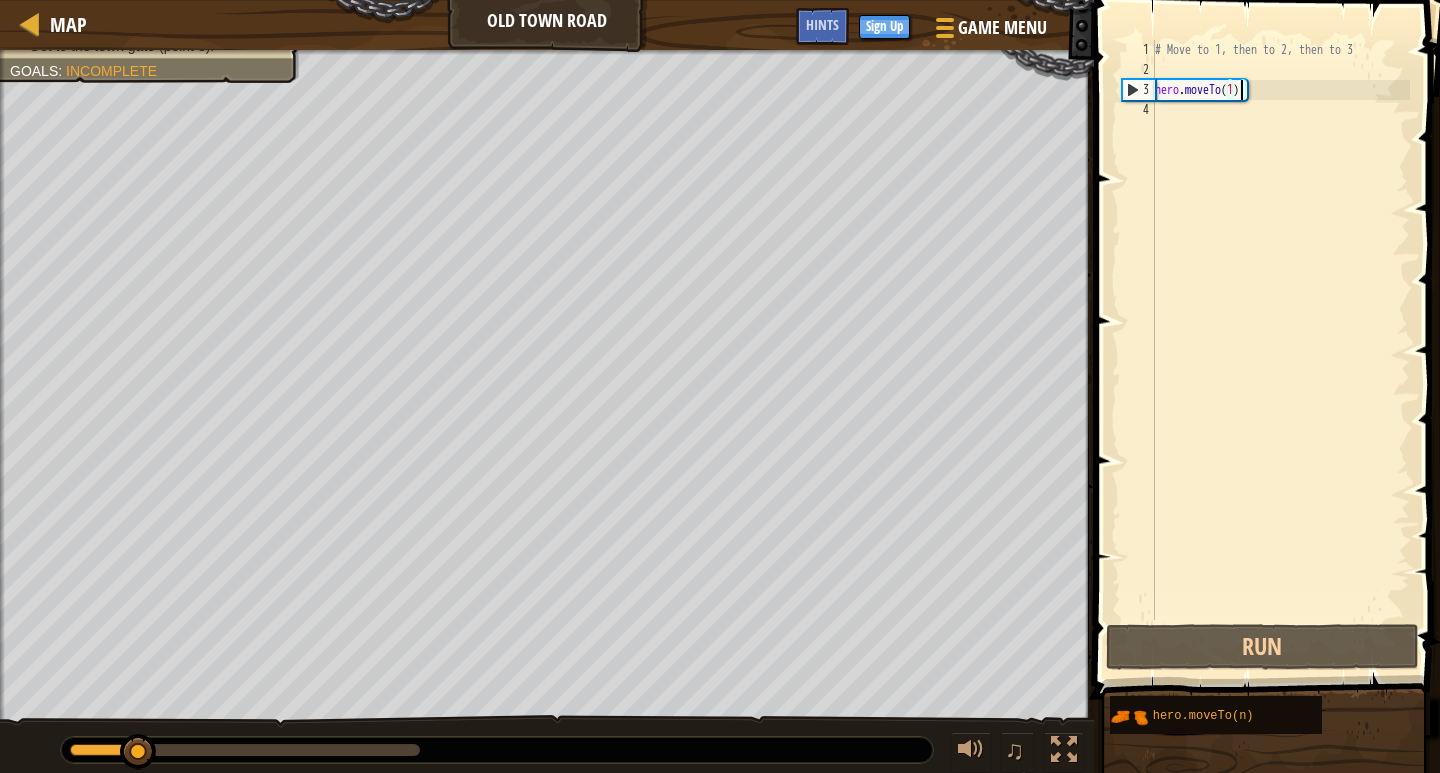 click on "# Move to 1, then to 2, then to 3 hero . moveTo ( 1 )" at bounding box center (1280, 350) 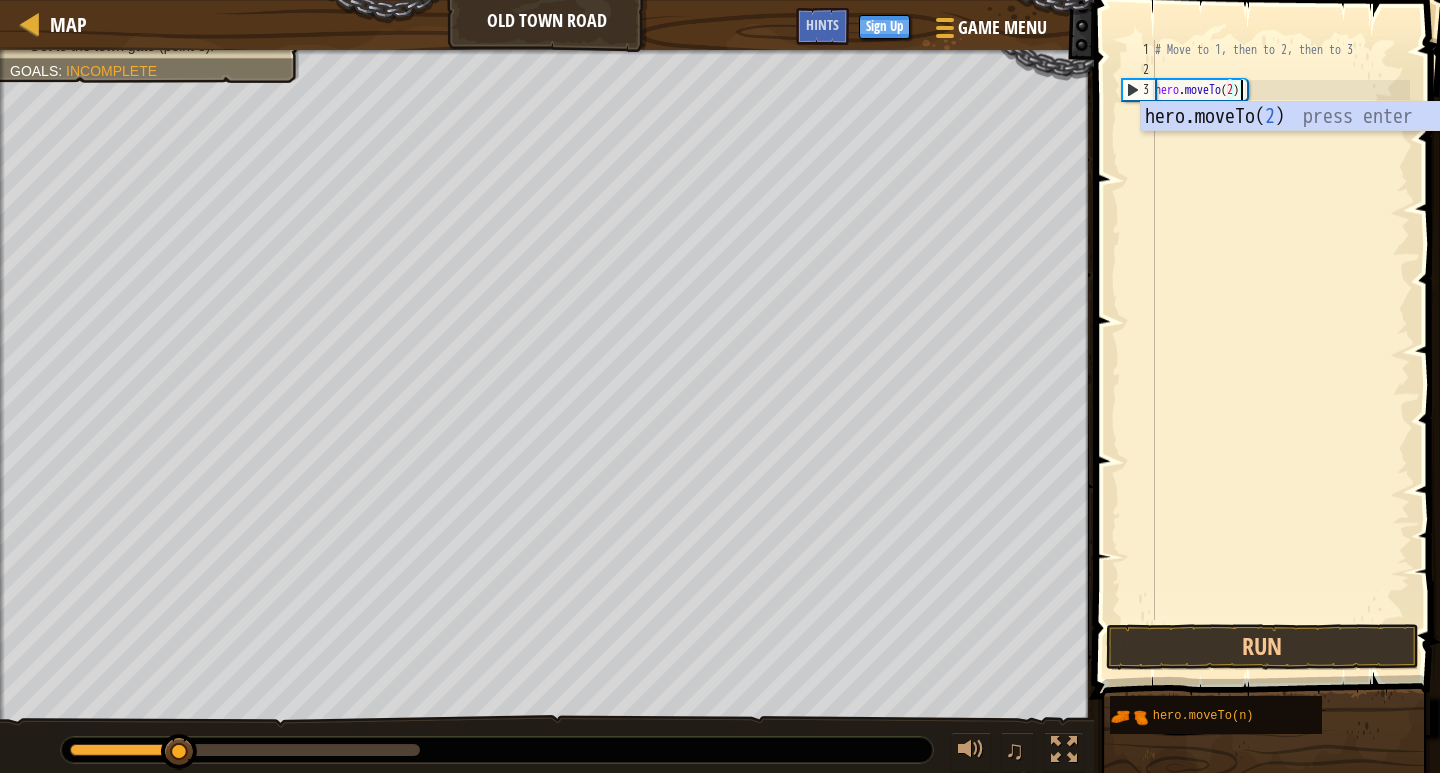 scroll, scrollTop: 9, scrollLeft: 7, axis: both 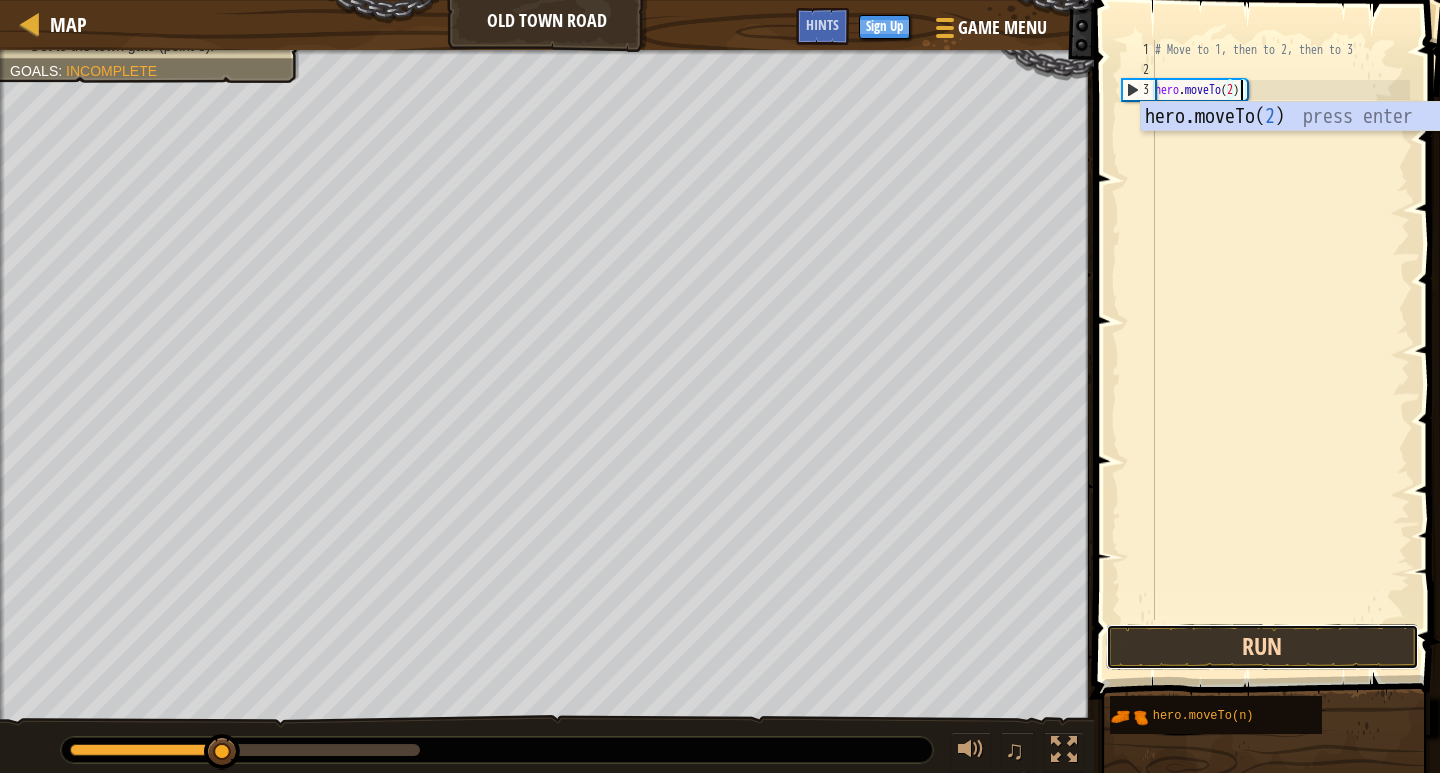 click on "Run" at bounding box center [1262, 647] 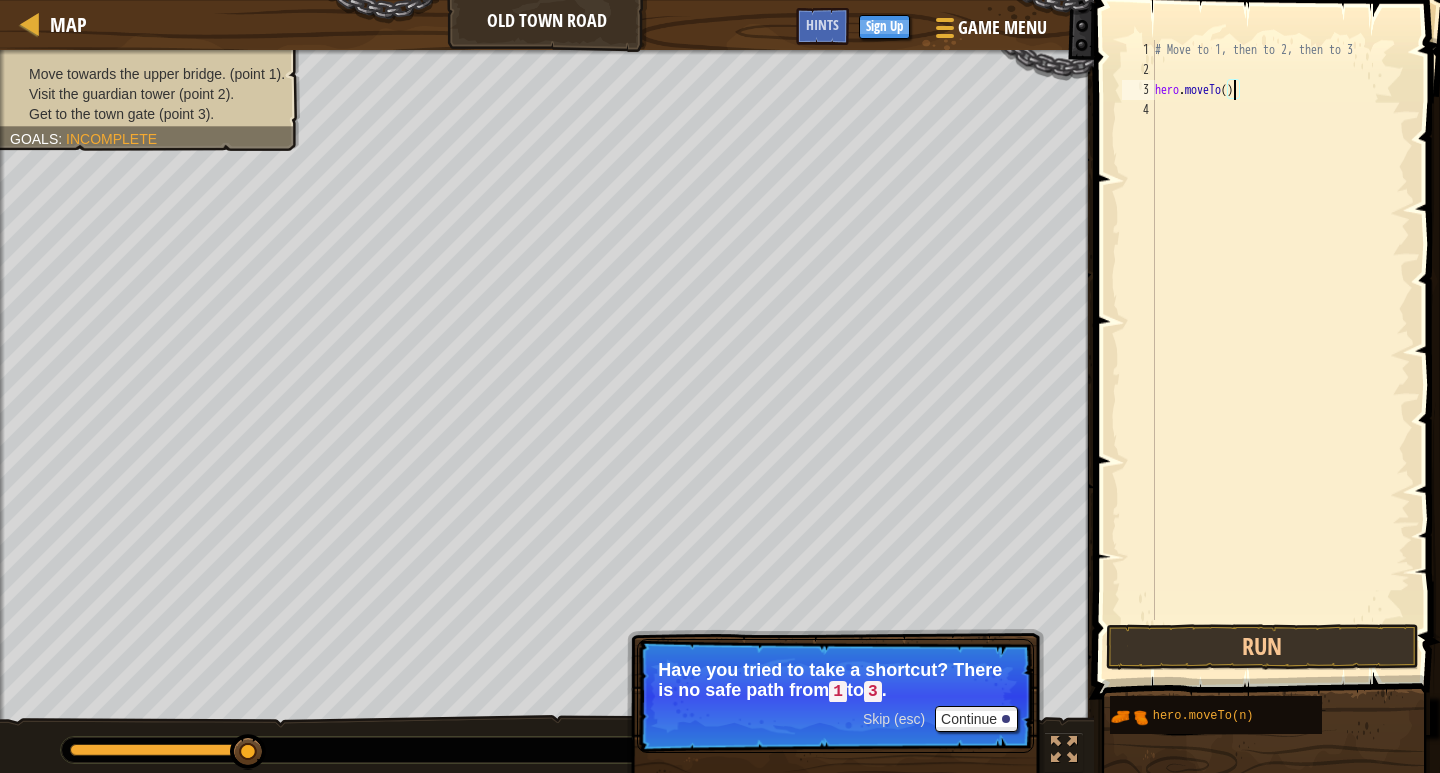 scroll, scrollTop: 9, scrollLeft: 7, axis: both 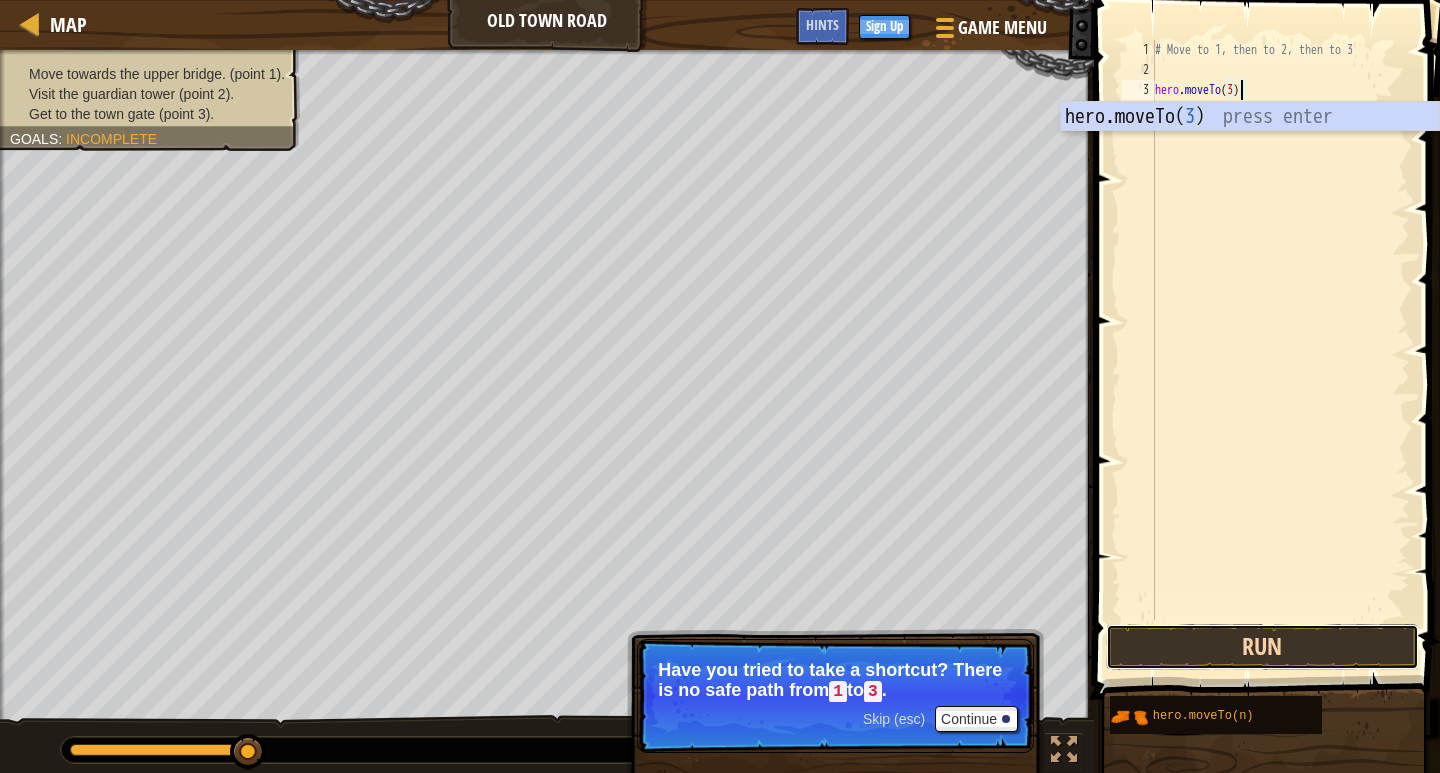 click on "Run" at bounding box center [1262, 647] 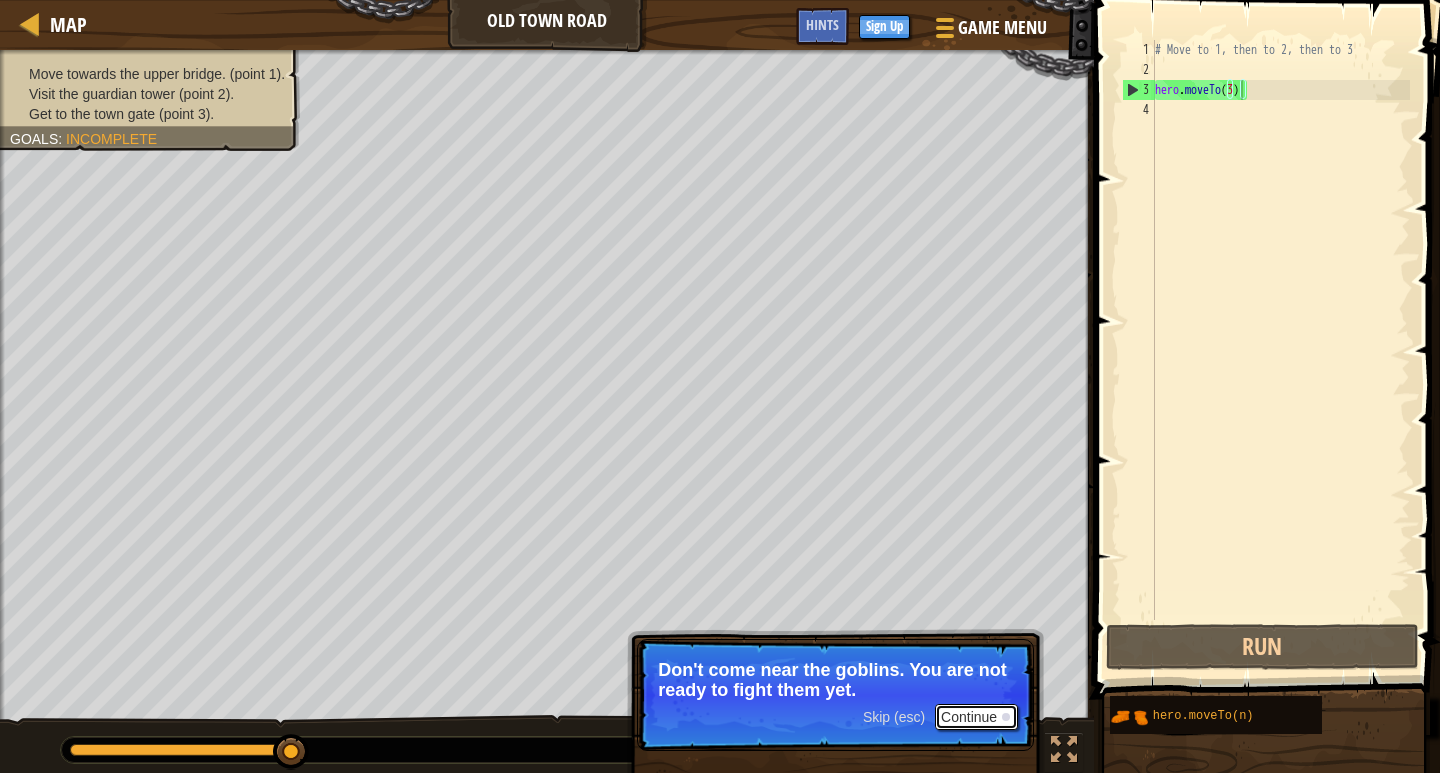 click on "Continue" at bounding box center [976, 717] 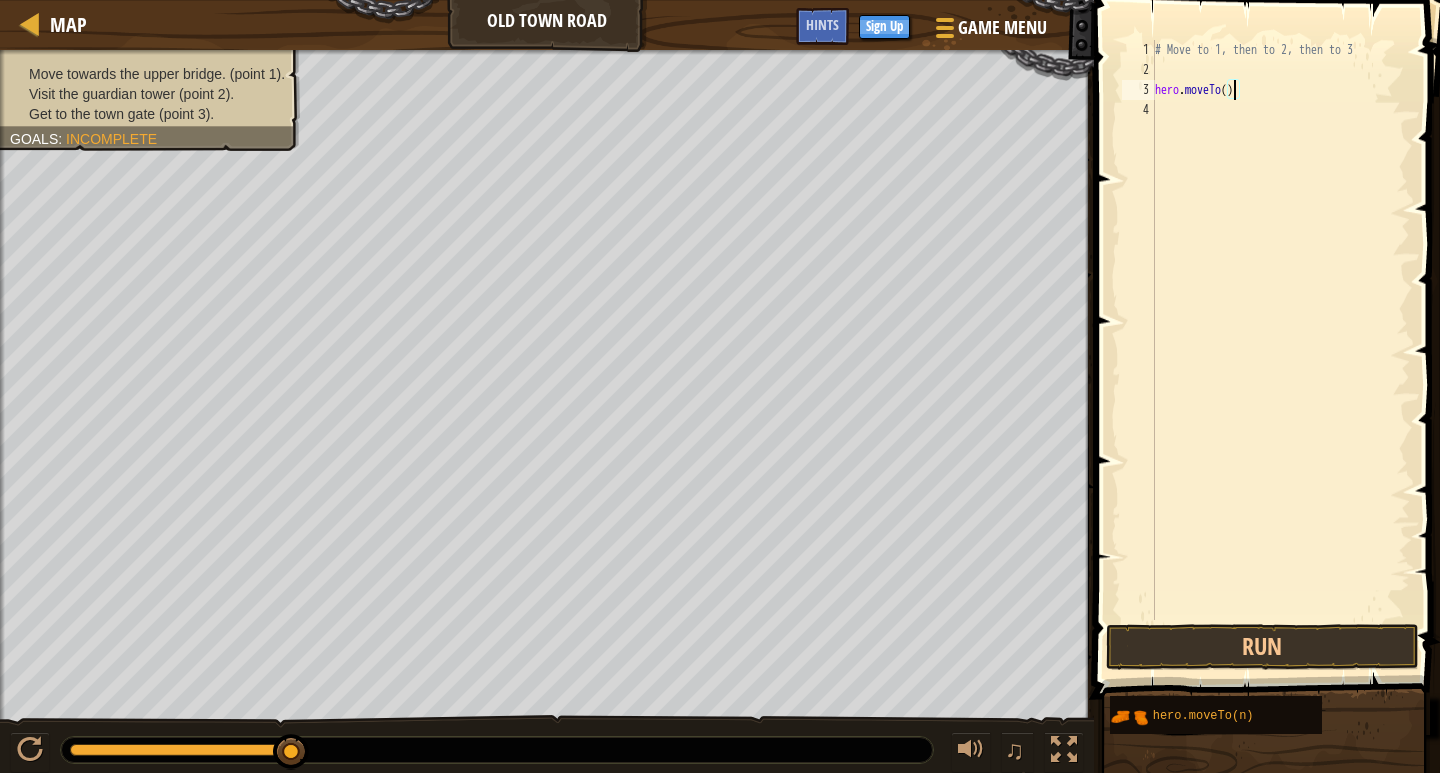 scroll, scrollTop: 9, scrollLeft: 7, axis: both 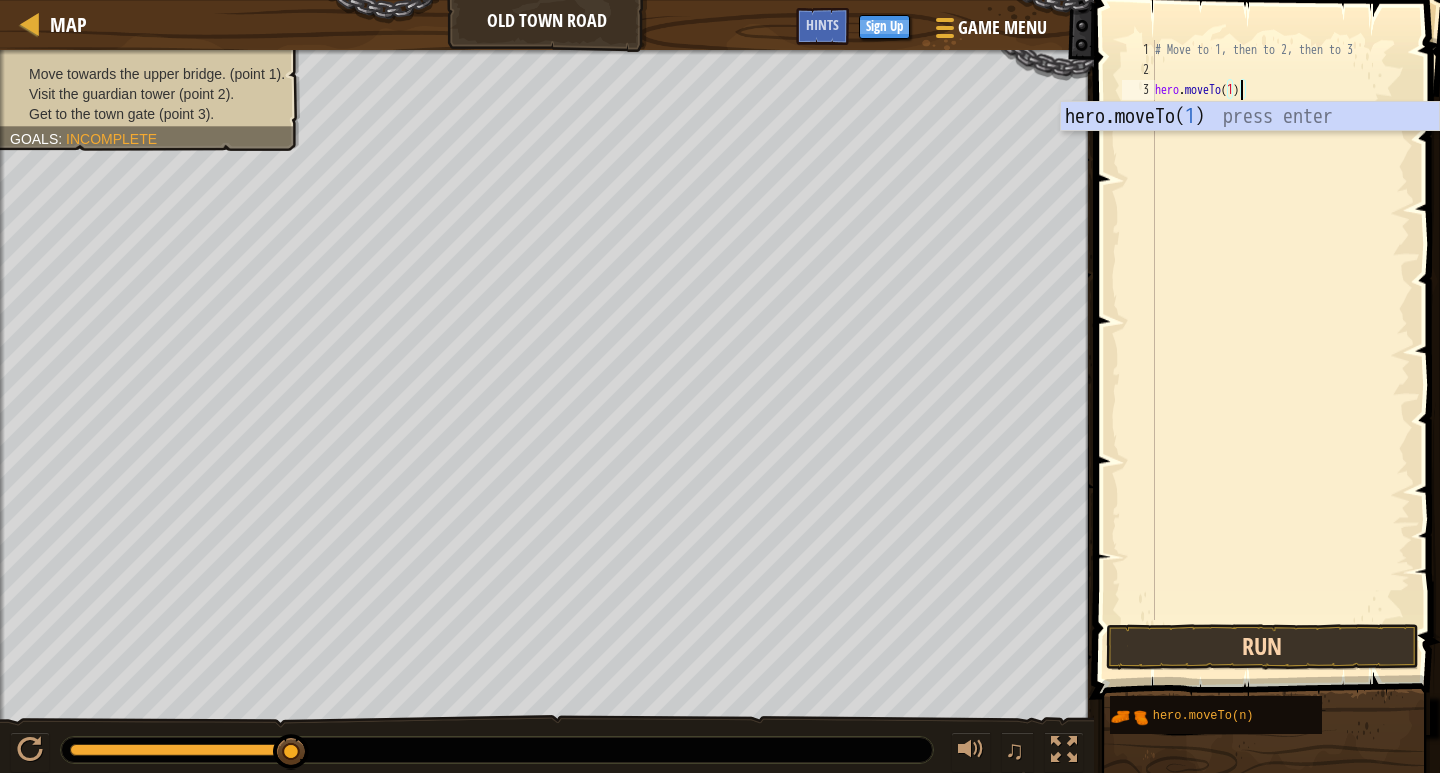 type on "hero.moveTo(1)" 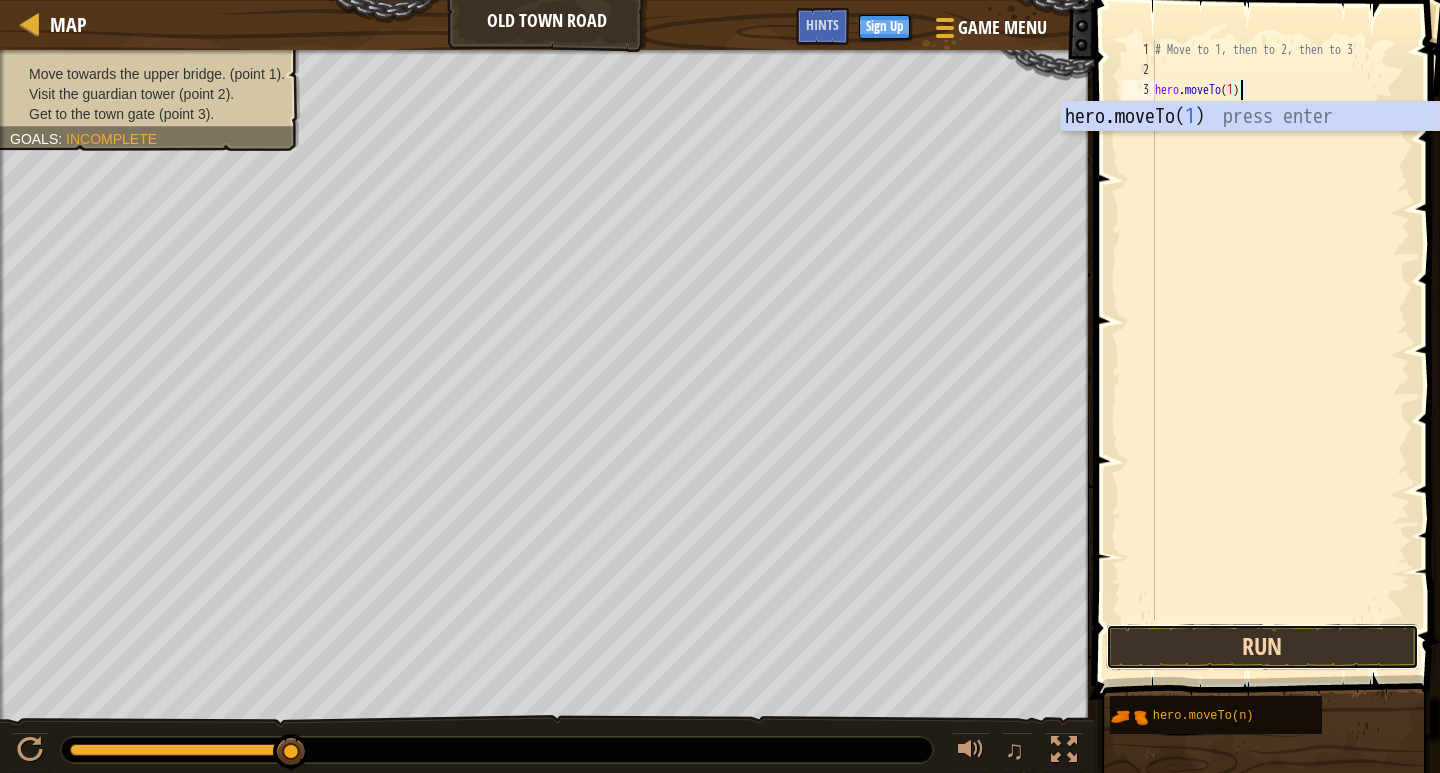 click on "Run" at bounding box center (1262, 647) 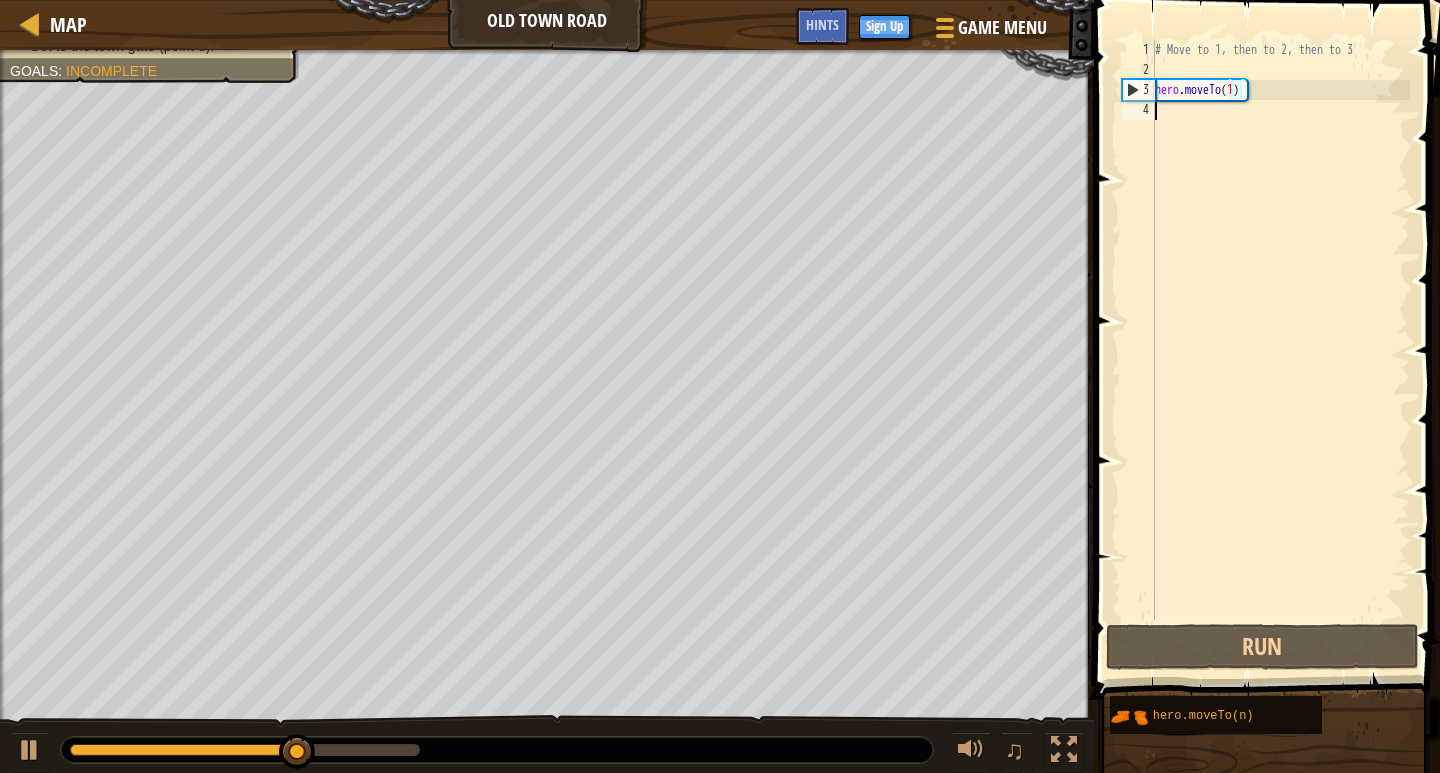 click on "# Move to 1, then to 2, then to 3 hero . moveTo ( 1 )" at bounding box center [1280, 350] 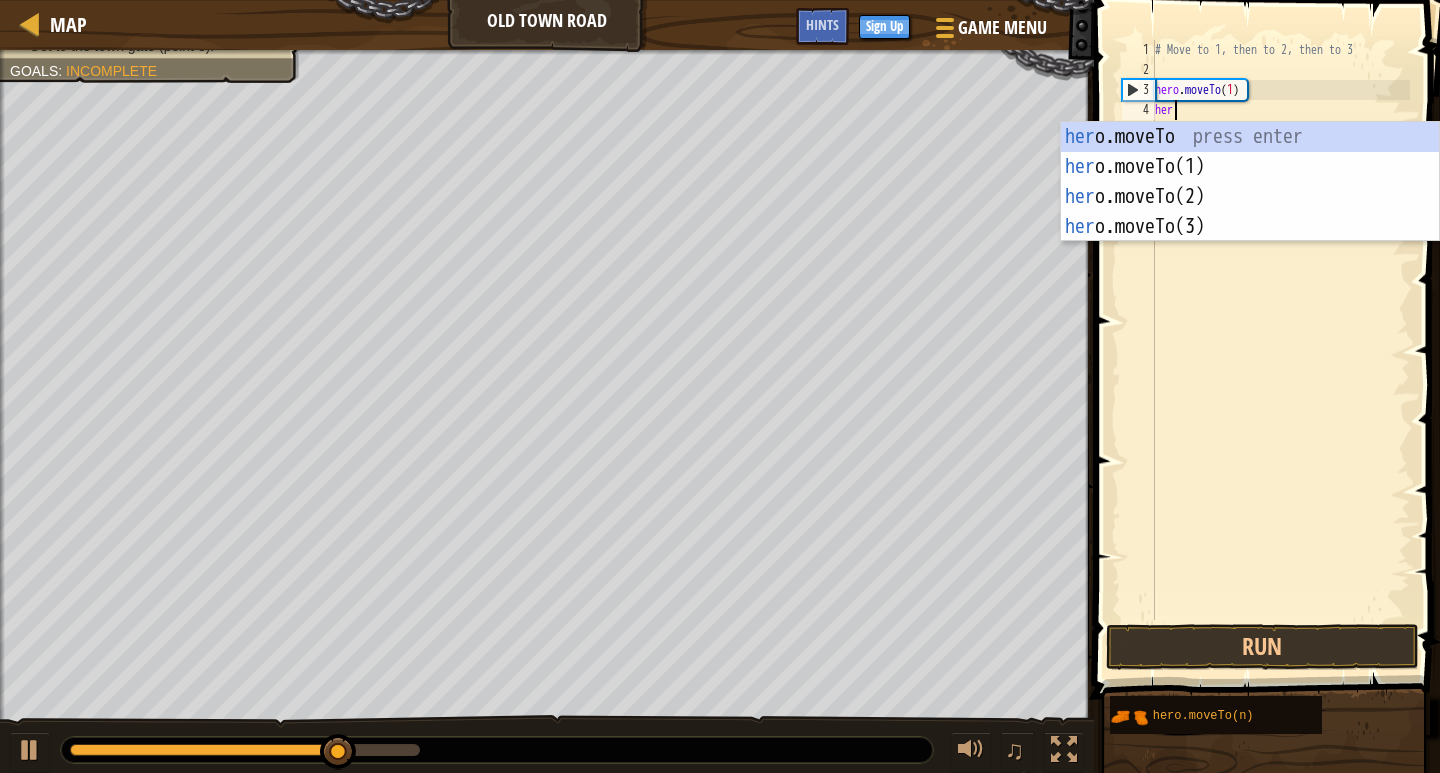 scroll, scrollTop: 9, scrollLeft: 1, axis: both 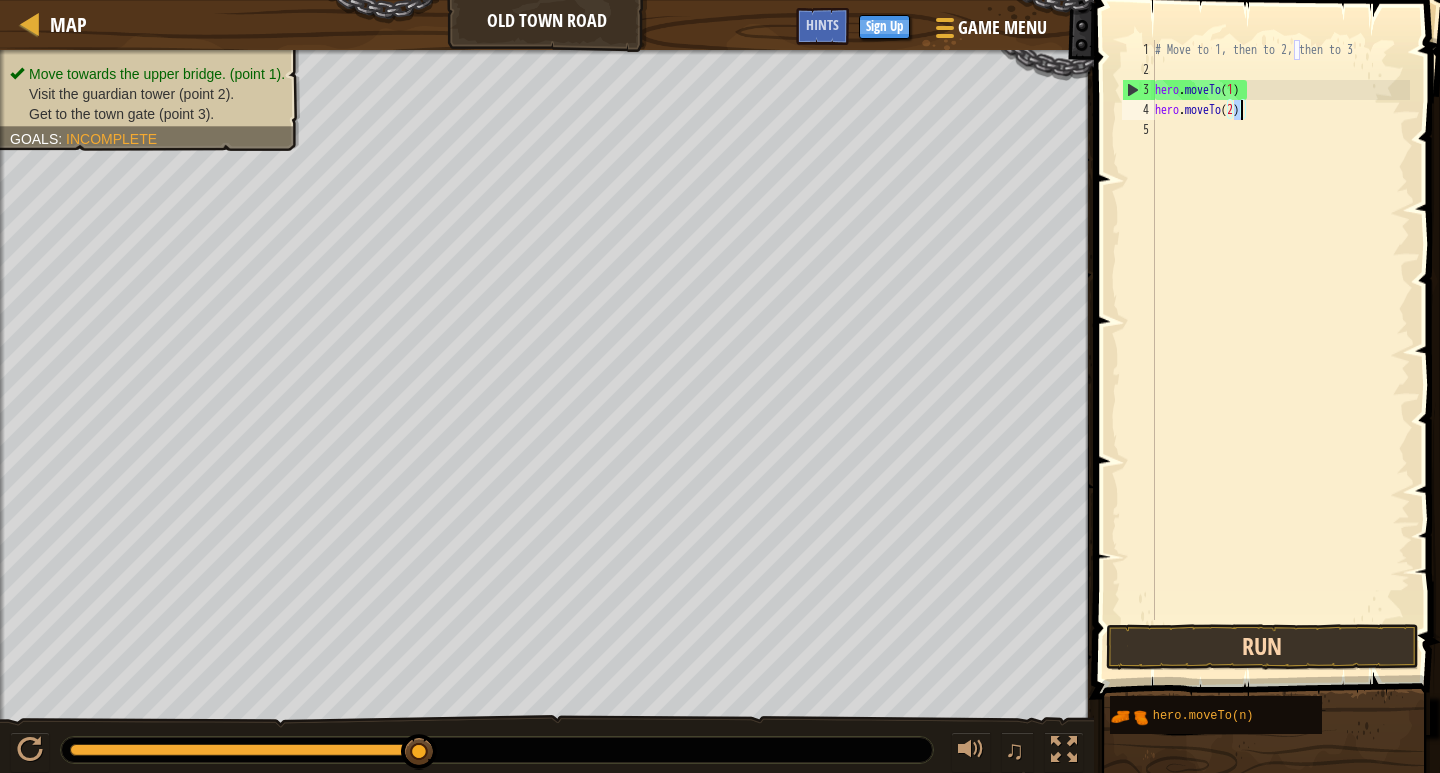 type on "hero.moveTo(2)" 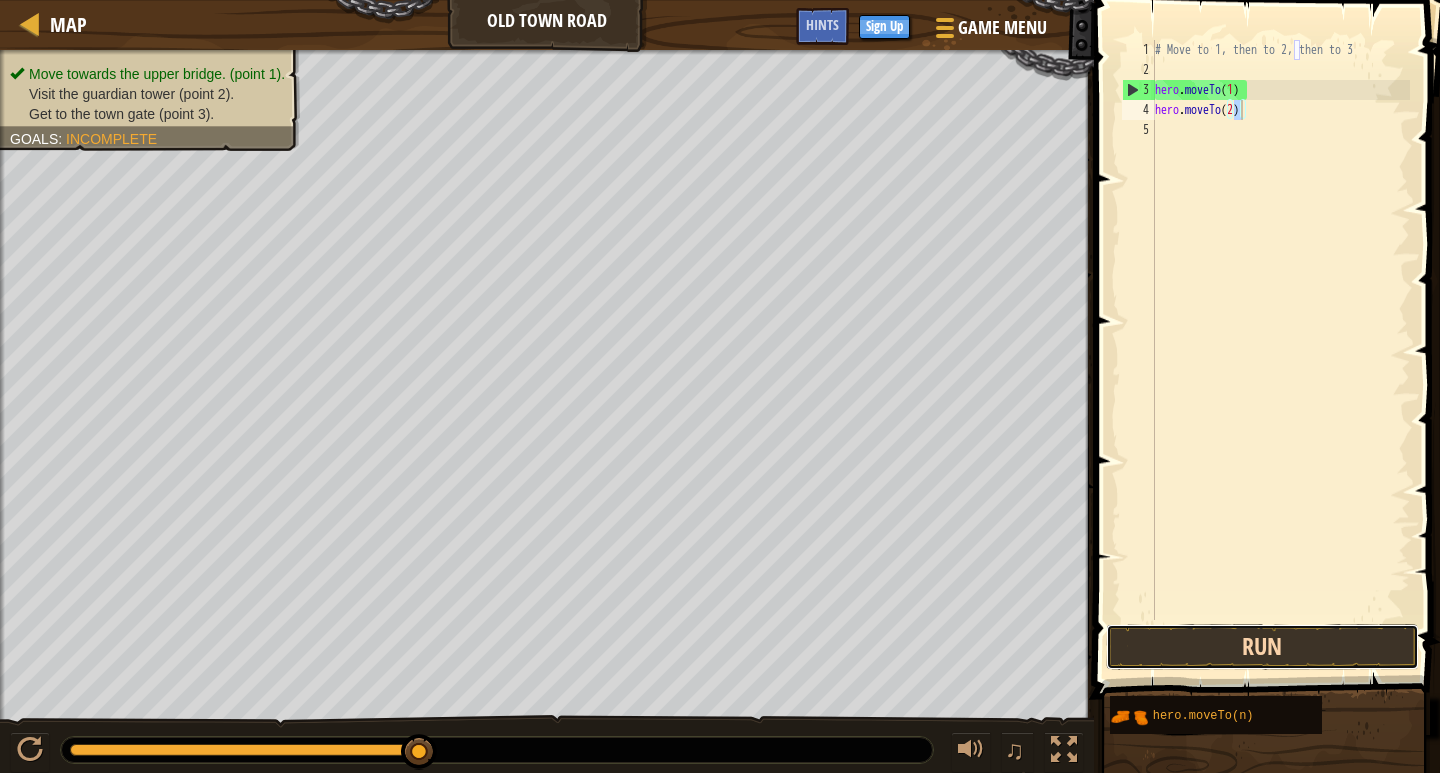 click on "Run" at bounding box center [1262, 647] 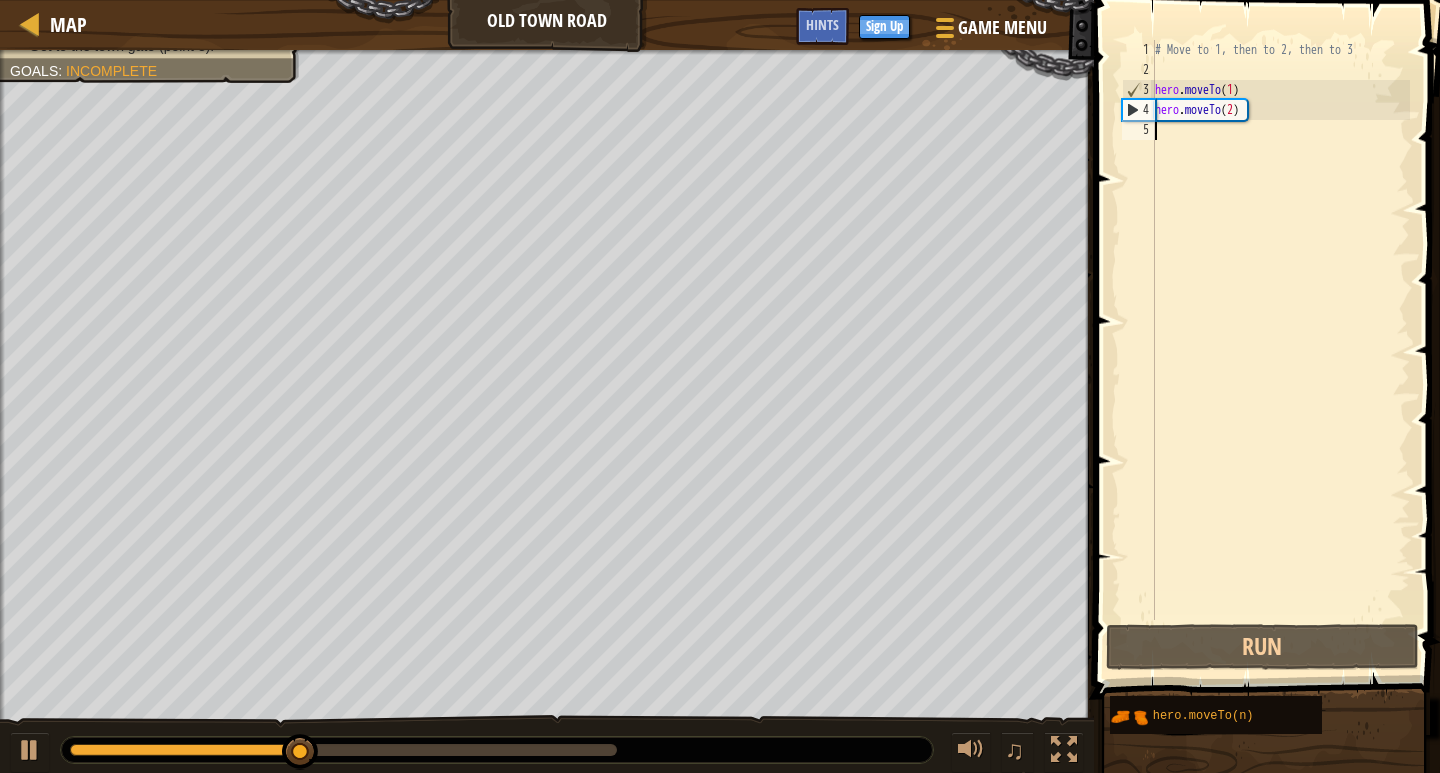 click on "# Move to 1, then to 2, then to 3 hero . moveTo ( 1 ) hero . moveTo ( 2 )" at bounding box center [1280, 350] 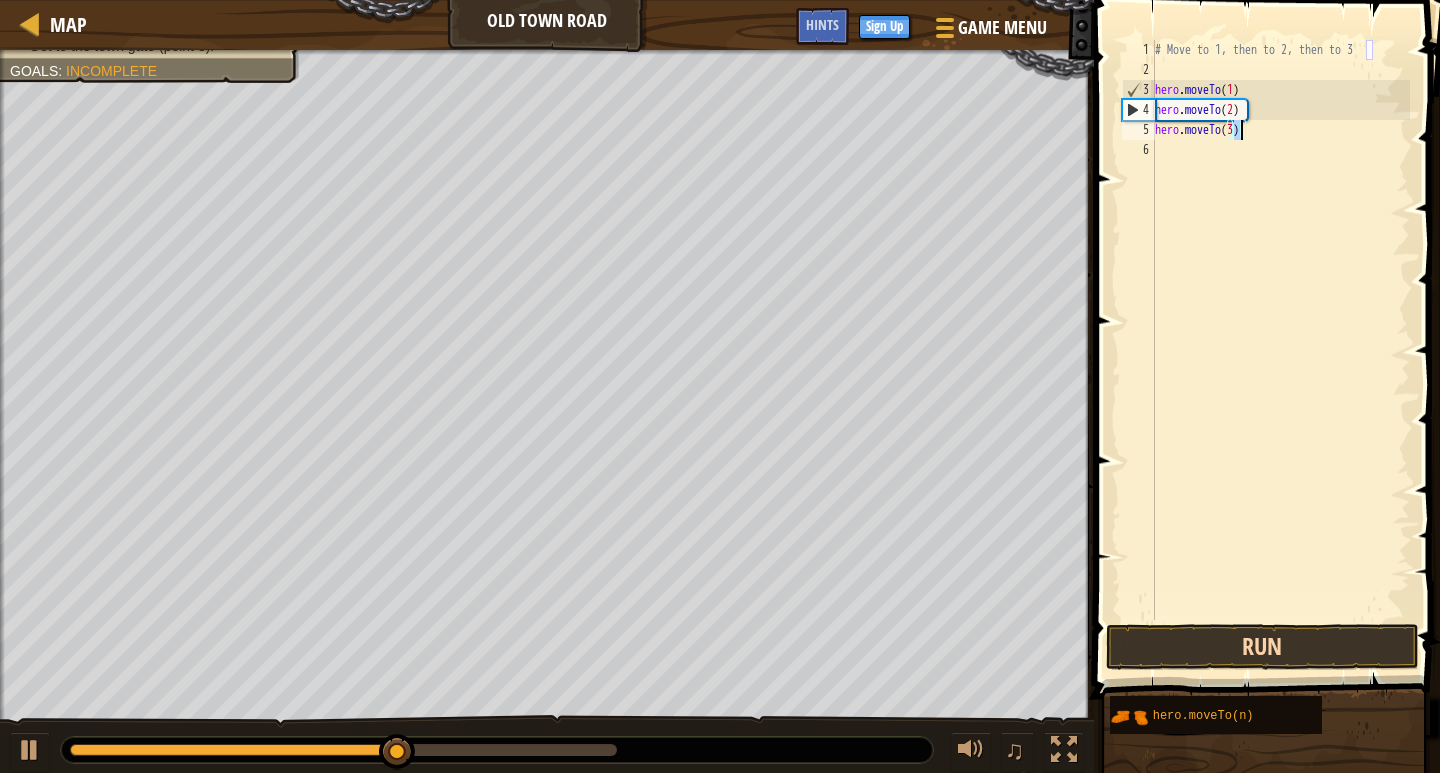type on "hero.moveTo(3)" 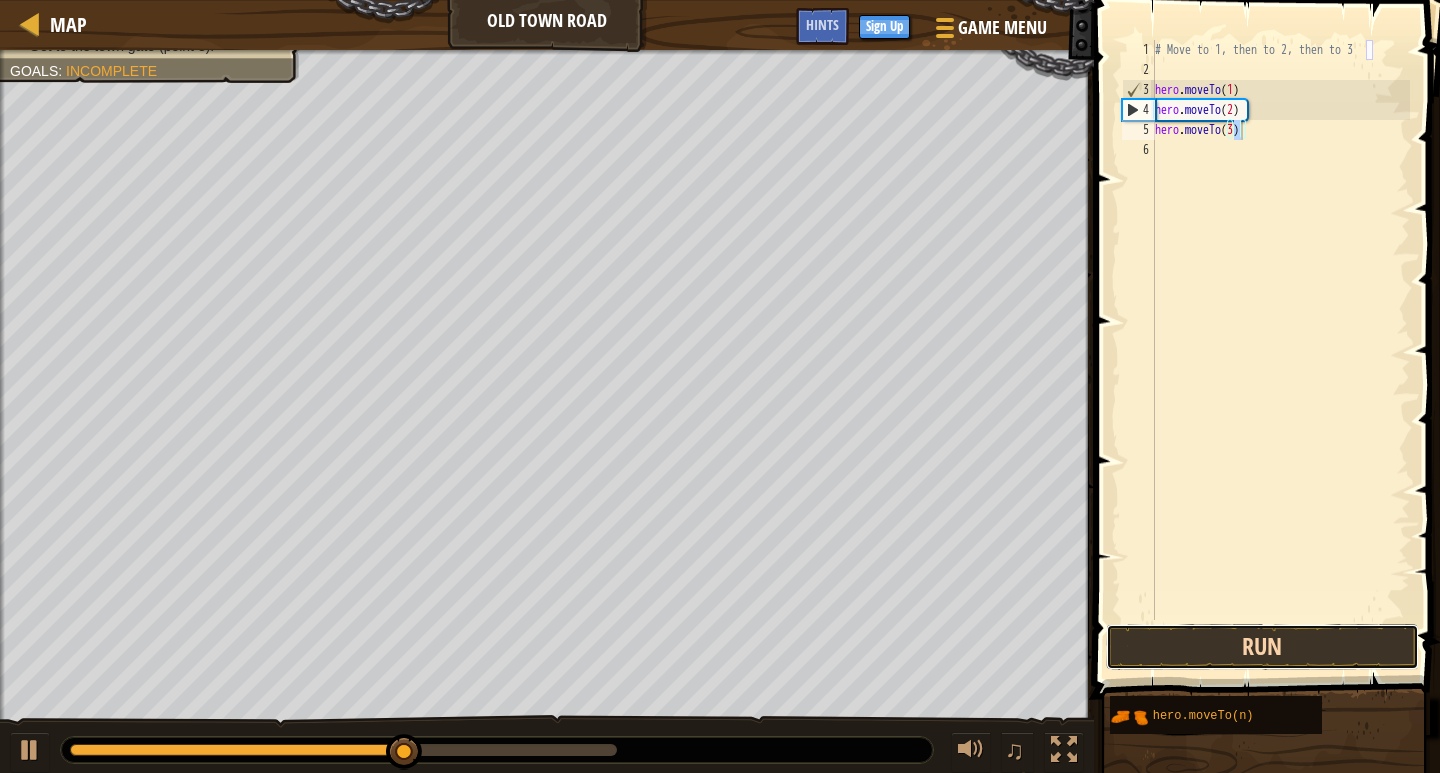 click on "Run" at bounding box center (1262, 647) 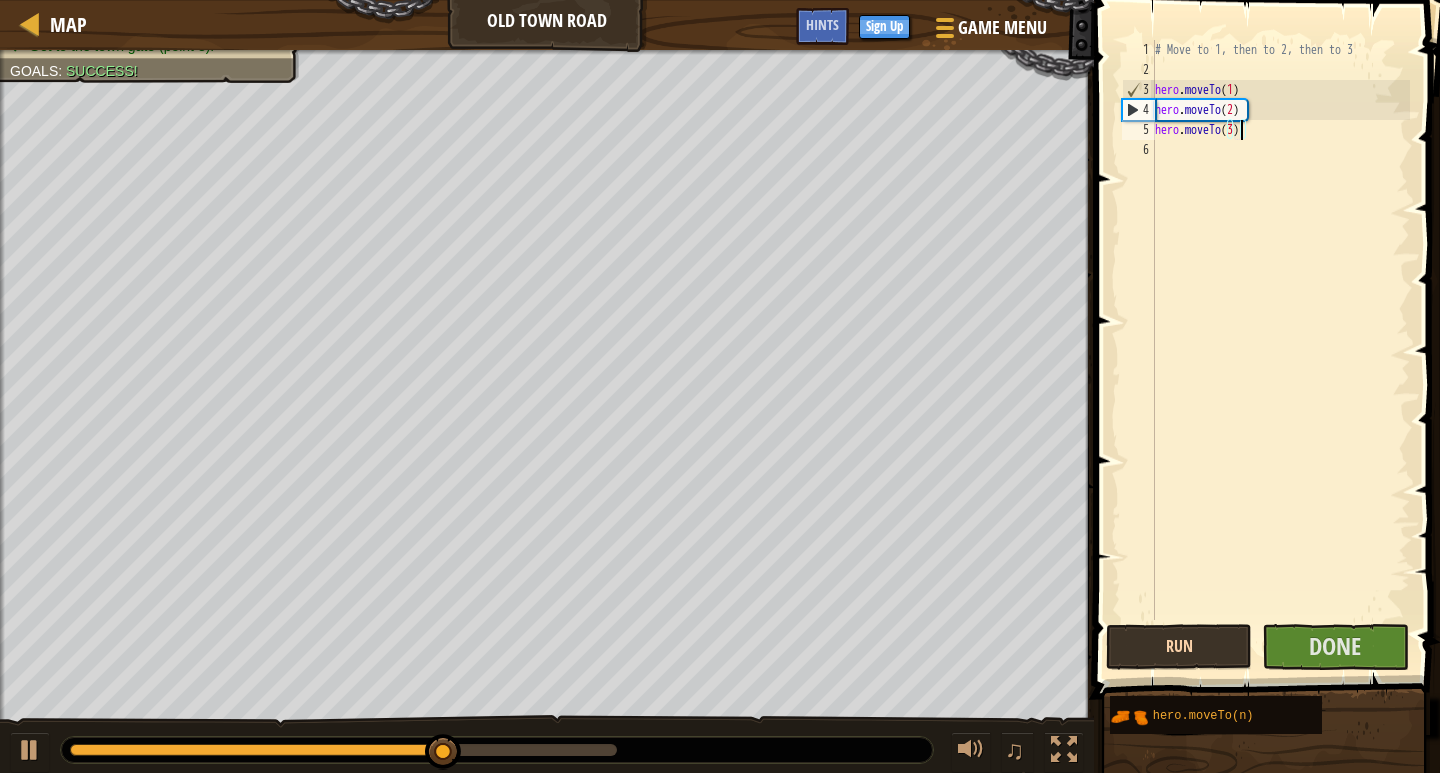 type 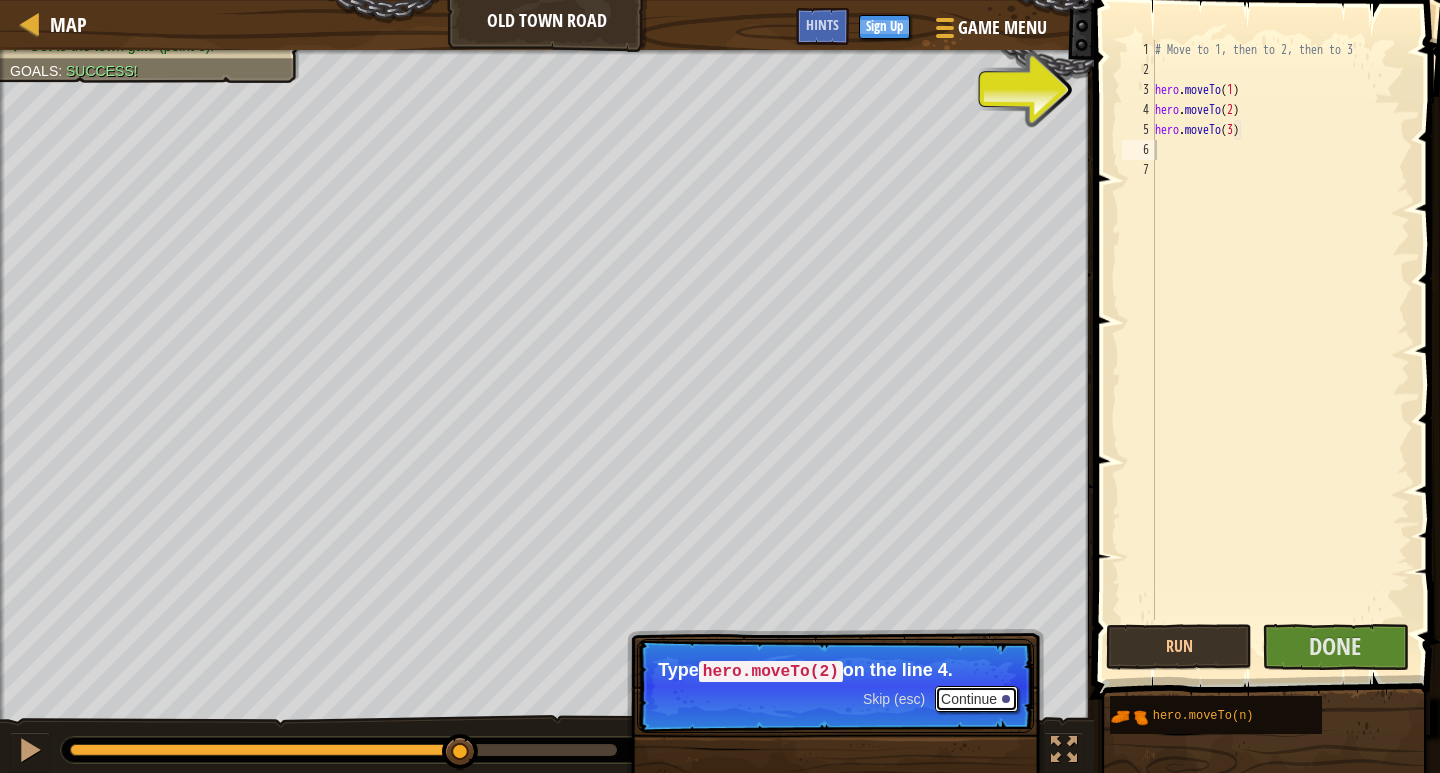 click on "Continue" at bounding box center (976, 699) 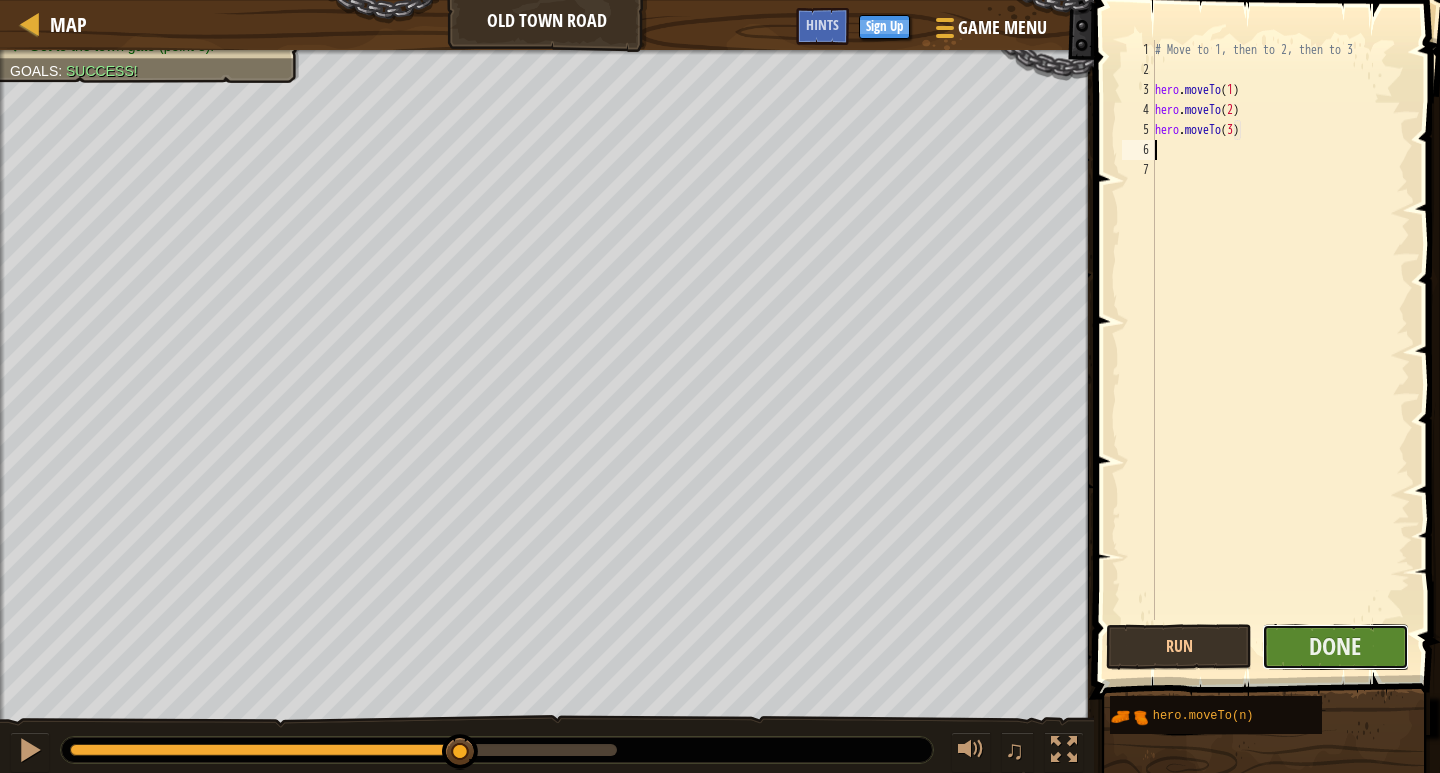 click on "Done" at bounding box center (1335, 647) 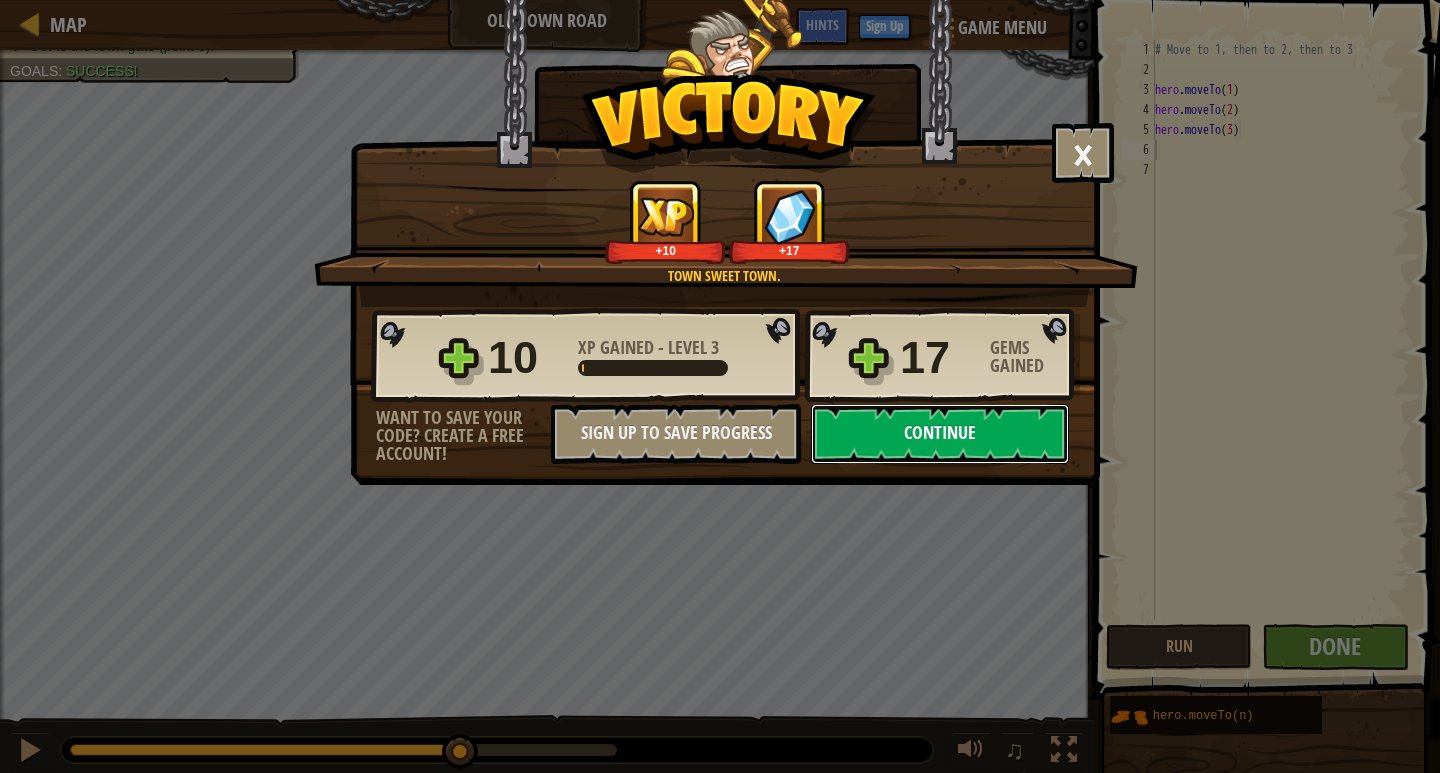 click on "Continue" at bounding box center (940, 434) 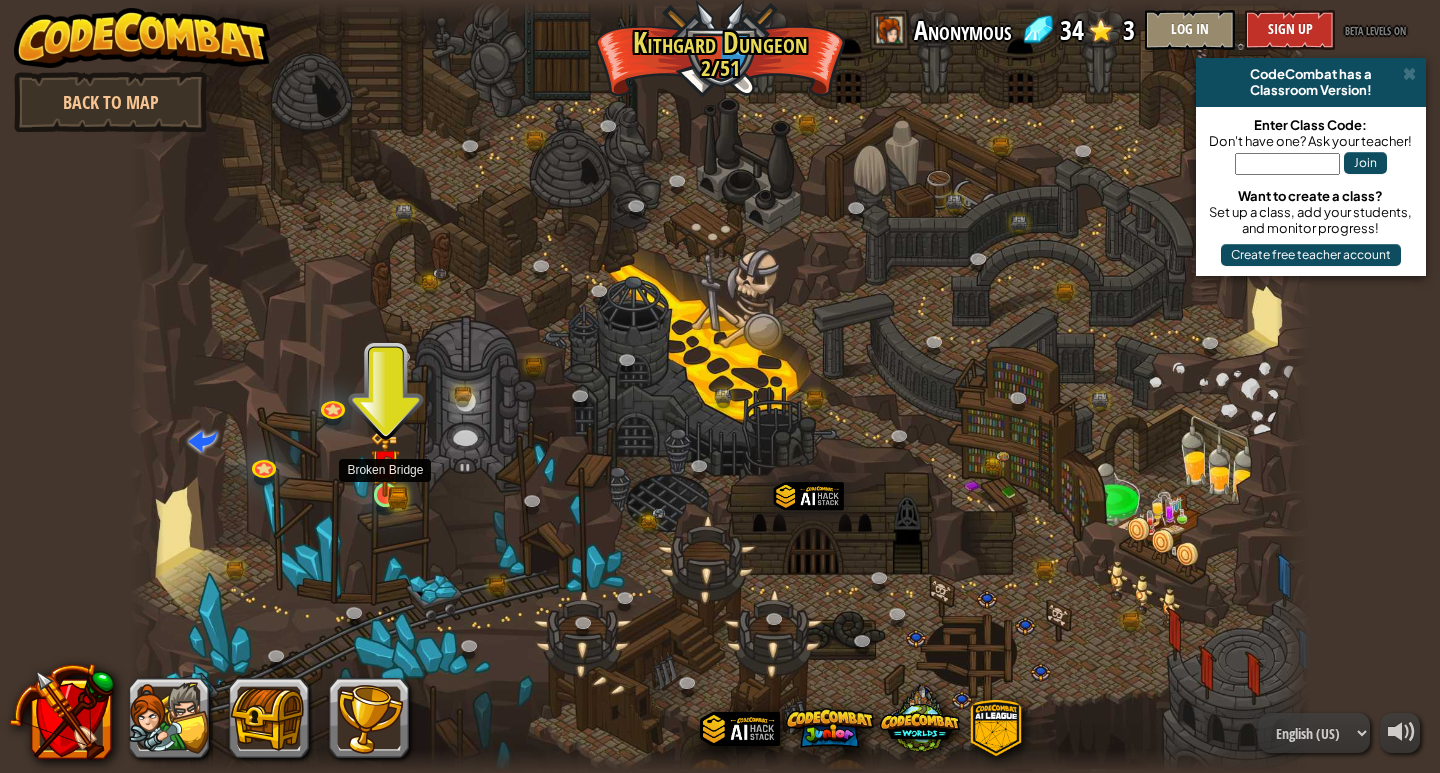click at bounding box center [385, 464] 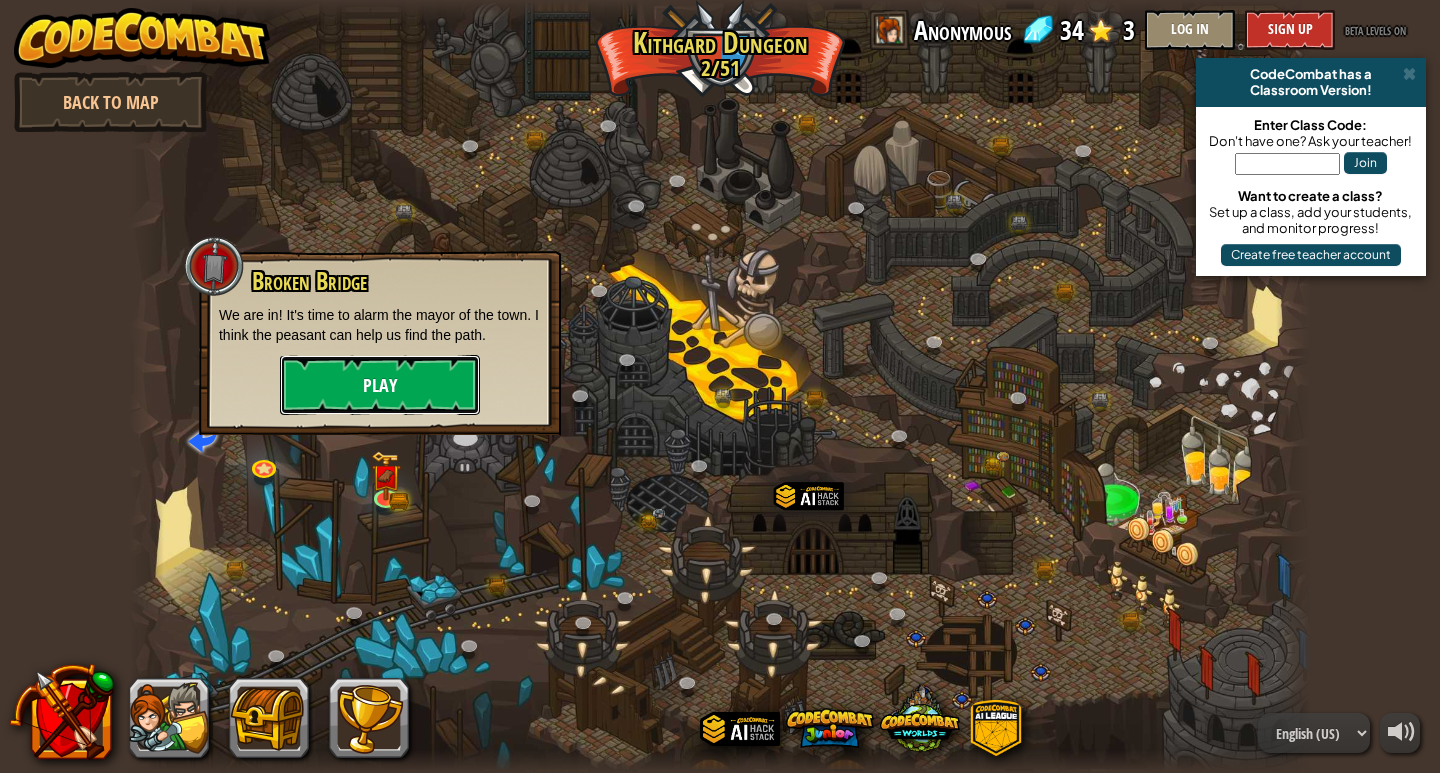 click on "Play" at bounding box center [380, 385] 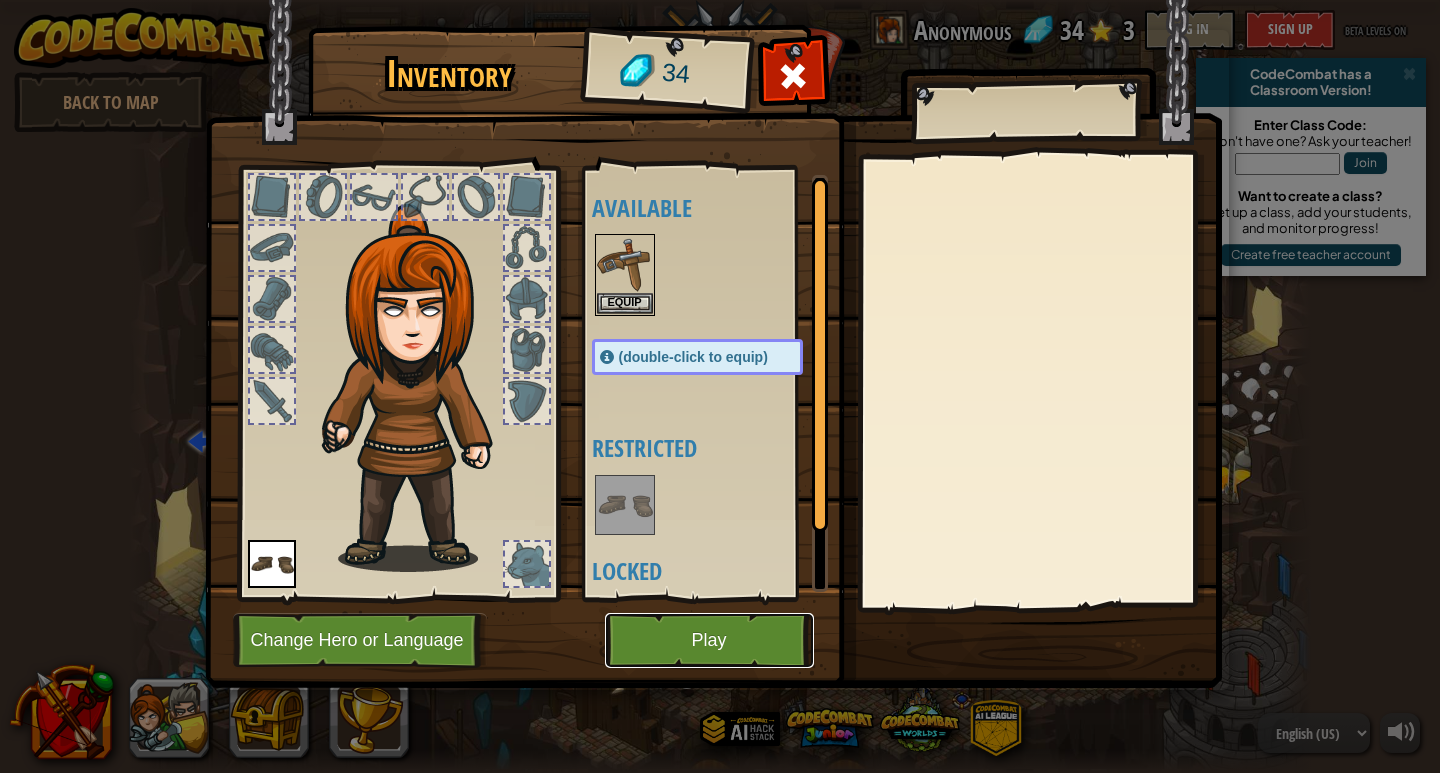 click on "Play" at bounding box center [709, 640] 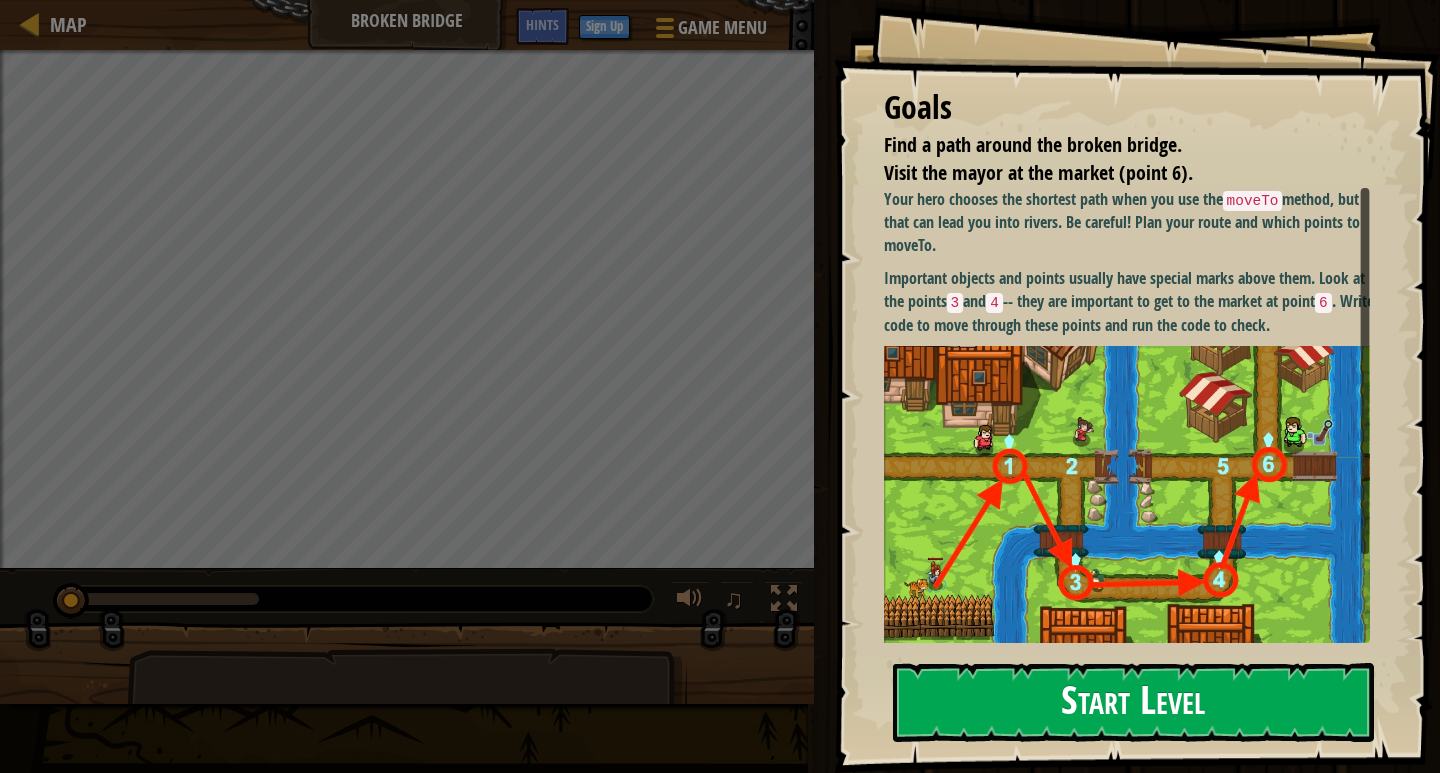 click on "Start Level" at bounding box center [1133, 702] 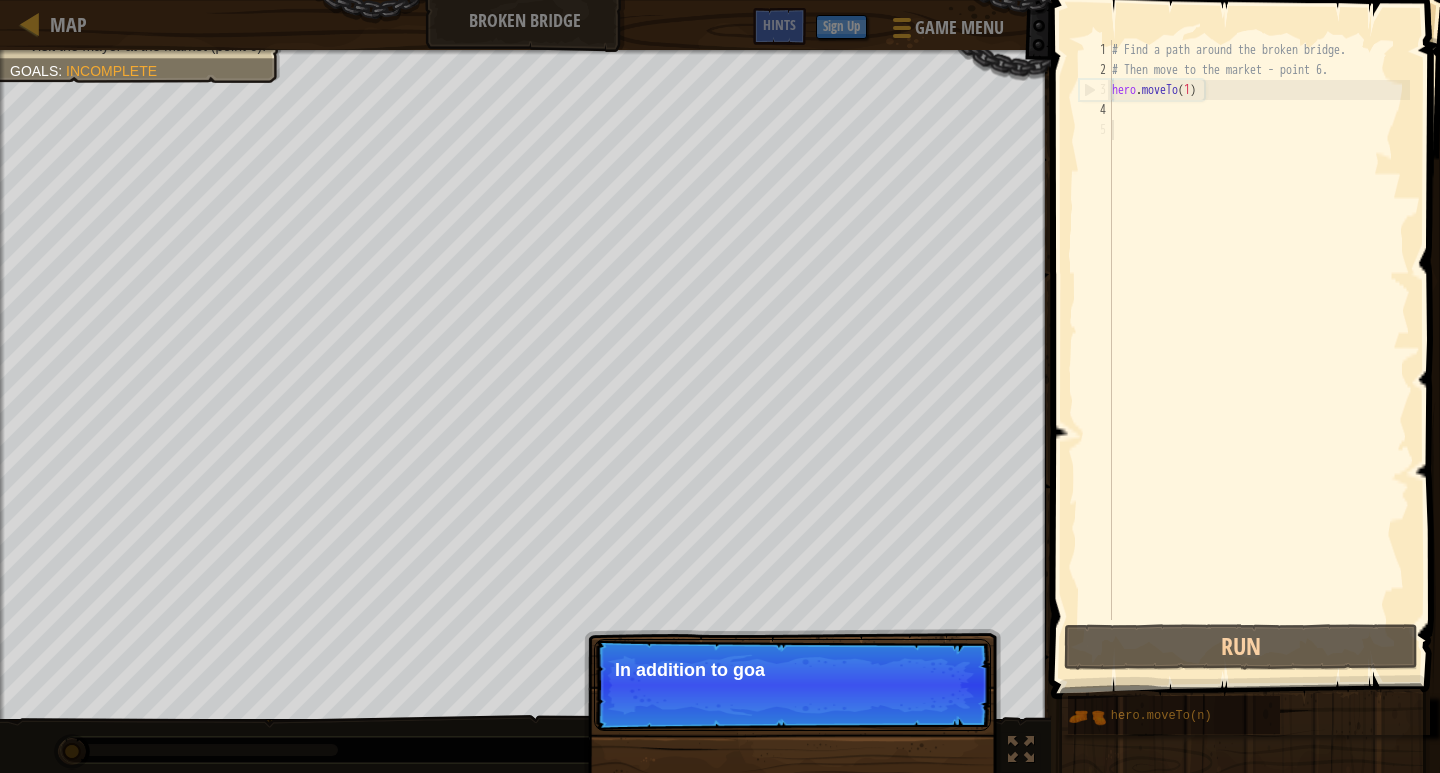click on "# Find a path around the broken bridge. # Then move to the market - point 6. hero . moveTo ( 1 )" at bounding box center [1259, 350] 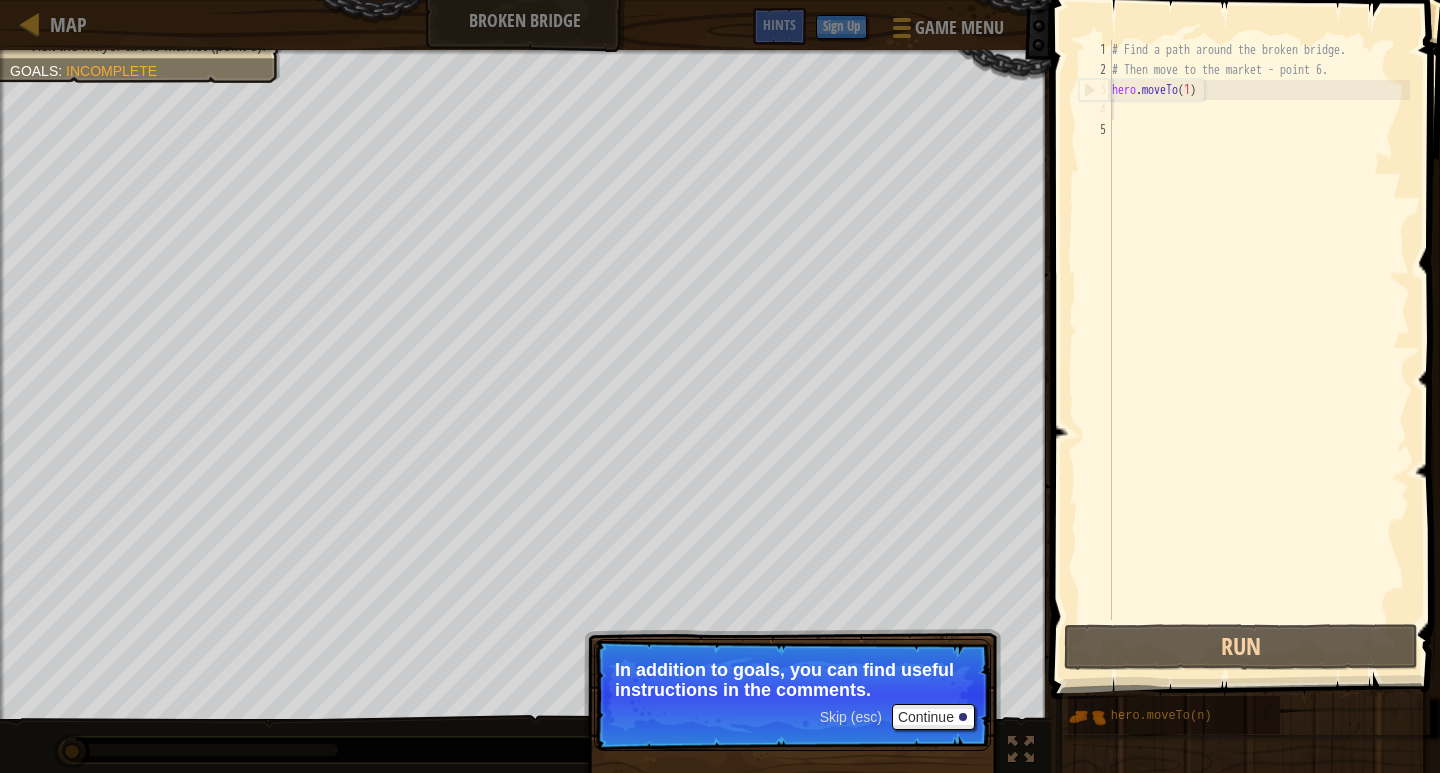 click on "# Find a path around the broken bridge. # Then move to the market - point 6. hero . moveTo ( 1 )" at bounding box center (1259, 350) 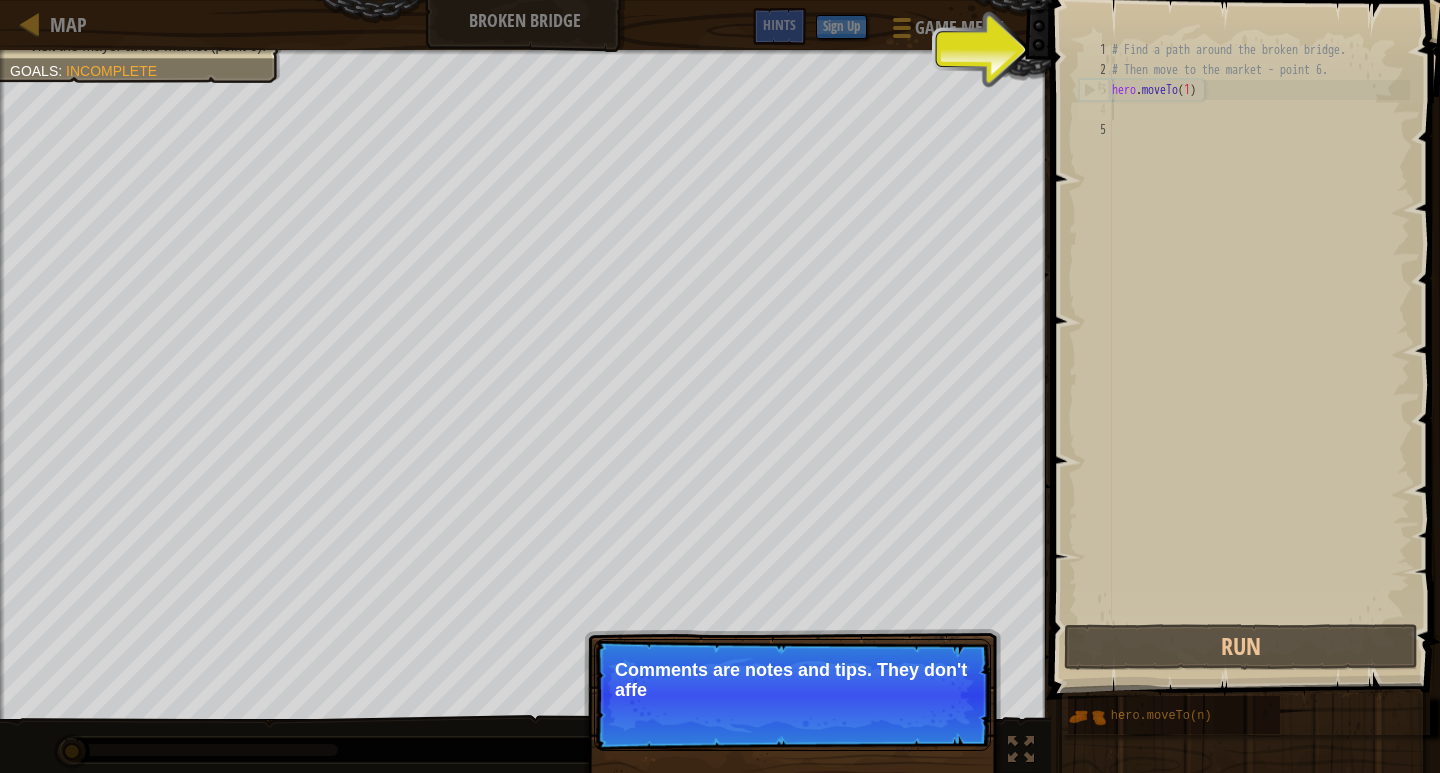 click on "# Find a path around the broken bridge. # Then move to the market - point 6. hero . moveTo ( 1 )" at bounding box center (1259, 350) 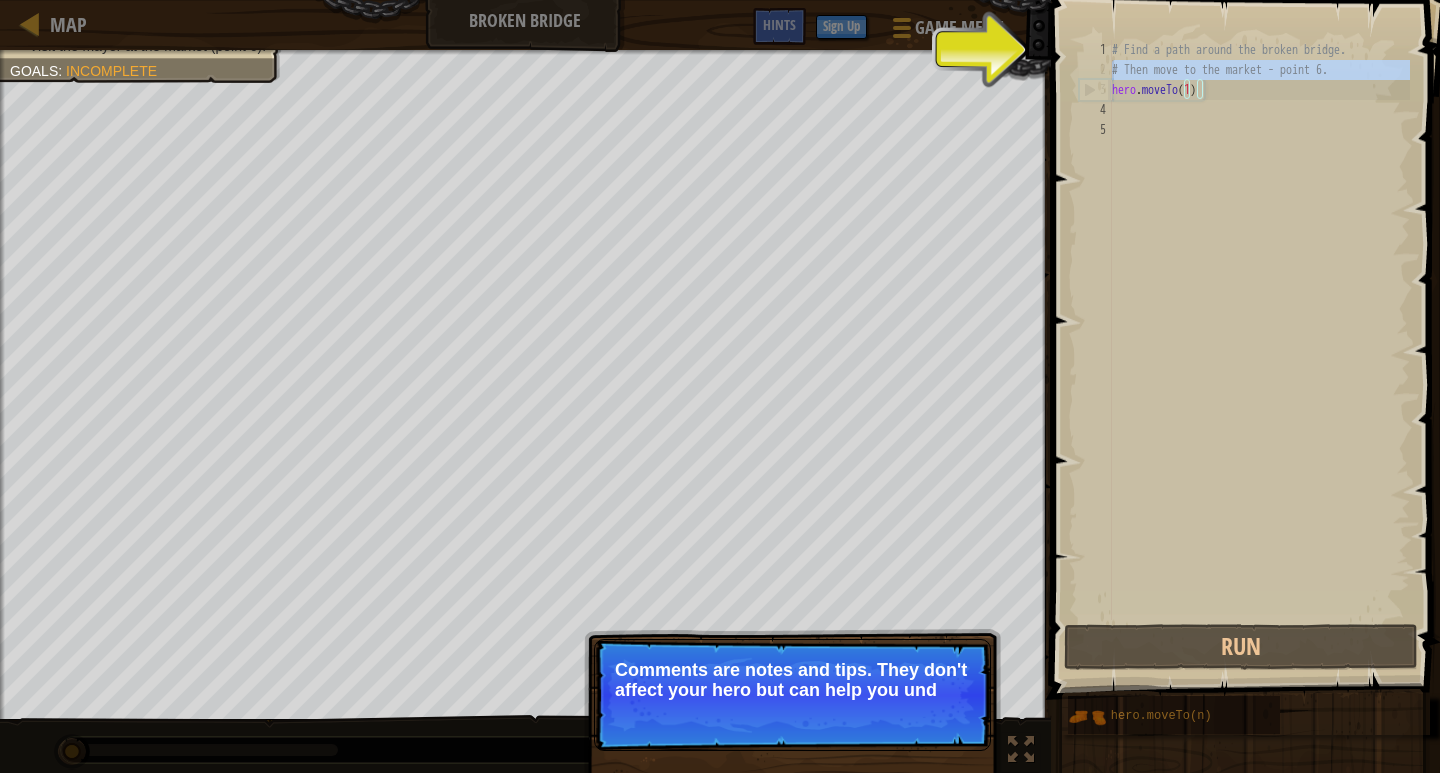 click on "2" at bounding box center [1095, 70] 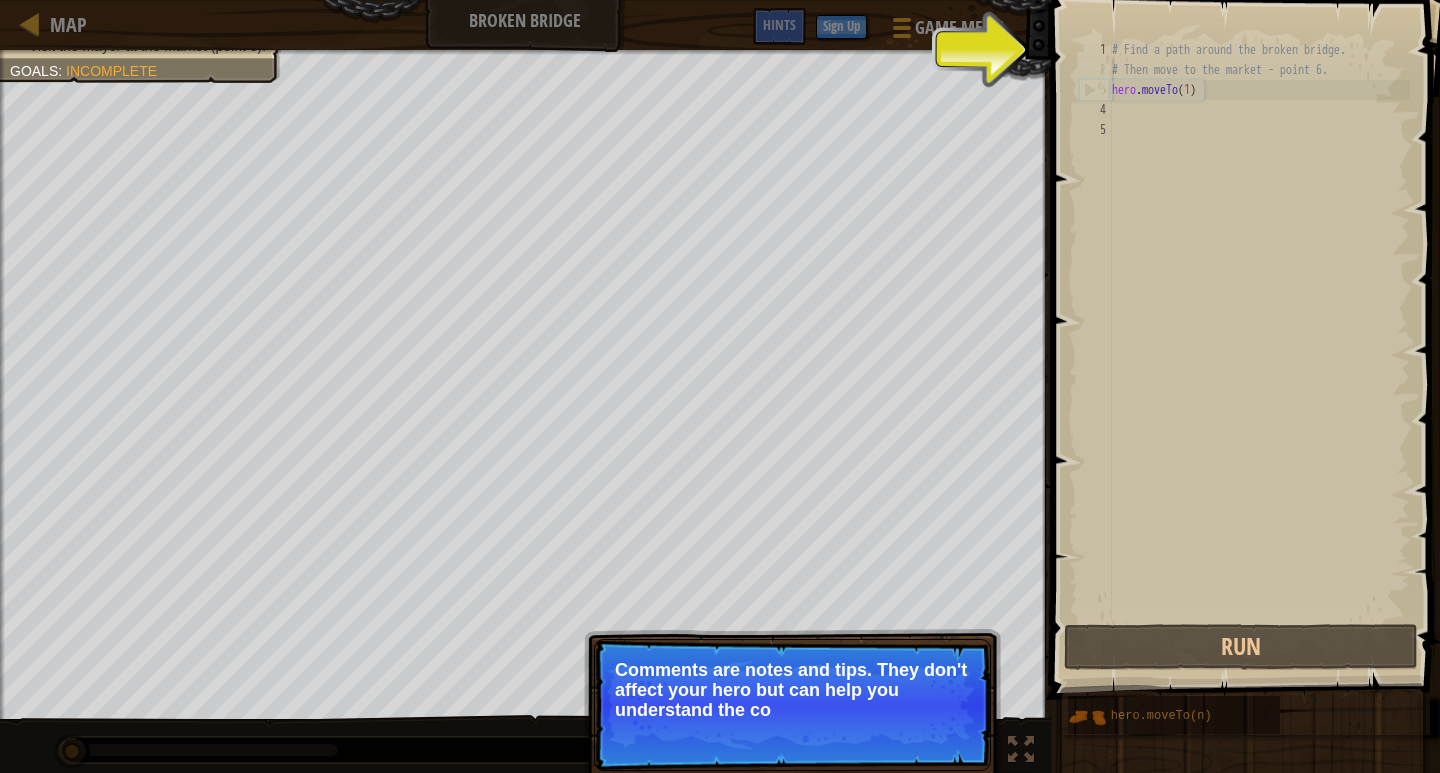click on "1" at bounding box center (1095, 50) 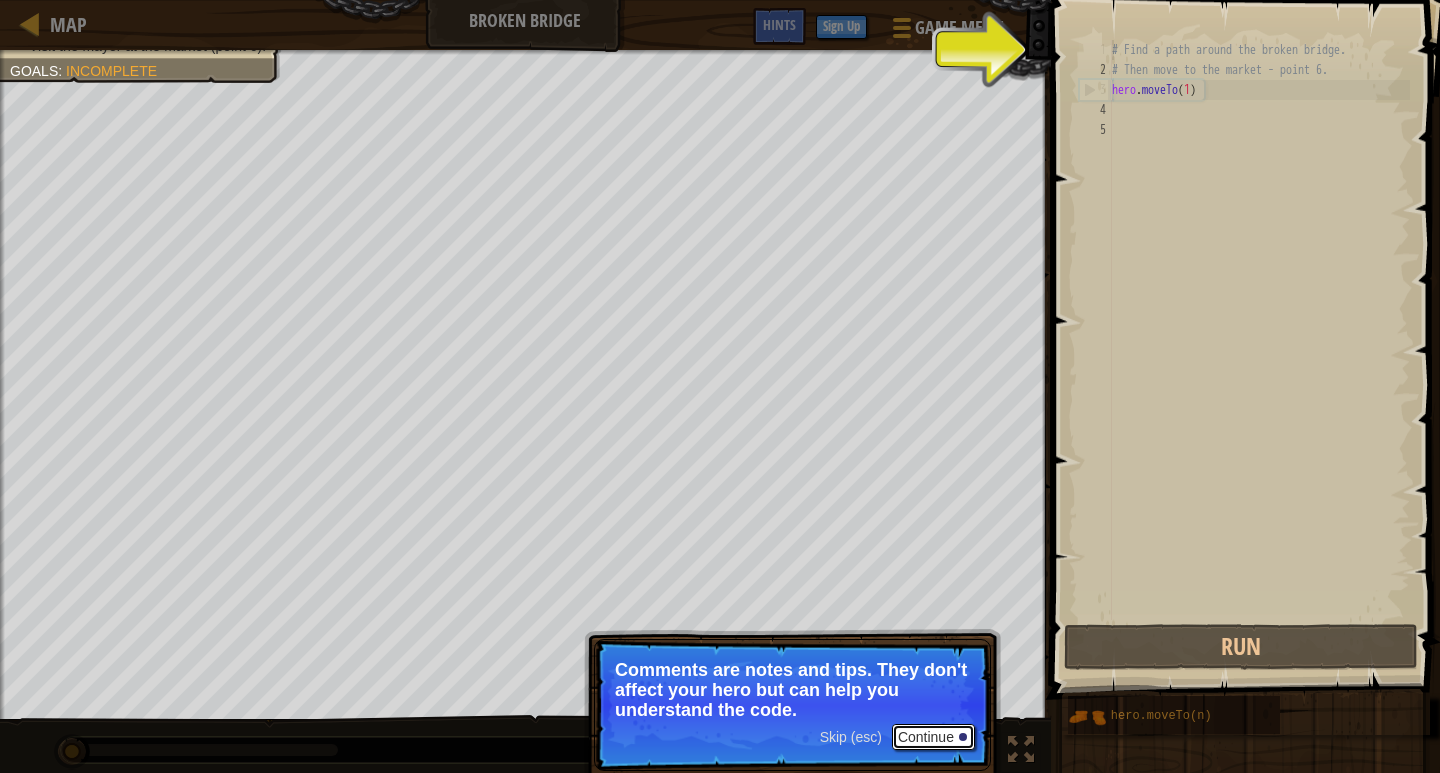 click on "Continue" at bounding box center (933, 737) 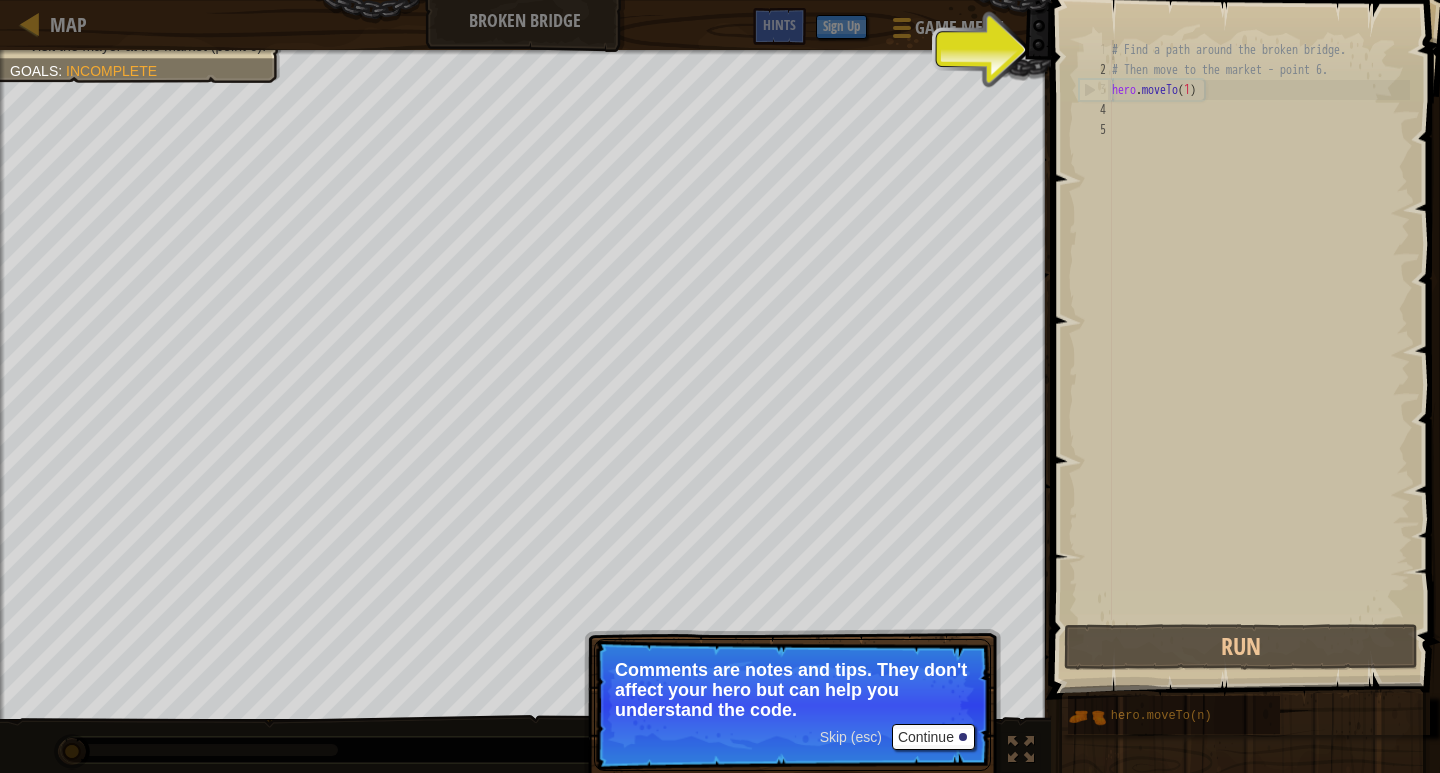 scroll, scrollTop: 9, scrollLeft: 0, axis: vertical 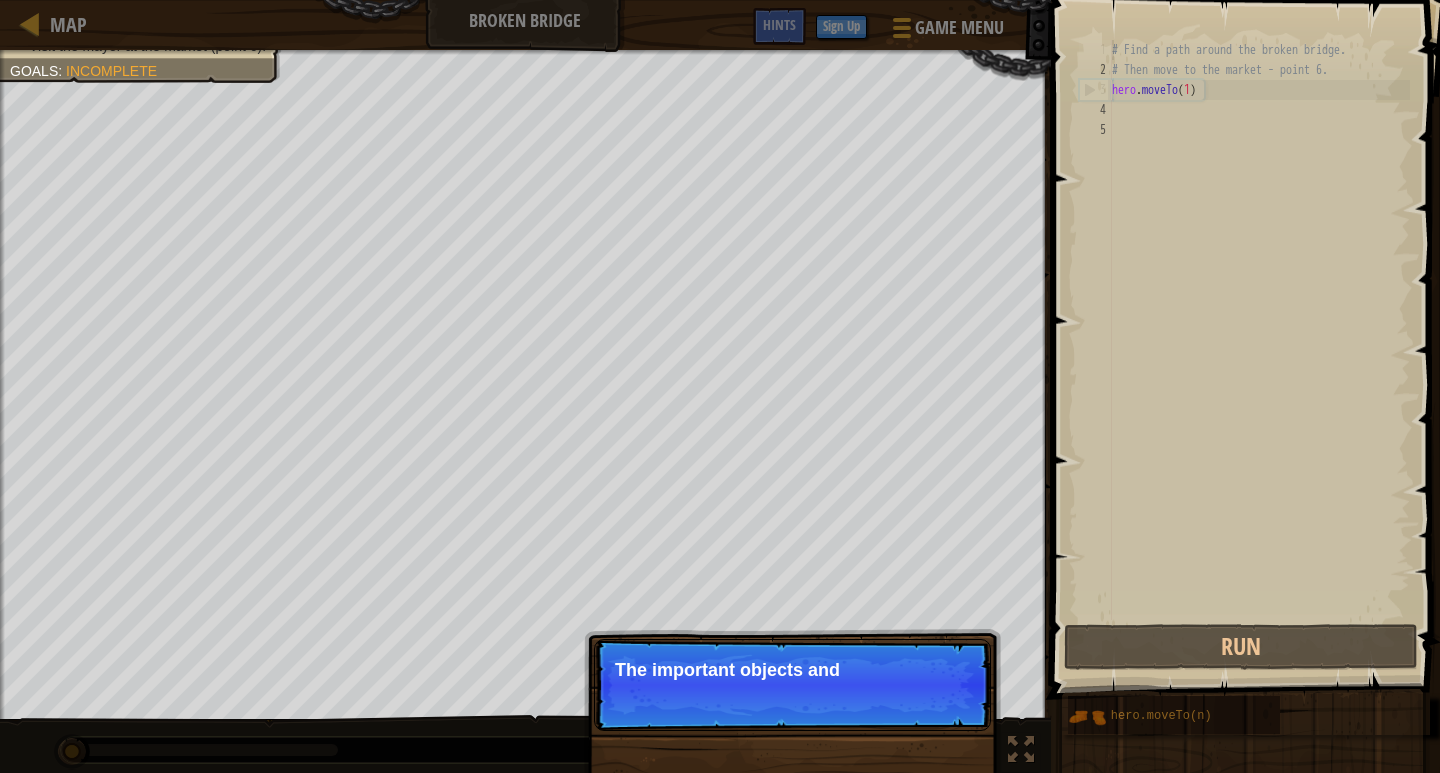 click on "Skip (esc) Continue  The important objects and" at bounding box center [792, 685] 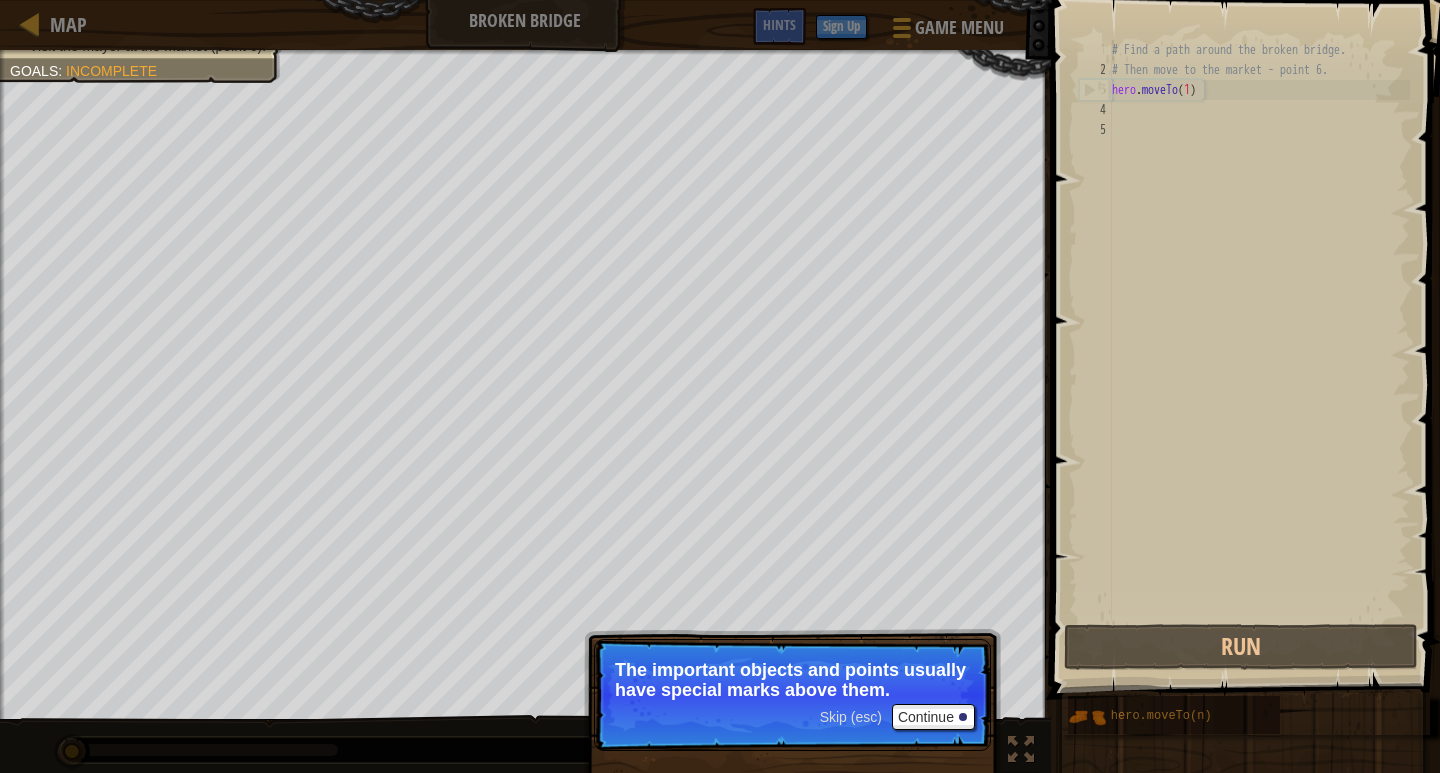 click on "Skip (esc)" at bounding box center [851, 717] 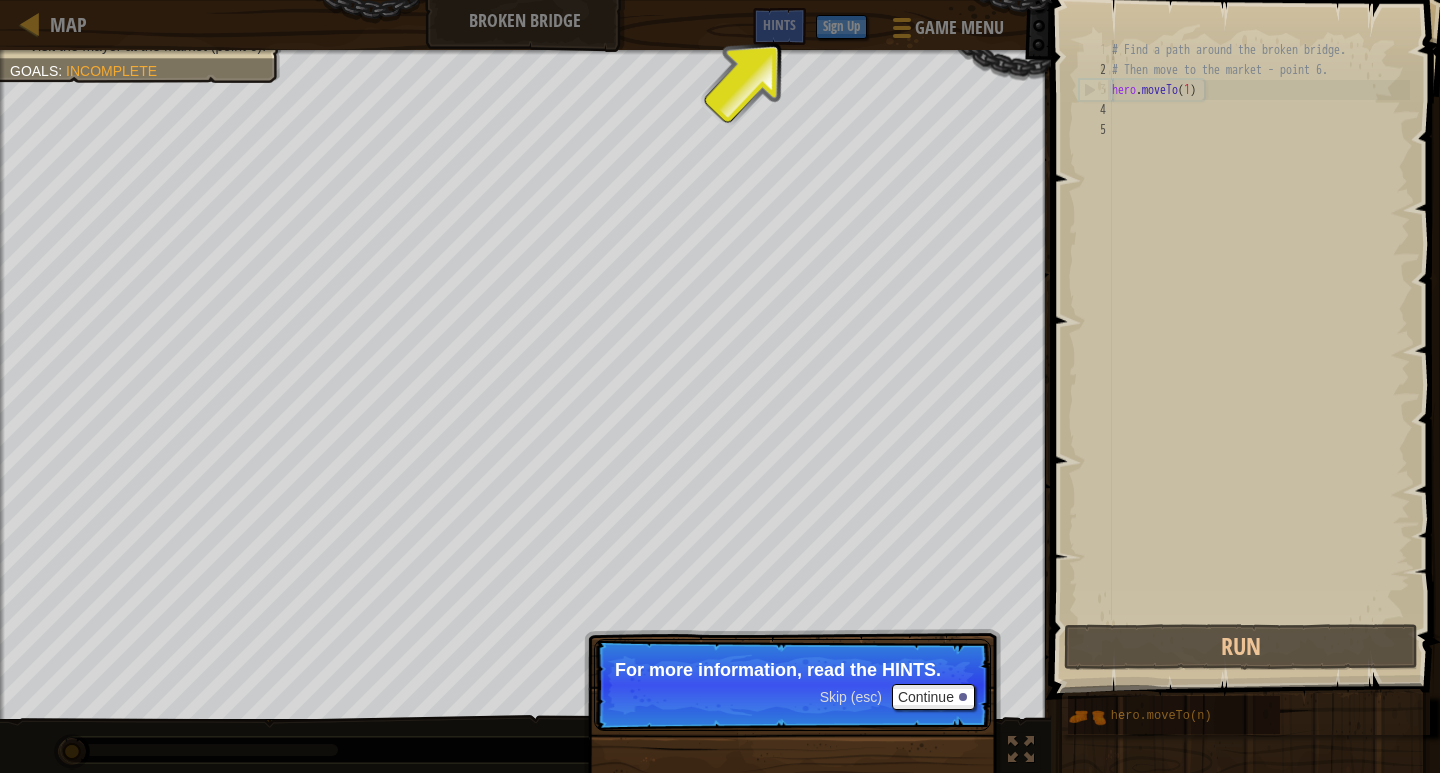 click on "Skip (esc)" at bounding box center (851, 697) 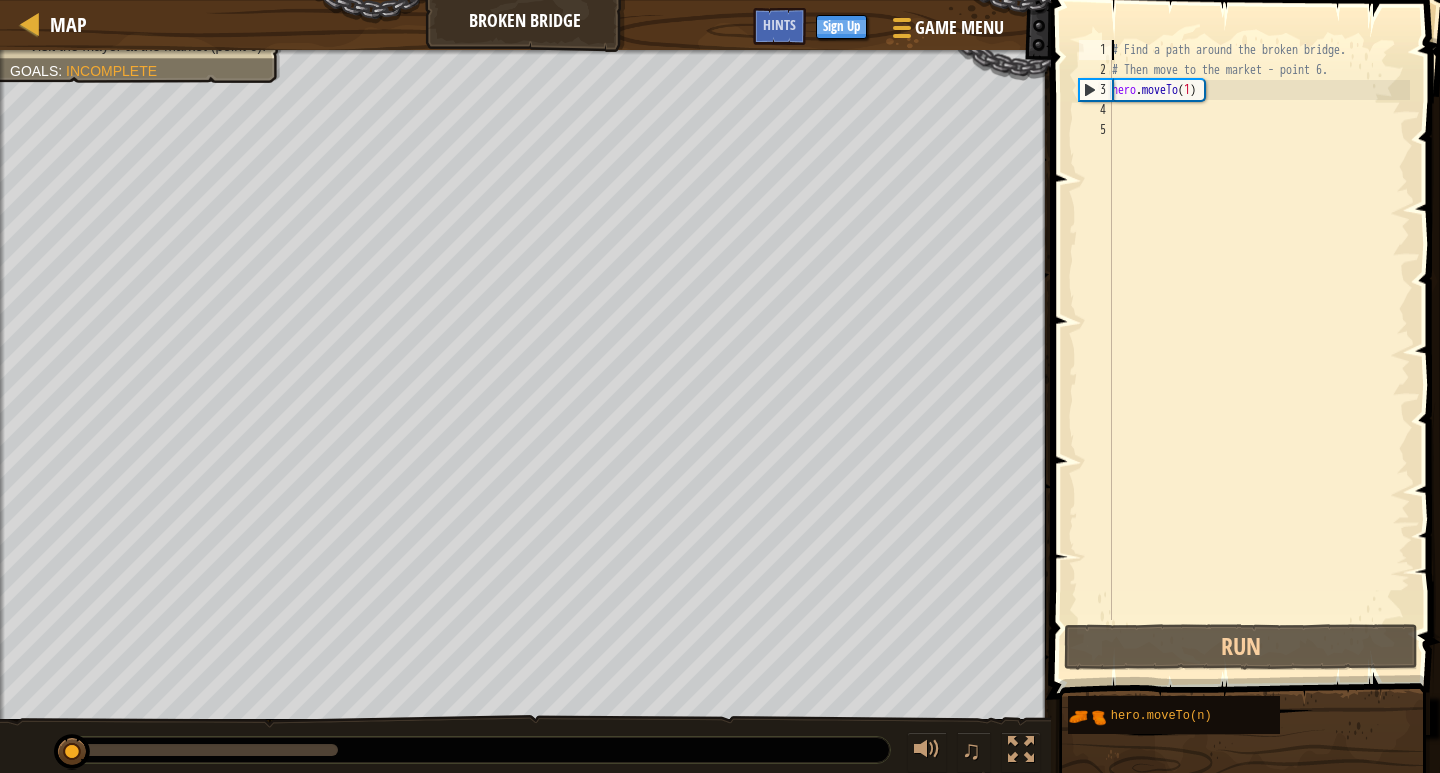 click on "# Find a path around the broken bridge. # Then move to the market - point 6. hero . moveTo ( 1 )" at bounding box center (1259, 350) 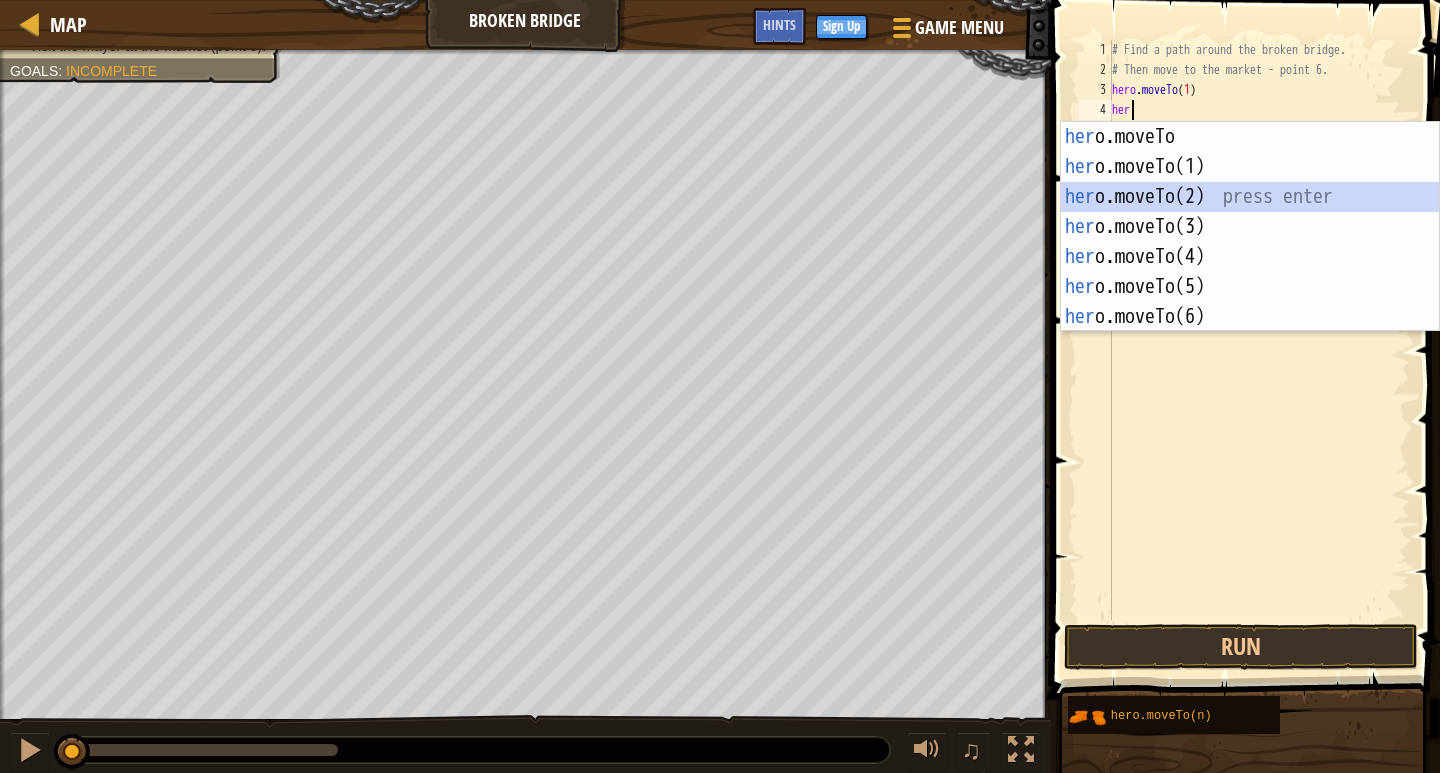 type on "hero.moveTo(2)" 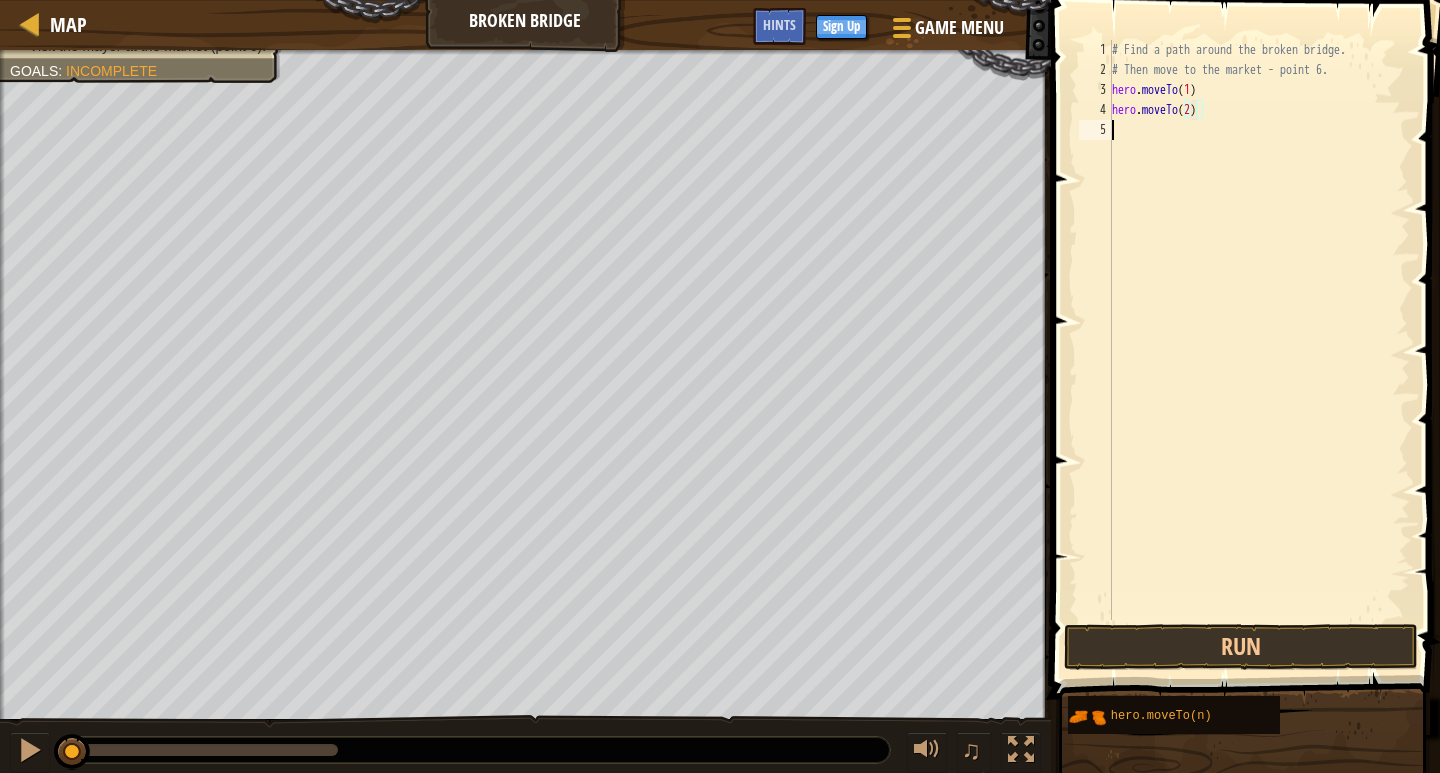 click on "# Find a path around the broken bridge. # Then move to the market - point [NUMBER]. hero . moveTo ( [NUMBER] ) hero . moveTo ( [NUMBER] )" at bounding box center [1259, 350] 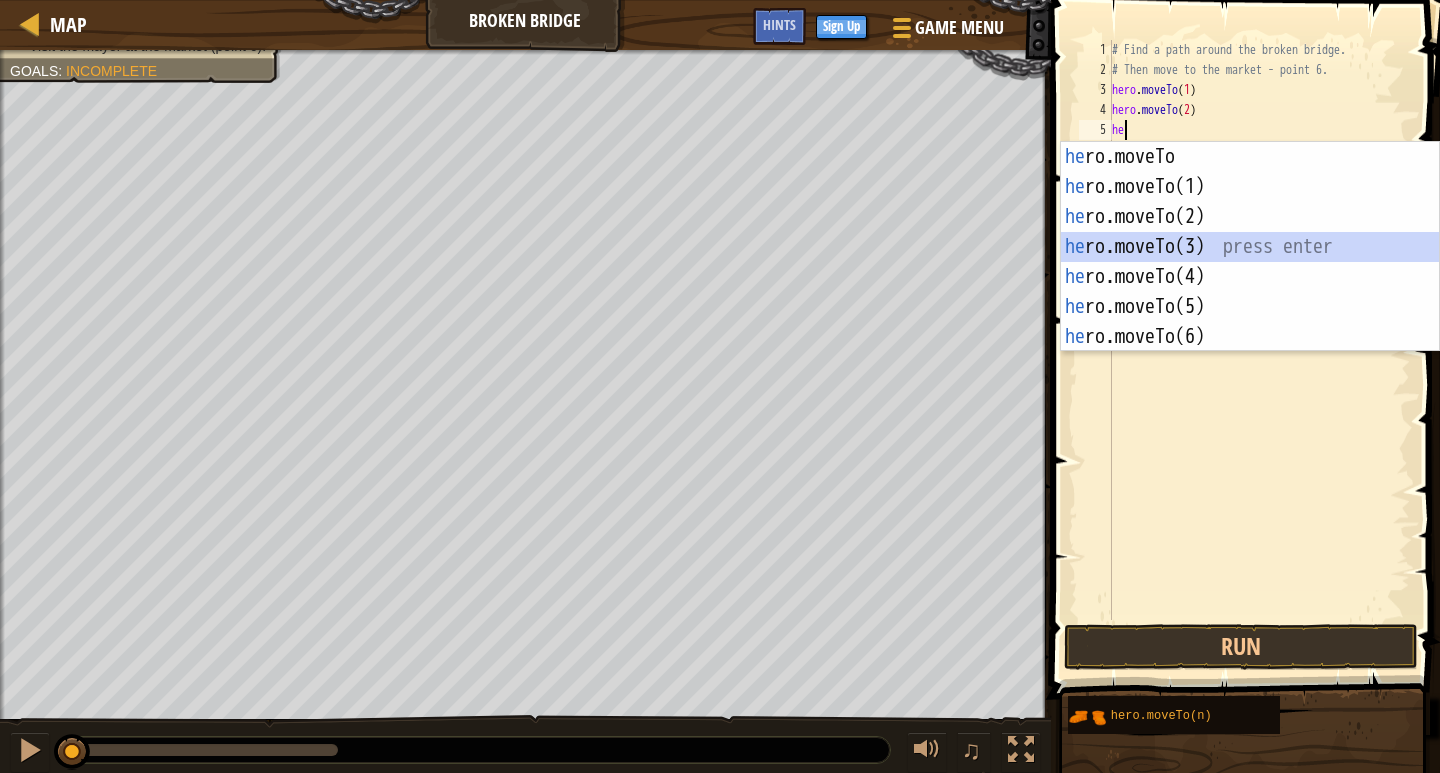 type on "hero.moveTo(3)" 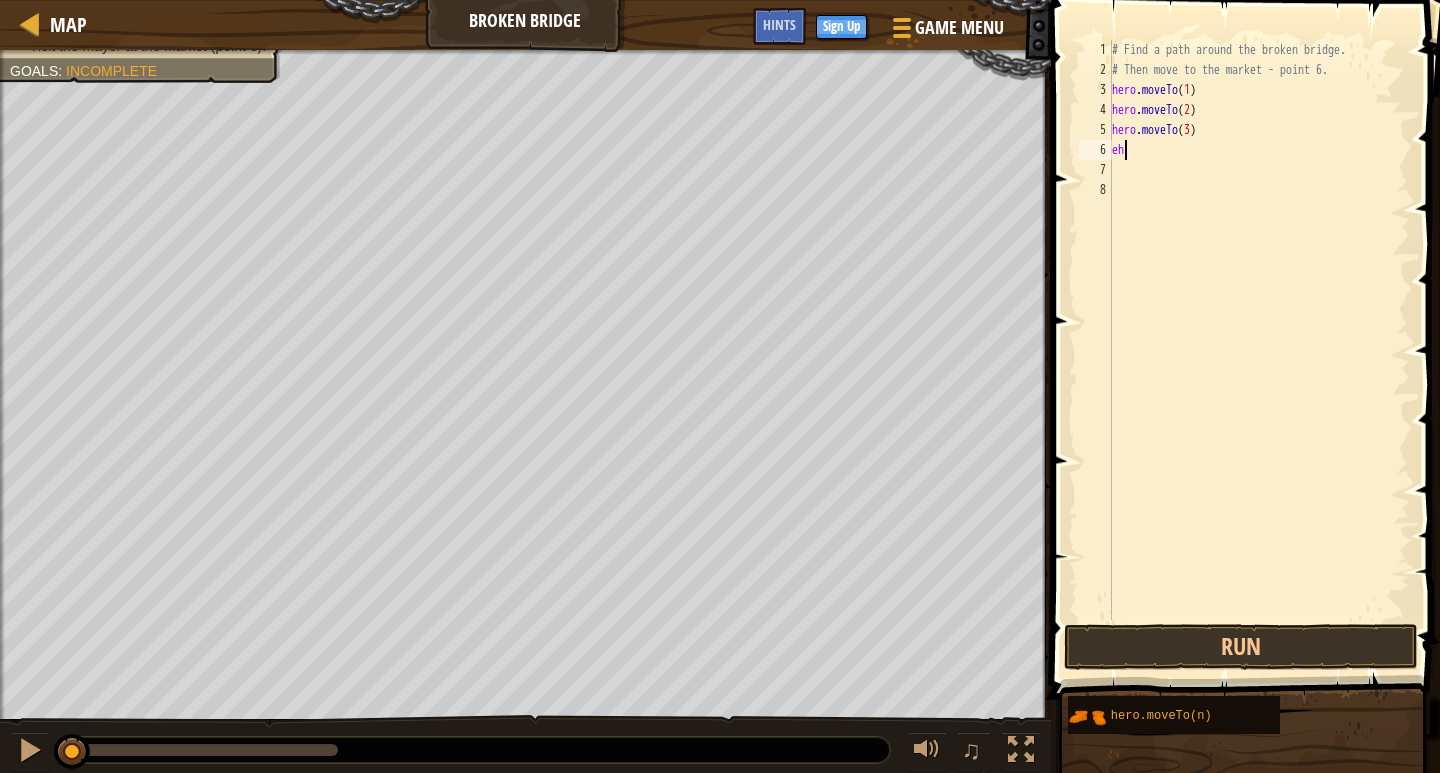 type on "e" 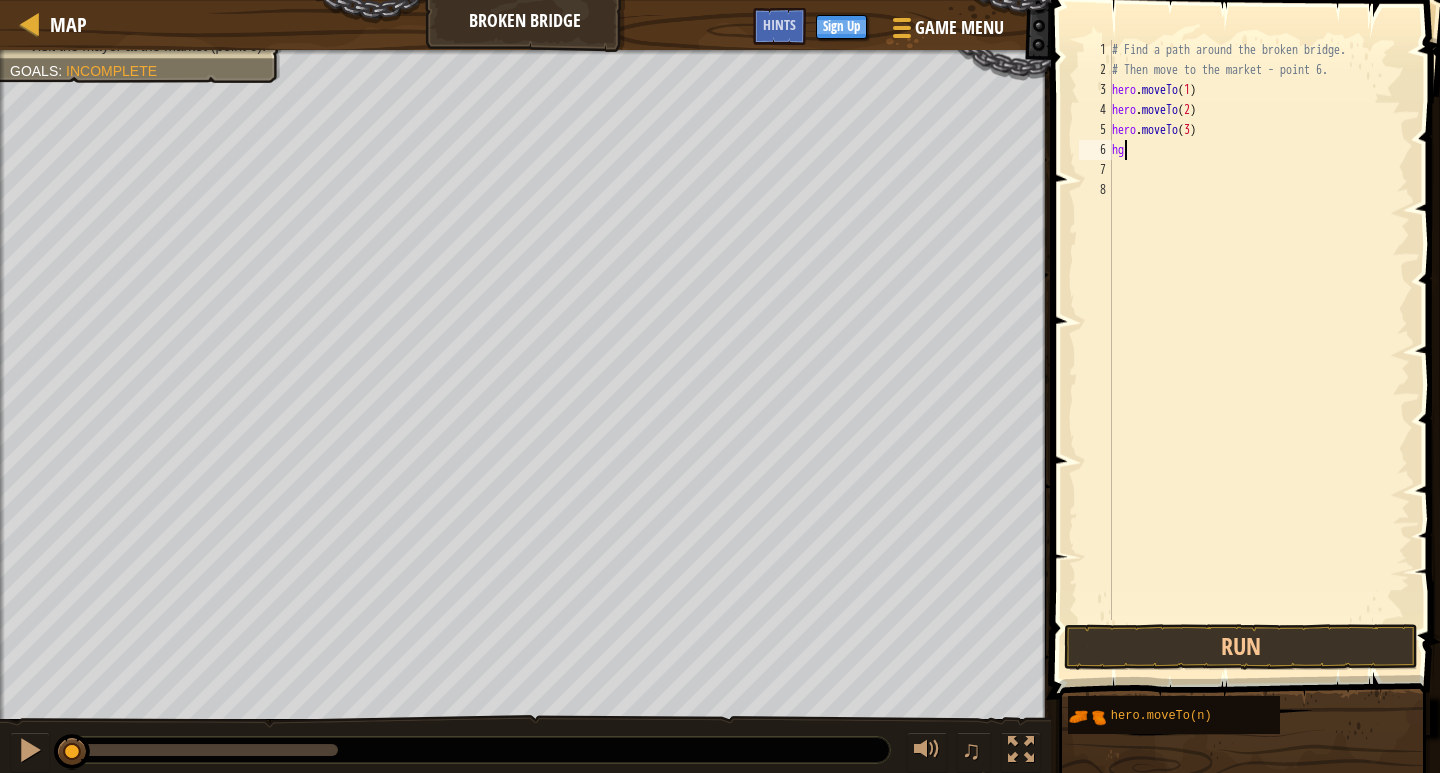 type on "h" 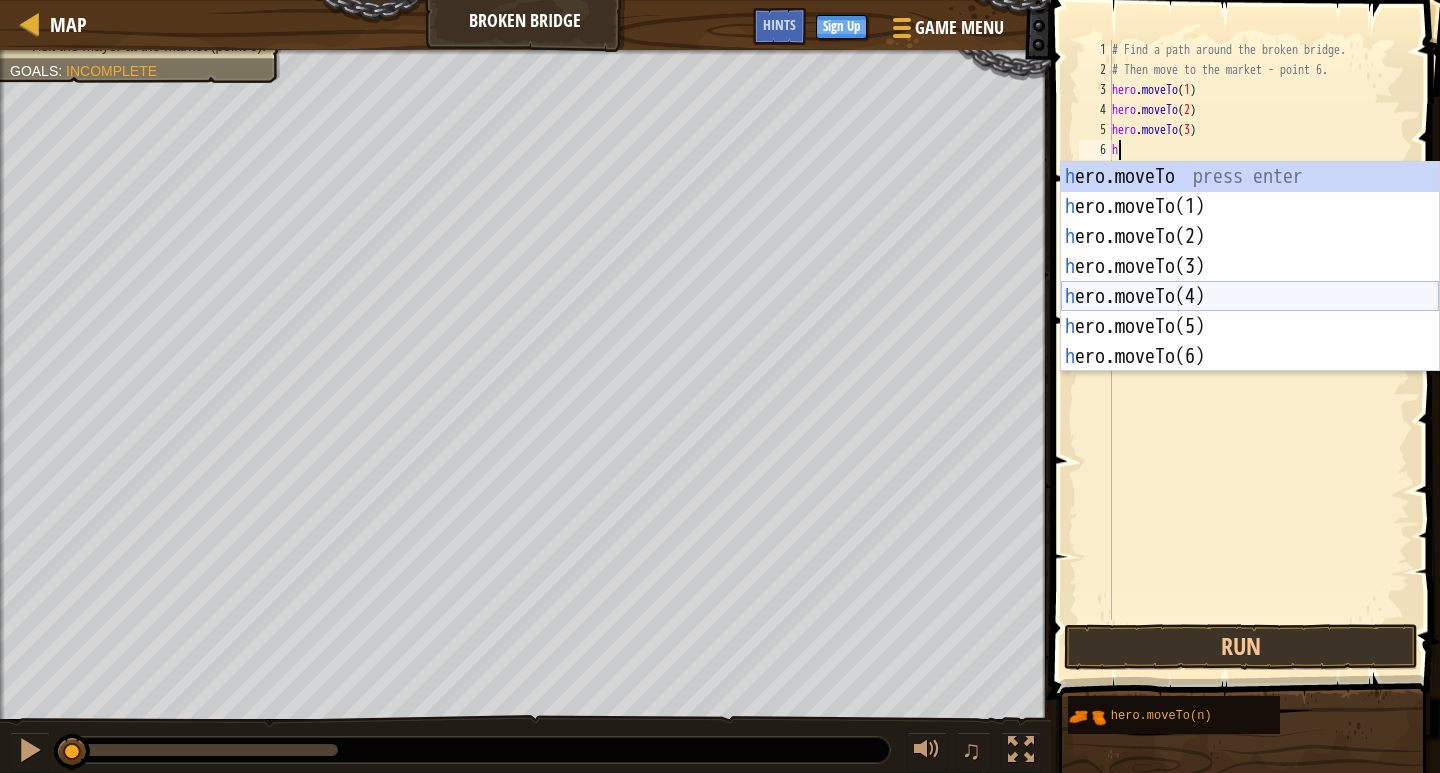 click on "h ero.moveTo press enter h ero.moveTo(1) press enter h ero.moveTo(2) press enter h ero.moveTo(3) press enter h ero.moveTo(4) press enter h ero.moveTo(5) press enter h ero.moveTo(6) press enter" at bounding box center [1250, 297] 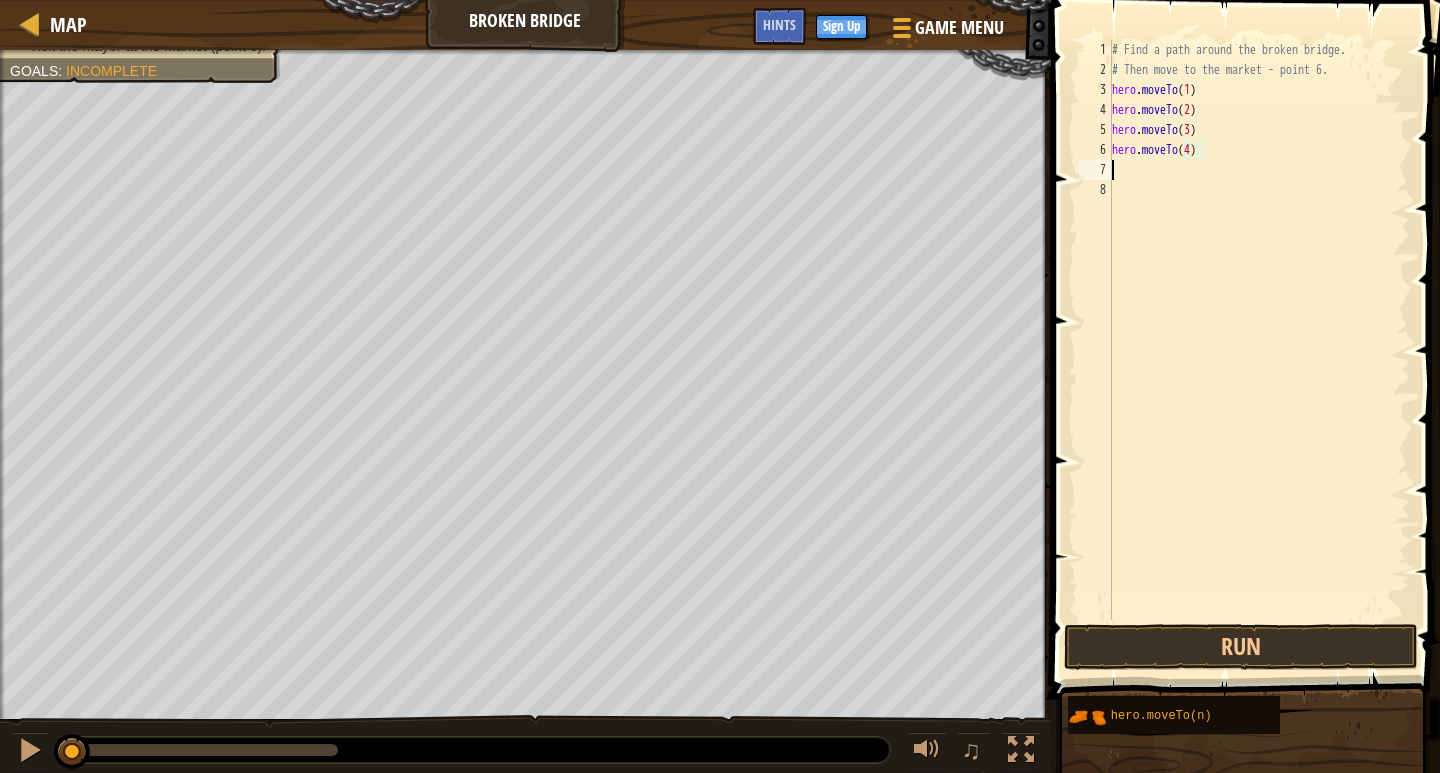 click on "# Find a path around the broken bridge. # Then move to the market - point [NUMBER]. hero . moveTo ( [NUMBER] ) hero . moveTo ( [NUMBER] ) hero . moveTo ( [NUMBER] ) hero . moveTo ( [NUMBER] )" at bounding box center [1259, 350] 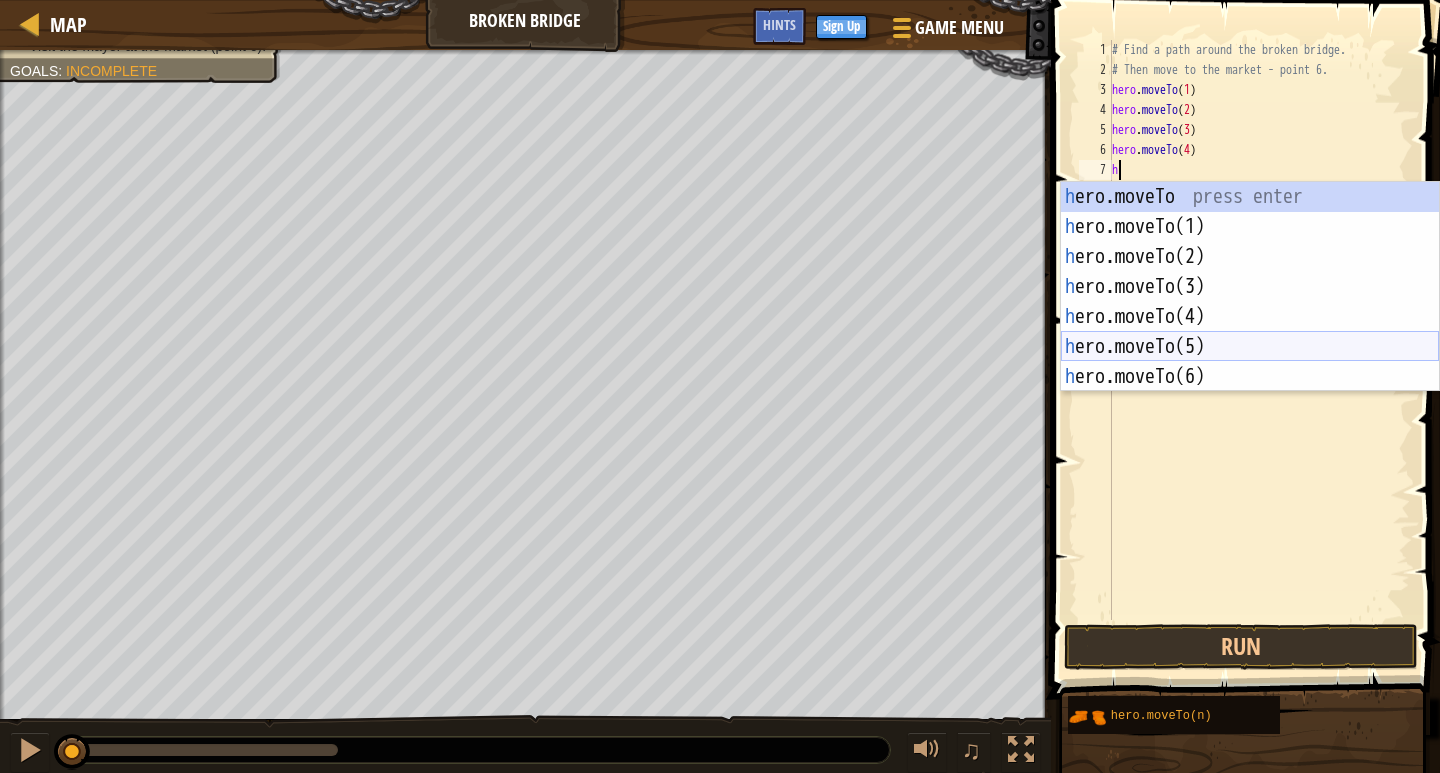 click on "h ero.moveTo press enter h ero.moveTo(1) press enter h ero.moveTo(2) press enter h ero.moveTo(3) press enter h ero.moveTo(4) press enter h ero.moveTo(5) press enter h ero.moveTo(6) press enter" at bounding box center [1250, 317] 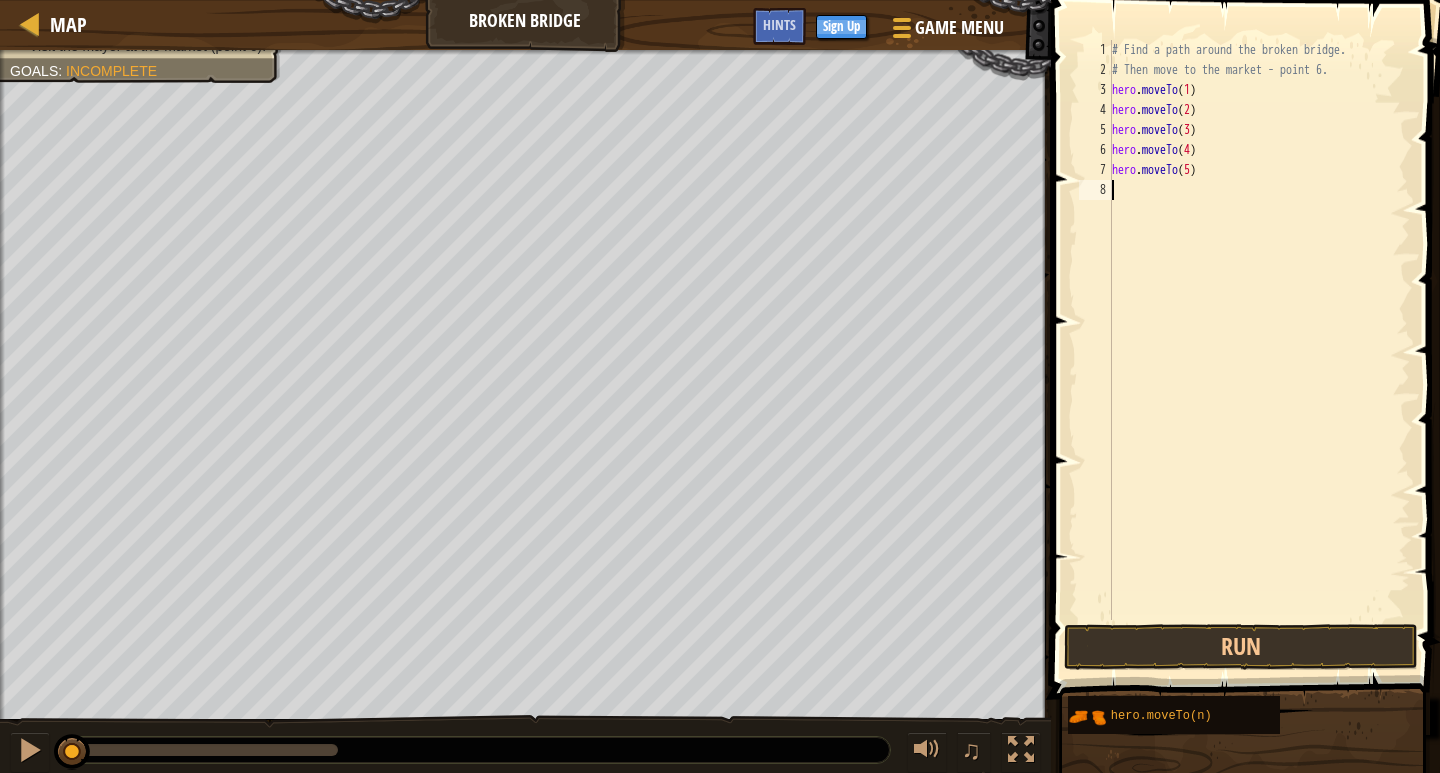 click on "# Find a path around the broken bridge. # Then move to the market - point 6. hero . moveTo ( 1 ) hero . moveTo ( 2 ) hero . moveTo ( 3 ) hero . moveTo ( 4 ) hero . moveTo ( 5 )" at bounding box center (1259, 350) 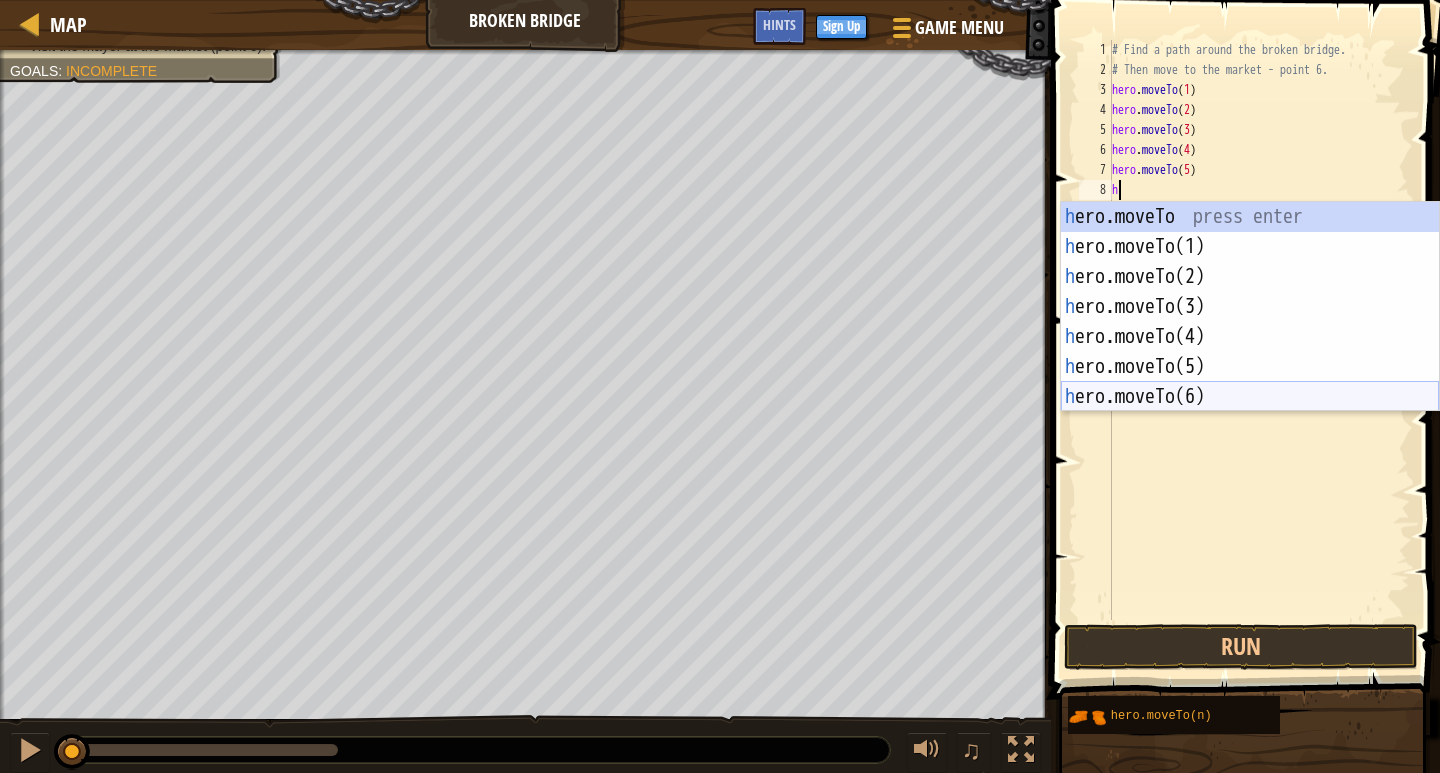 click on "h ero.moveTo press enter h ero.moveTo(1) press enter h ero.moveTo(2) press enter h ero.moveTo(3) press enter h ero.moveTo(4) press enter h ero.moveTo(5) press enter h ero.moveTo(6) press enter" at bounding box center (1250, 337) 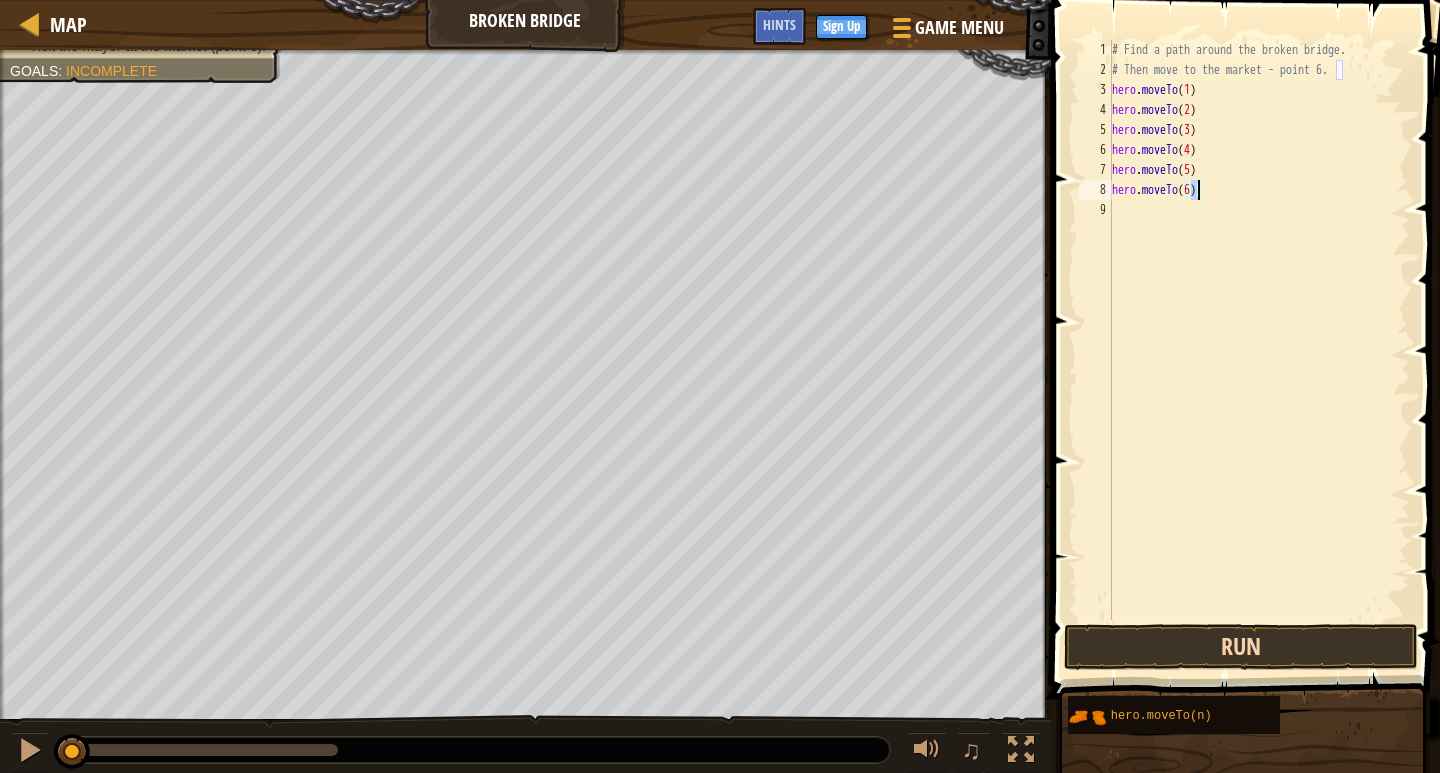 type on "hero.moveTo(6)" 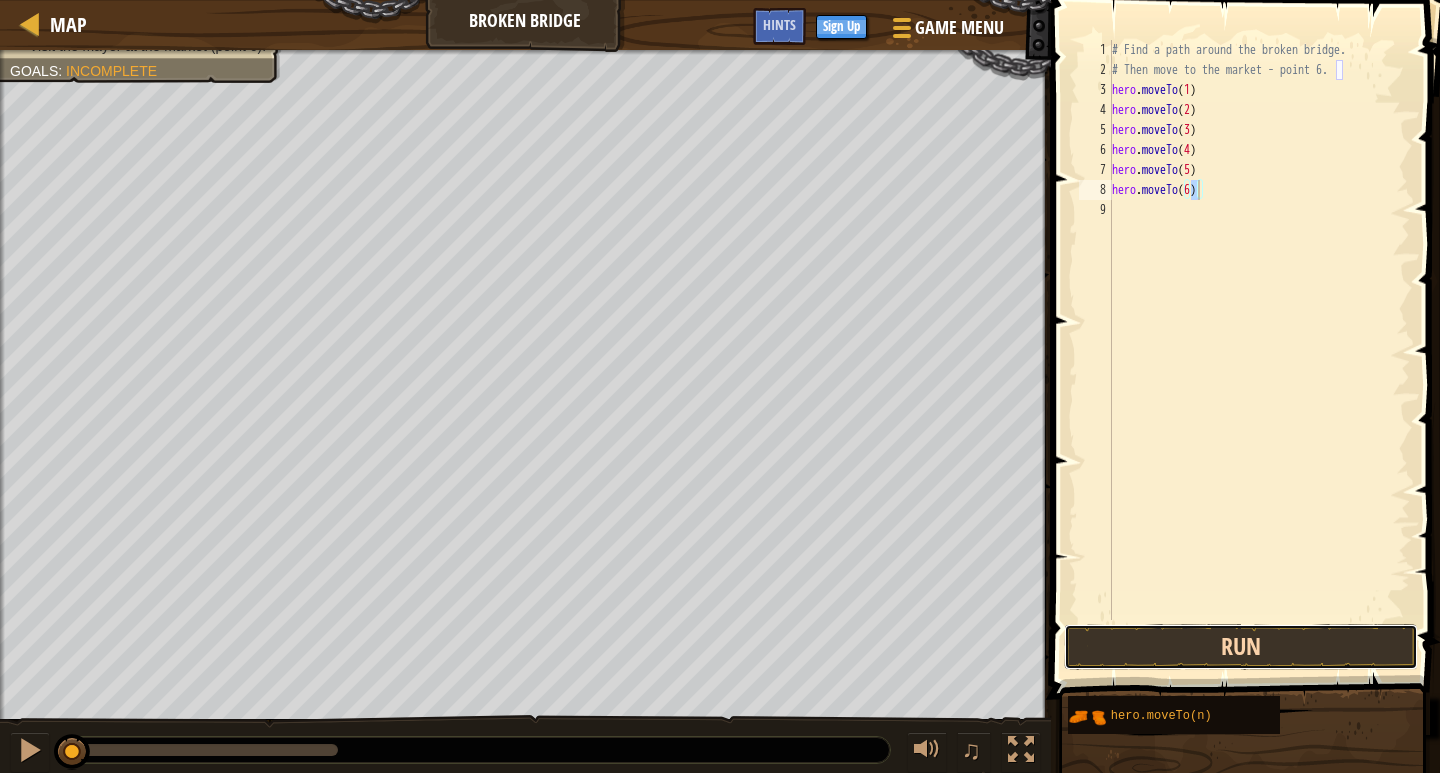 click on "Run" at bounding box center [1241, 647] 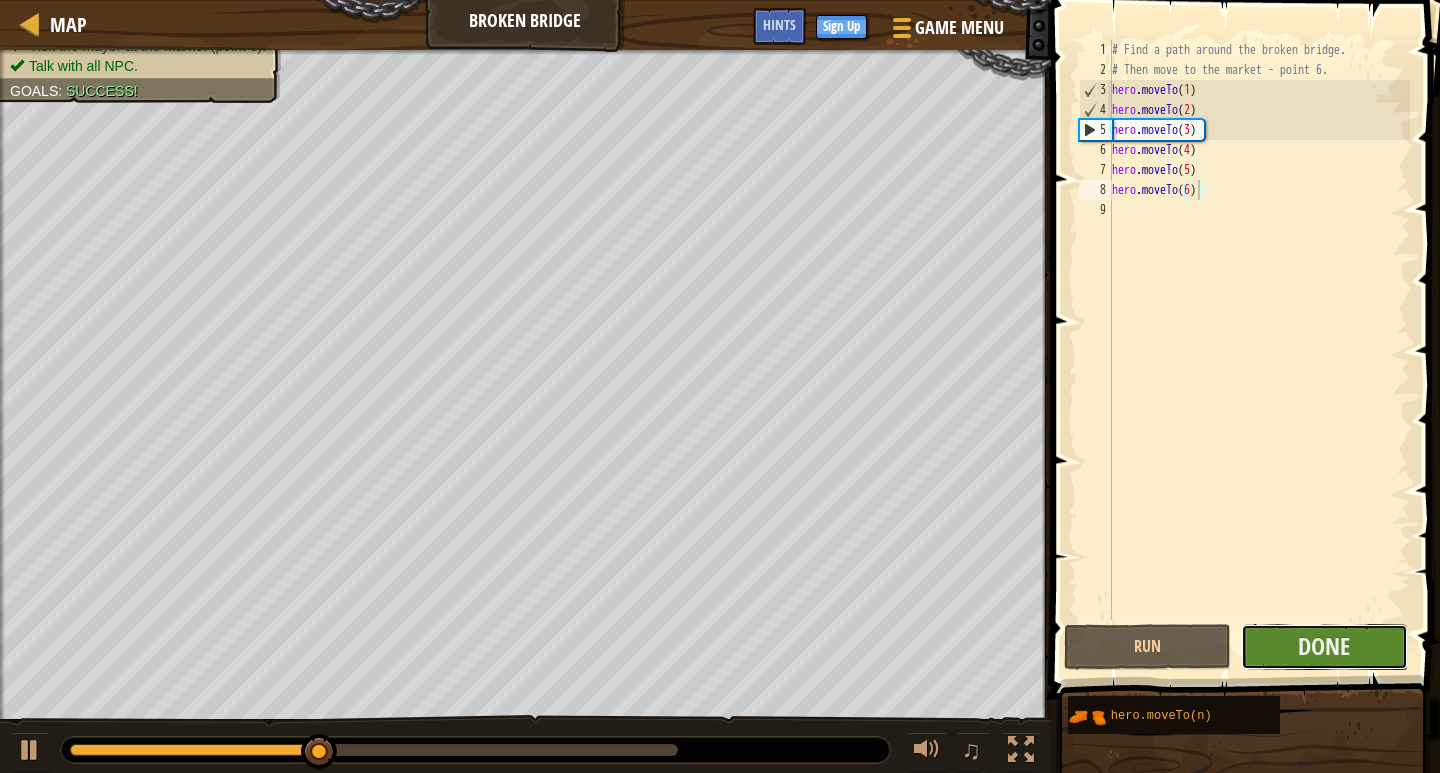 click on "Done" at bounding box center [1324, 647] 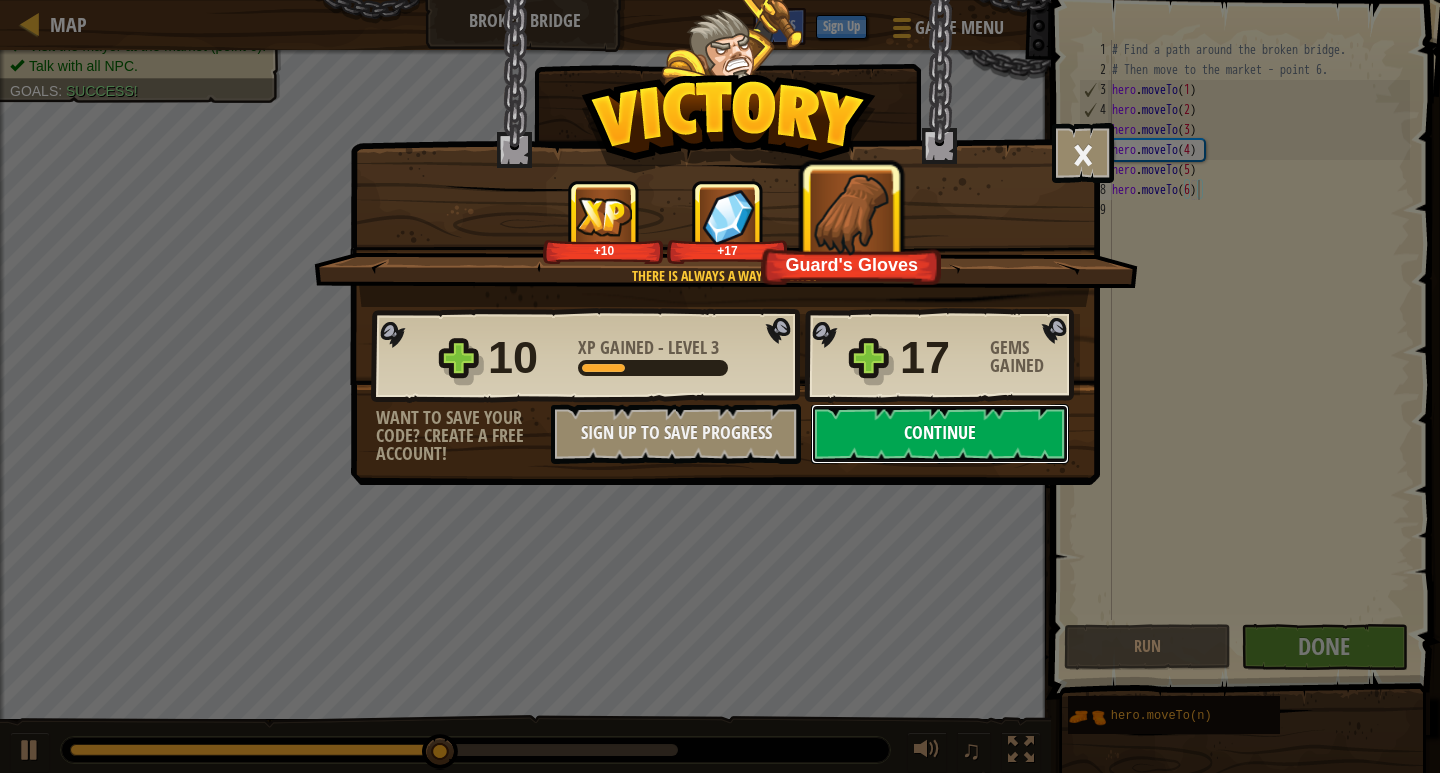 click on "Continue" at bounding box center (940, 434) 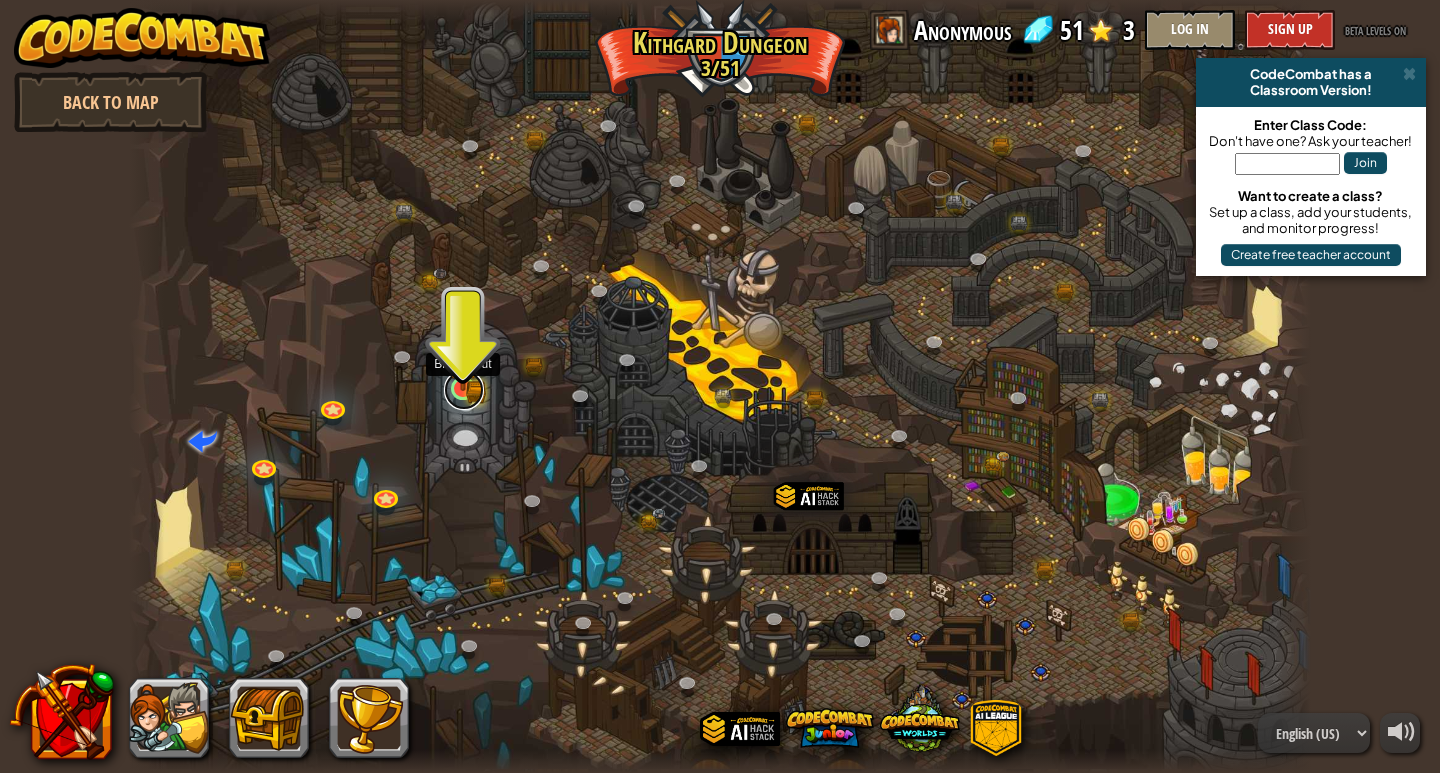 click at bounding box center (464, 390) 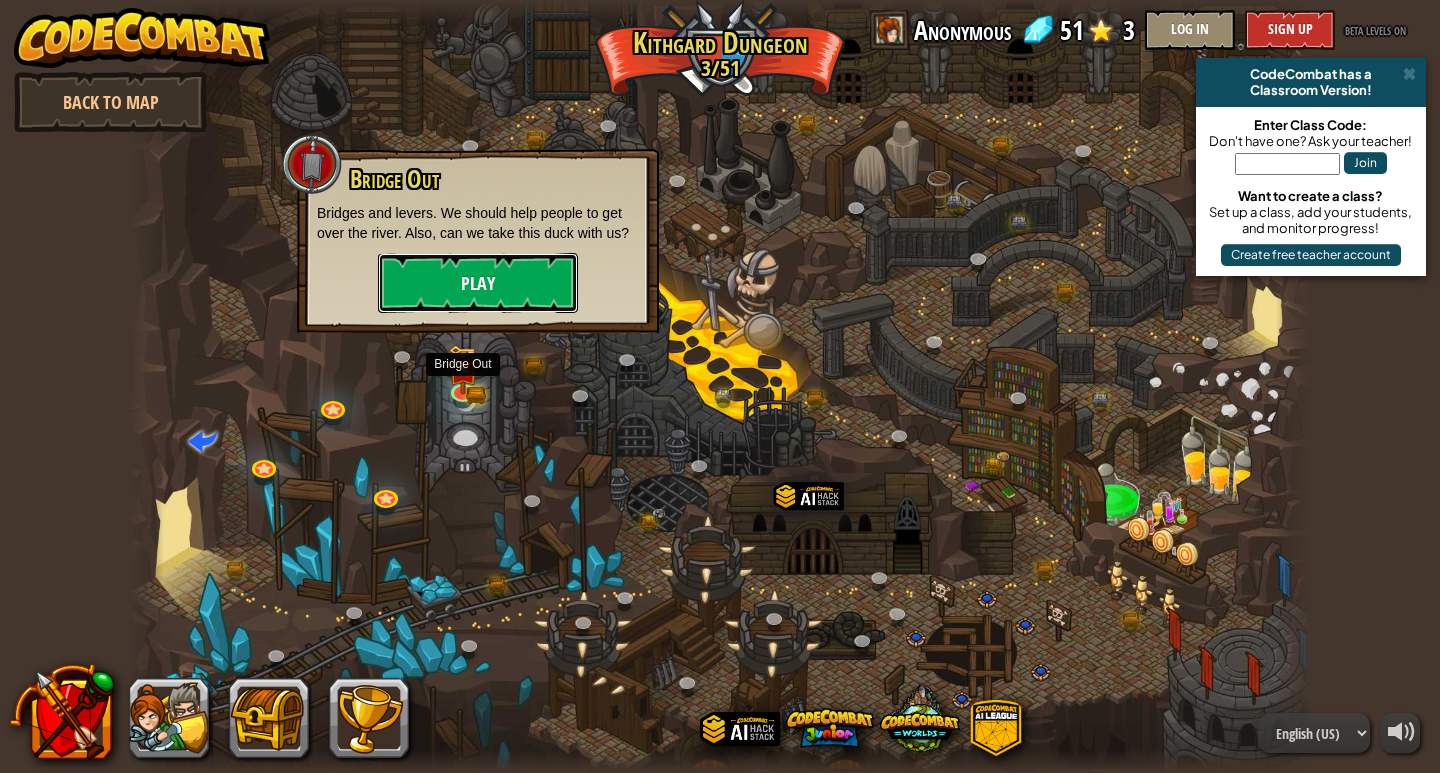 click on "Play" at bounding box center [478, 283] 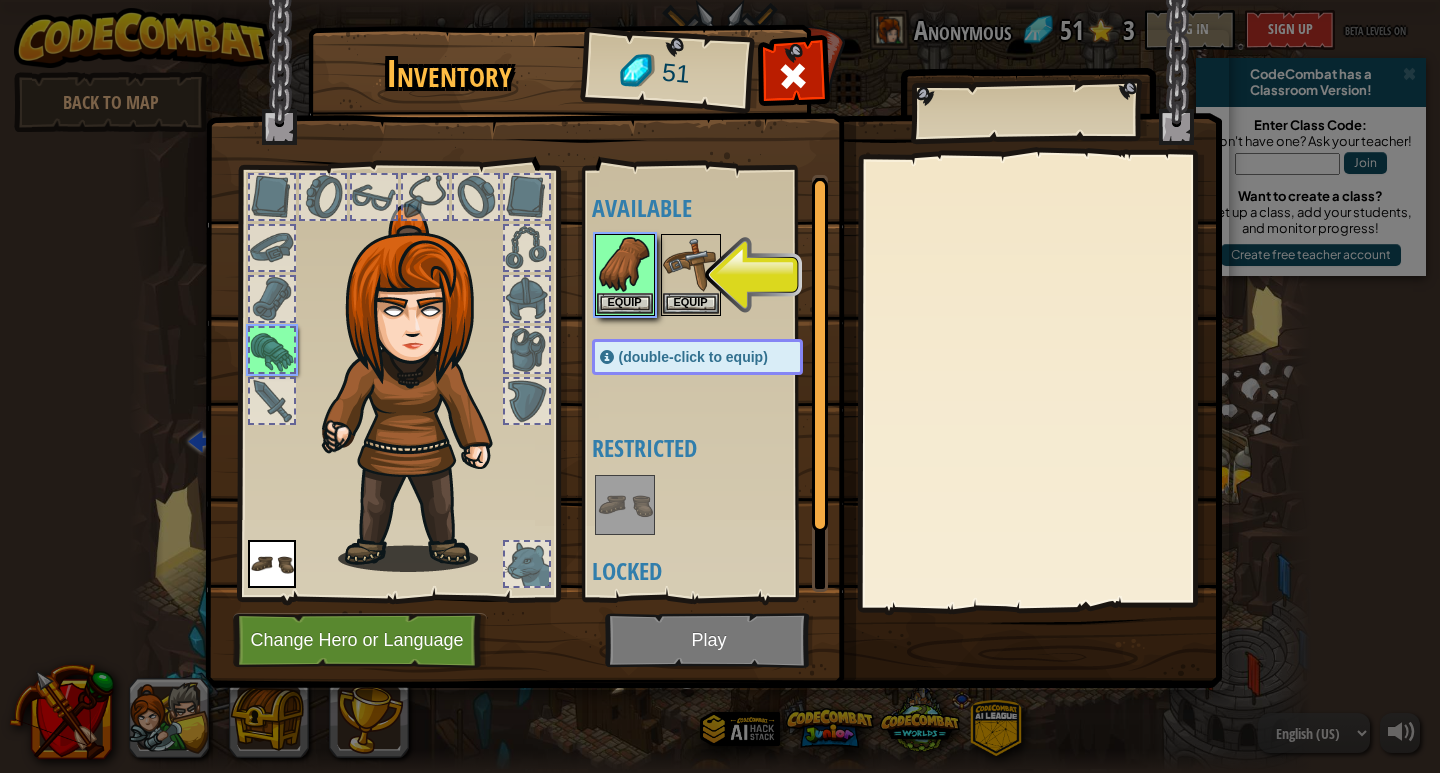 click at bounding box center (713, 325) 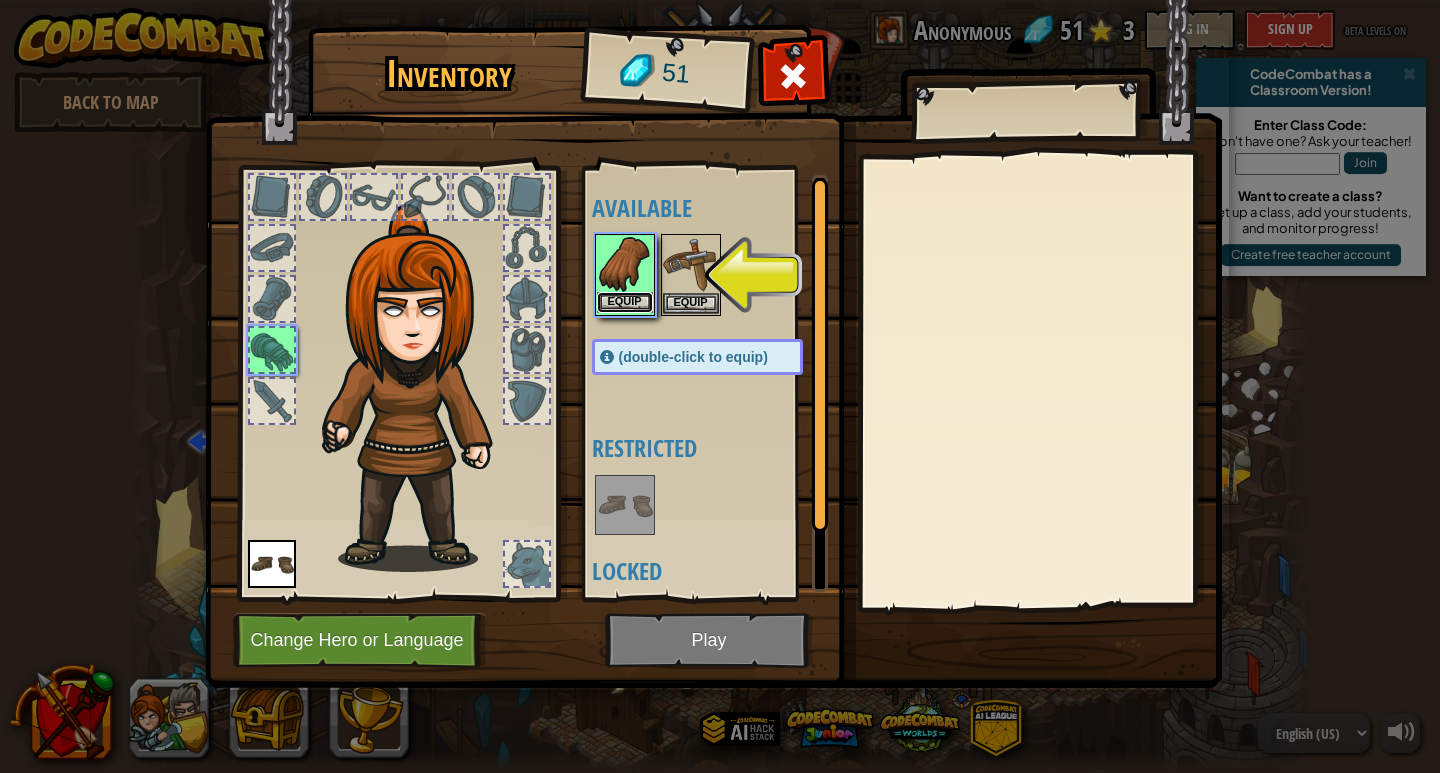 click on "Equip" at bounding box center (625, 302) 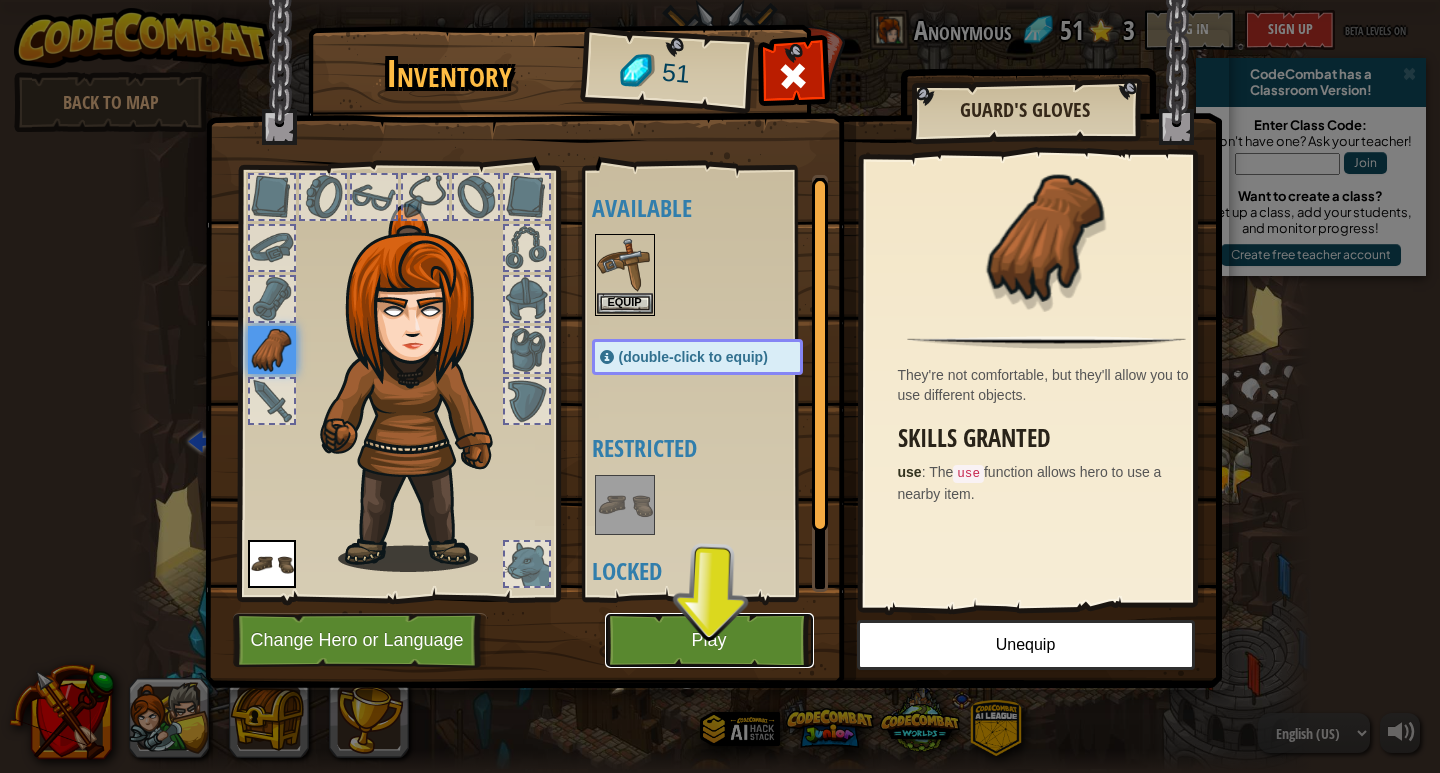 click on "Play" at bounding box center [709, 640] 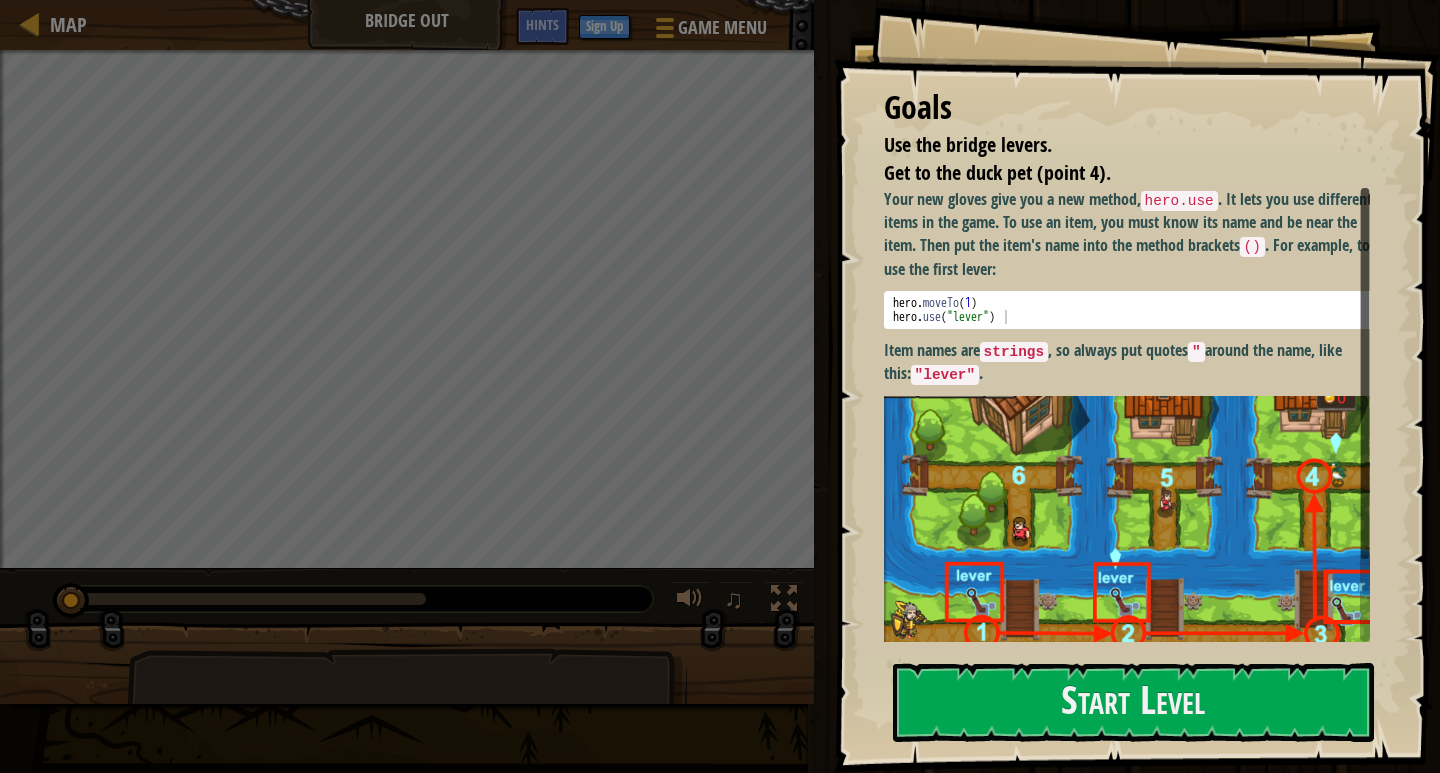 click on "Goals Use the bridge levers. Get to the duck pet (point [NUMBER]). Your new gloves give you a new method,  hero.use . It lets you use different items in the game.
To use an item, you must know its name and be near the item.
Then put the item's name into the method brackets  () .
For example, to use the first lever:
[NUMBER] [NUMBER] hero . moveTo ( [NUMBER] ) hero . use ( "lever" )     הההההההההההההההההההההההההההההההההההההההההההההההההההההההההההההההההההההההההההההההההההההההההההההההההההההההההההההההההההההההההההההההההההההההההההההההההההההההההההההההההההההההההההההההההההההההההההההההההההההההההההההההההההההההההההההההההההההההההההההההההההההההההההההההה
Item names are  strings , so always put quotes  "  around the name, like this:  "lever" .
Start Level Subscribe Back to my courses" at bounding box center (1137, 386) 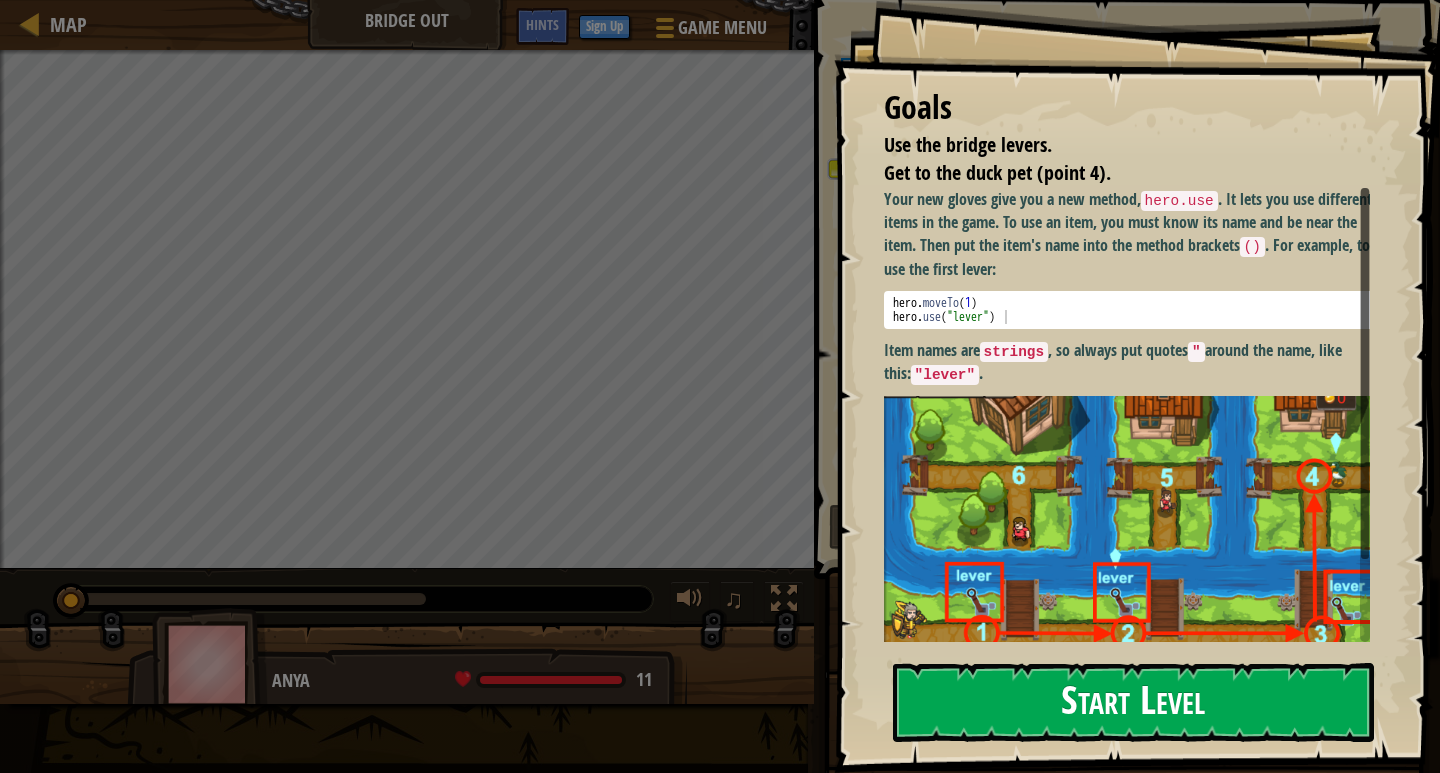 click on "Start Level" at bounding box center [1133, 702] 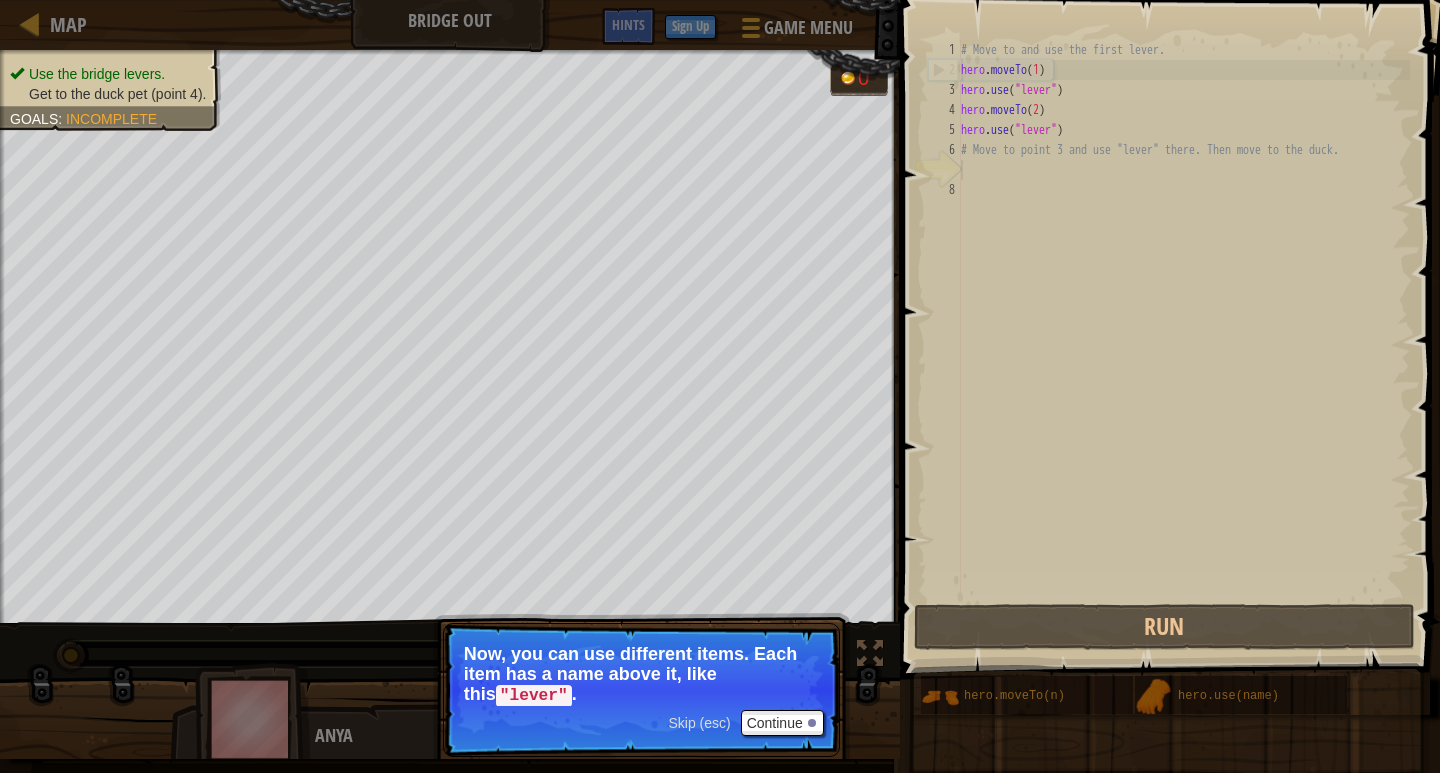 click on "Skip (esc)" at bounding box center [699, 723] 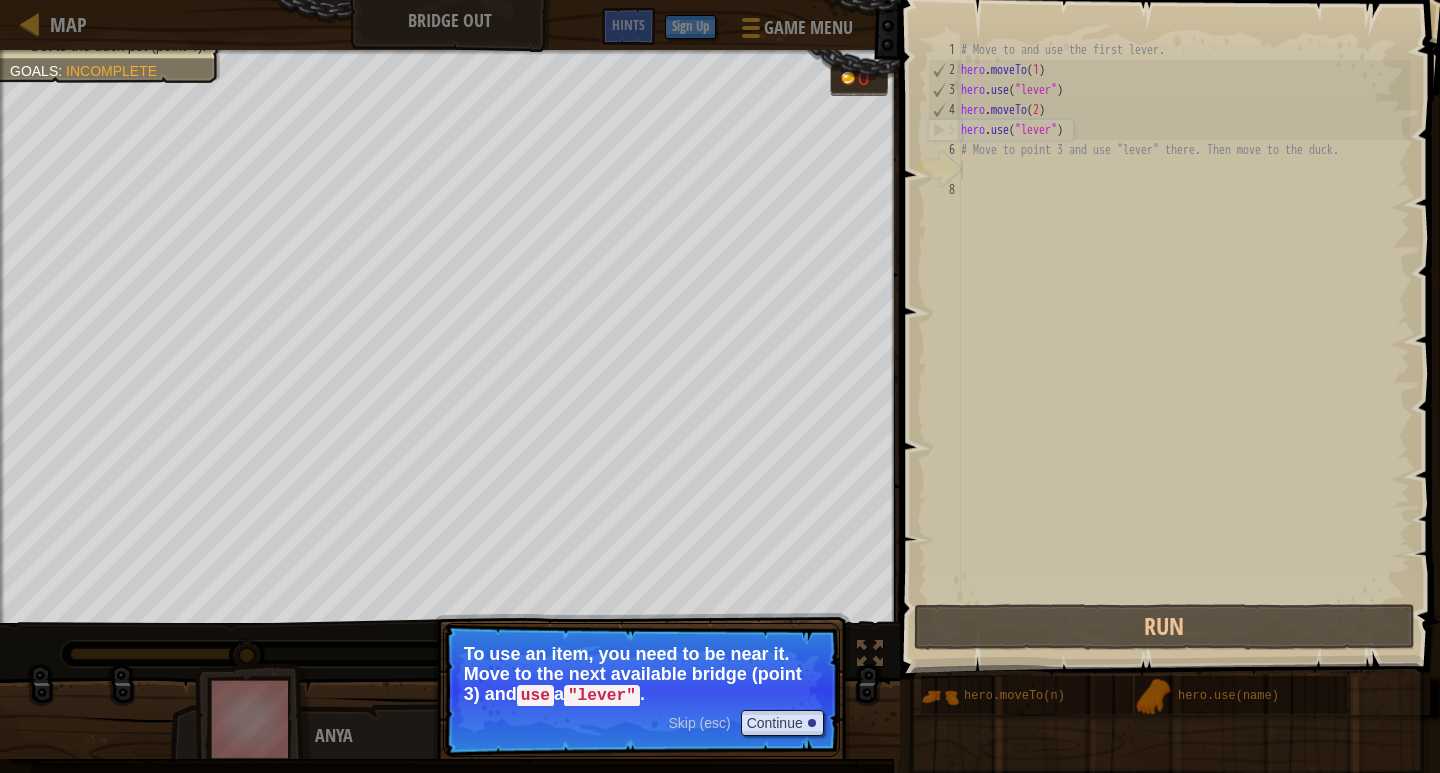 click on "Skip (esc) Continue" at bounding box center [745, 723] 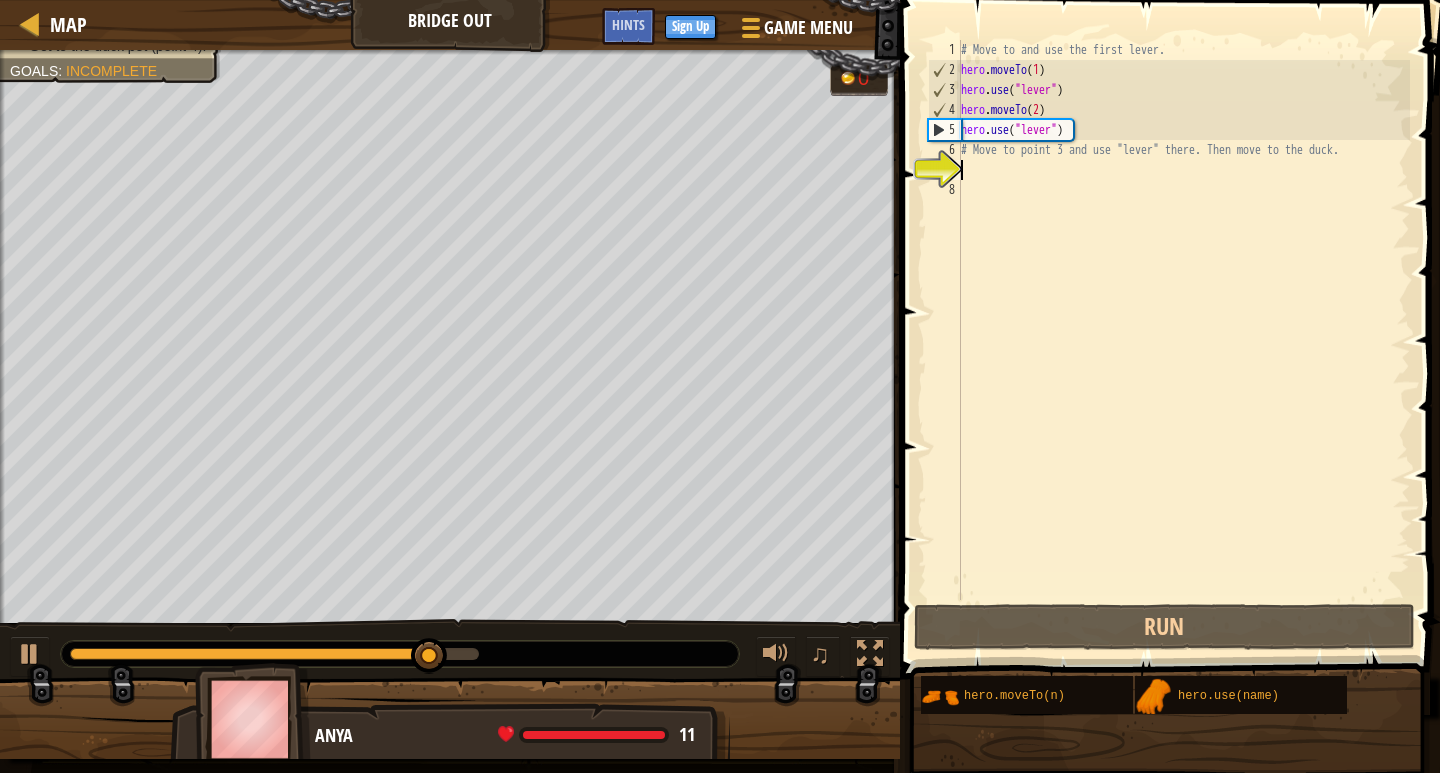 click on "# Move to and use the first lever. hero . moveTo ( 1 ) hero . use ( "lever" ) hero . moveTo ( 2 ) hero . use ( "lever" ) # Move to point 3 and use "lever" there. Then move to the duck." at bounding box center (1183, 340) 